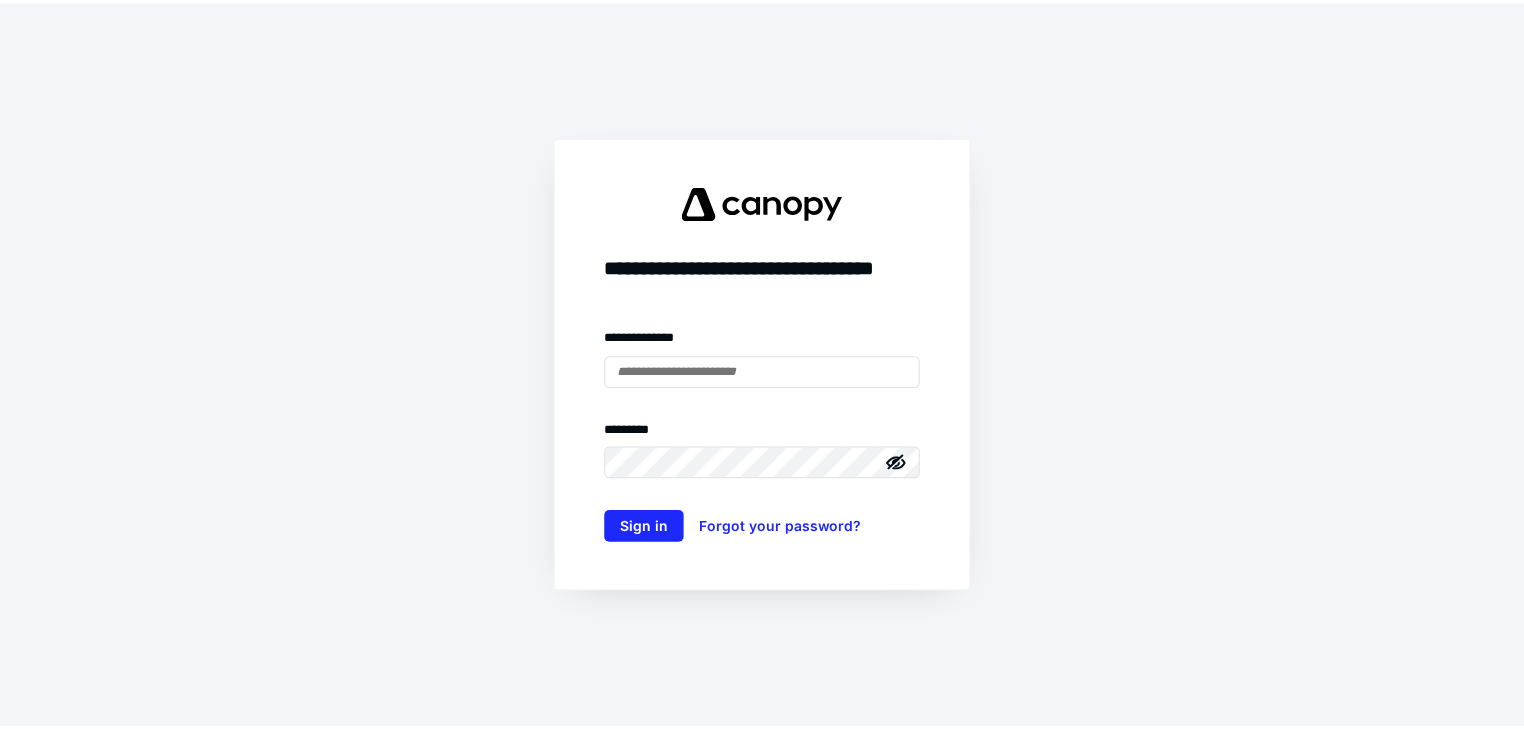 scroll, scrollTop: 0, scrollLeft: 0, axis: both 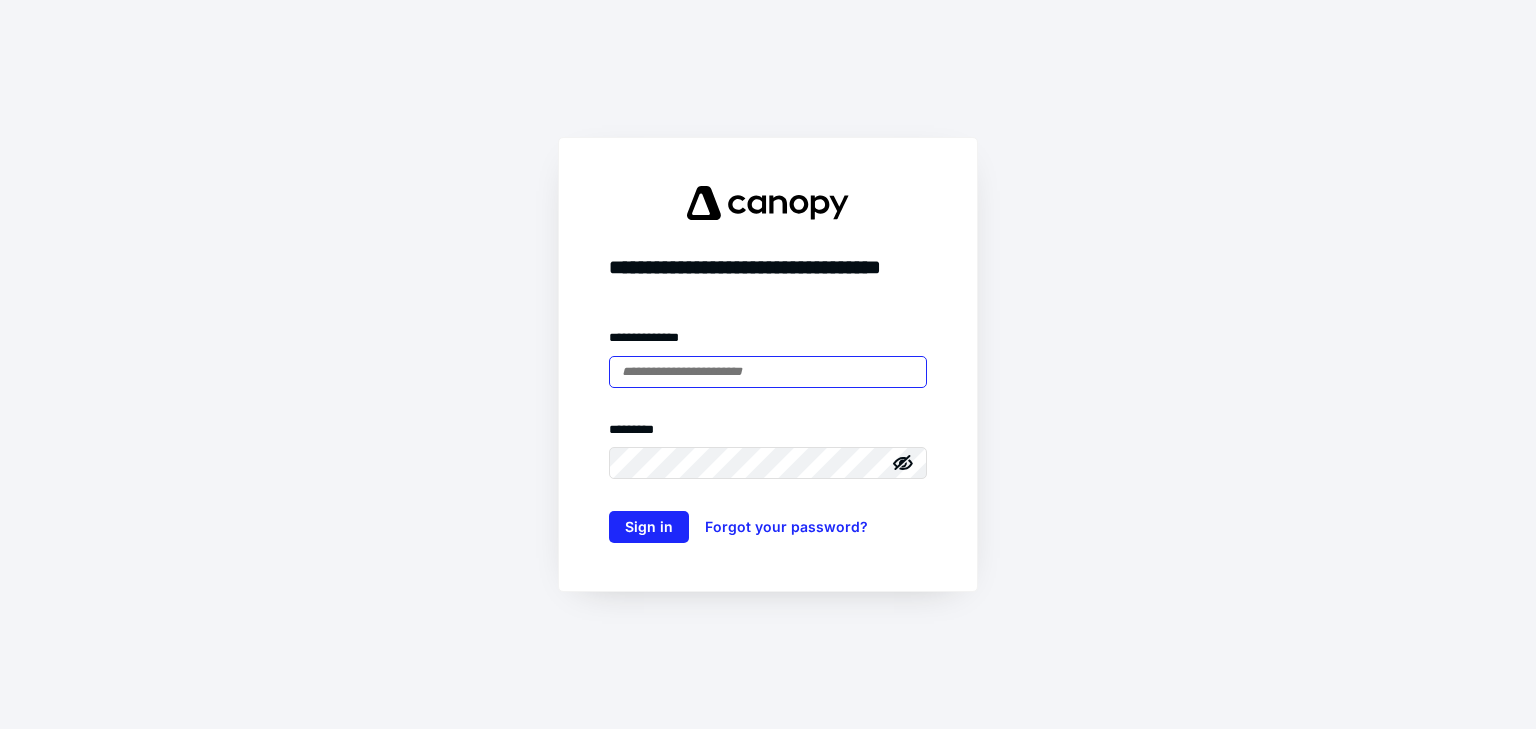 type on "**********" 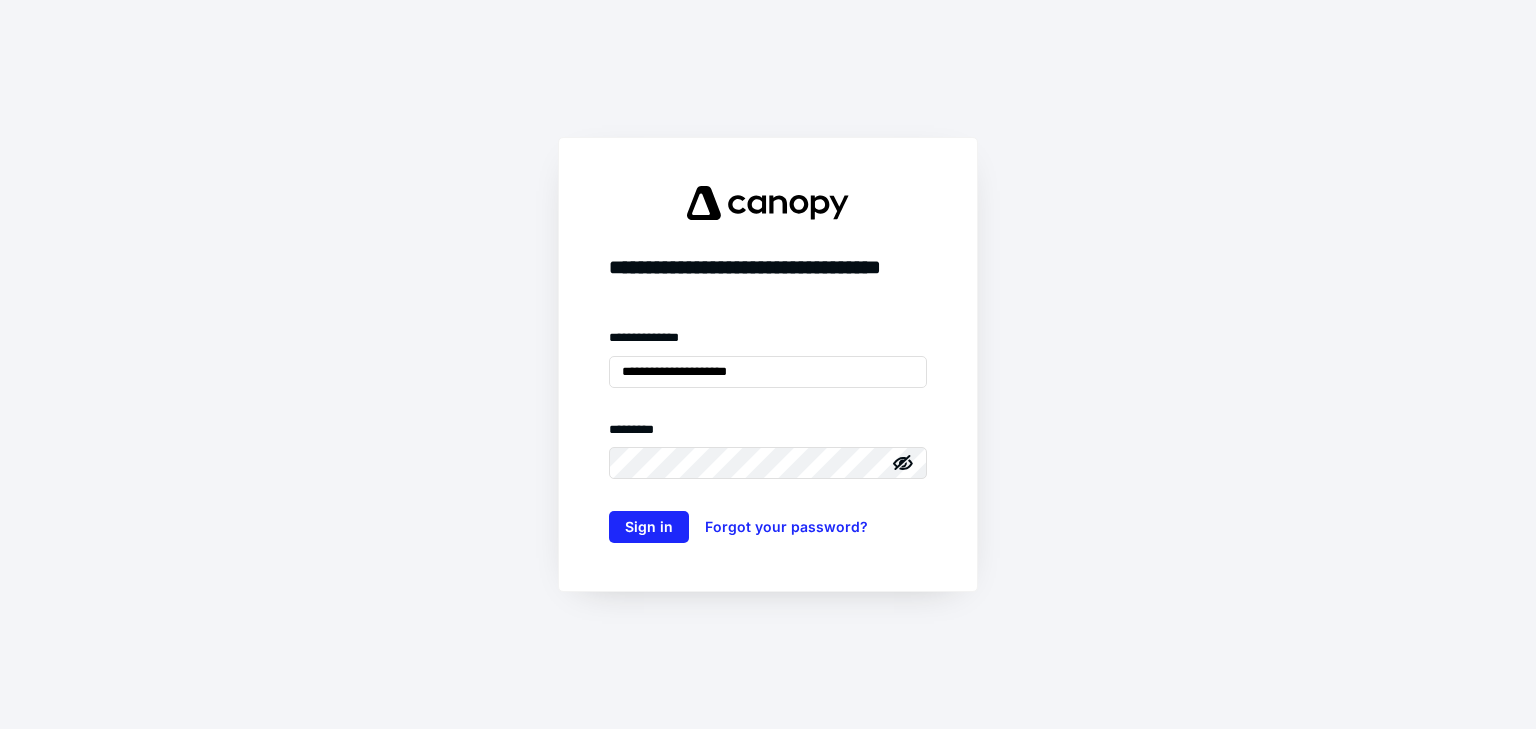 click on "**********" at bounding box center (768, 364) 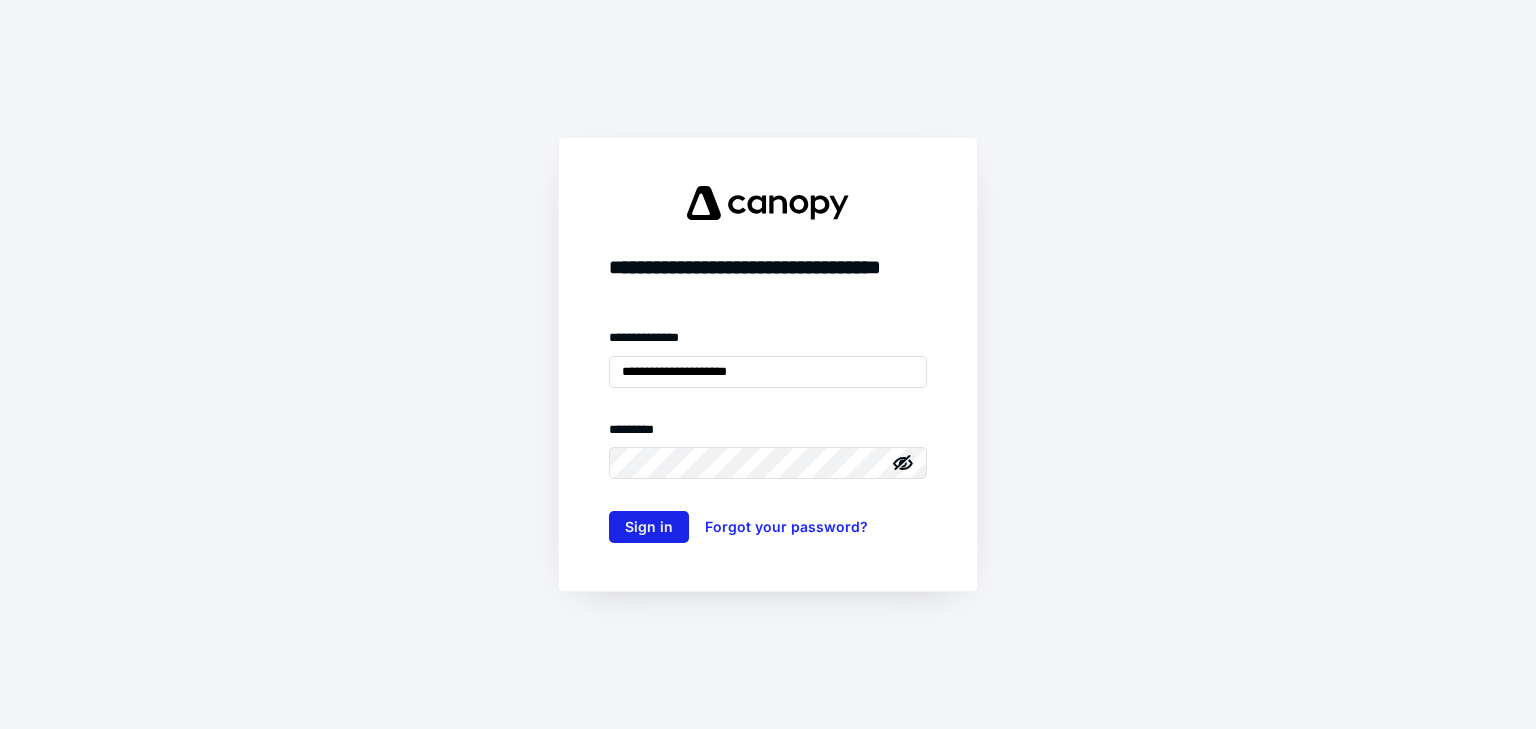 click on "Sign in" at bounding box center [649, 527] 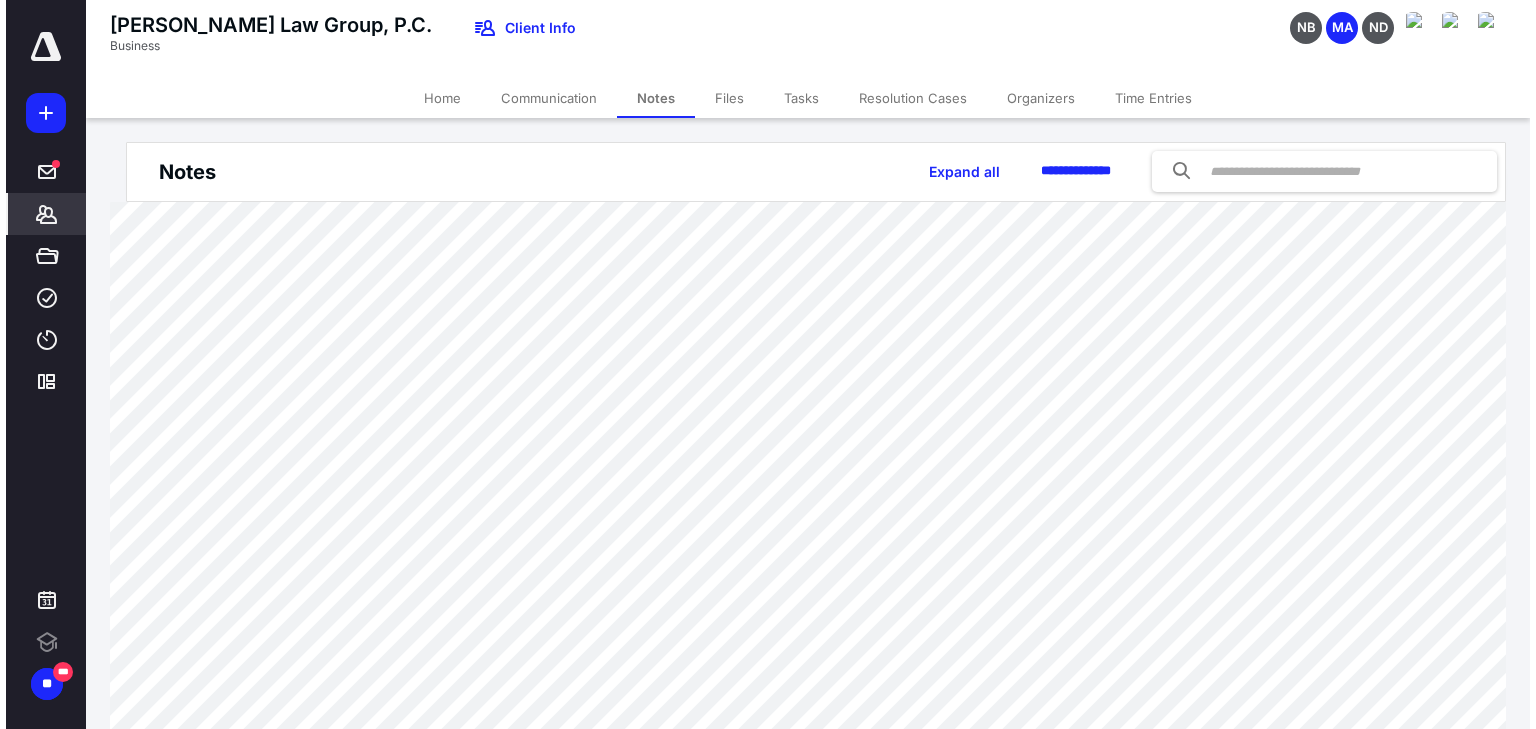 scroll, scrollTop: 0, scrollLeft: 0, axis: both 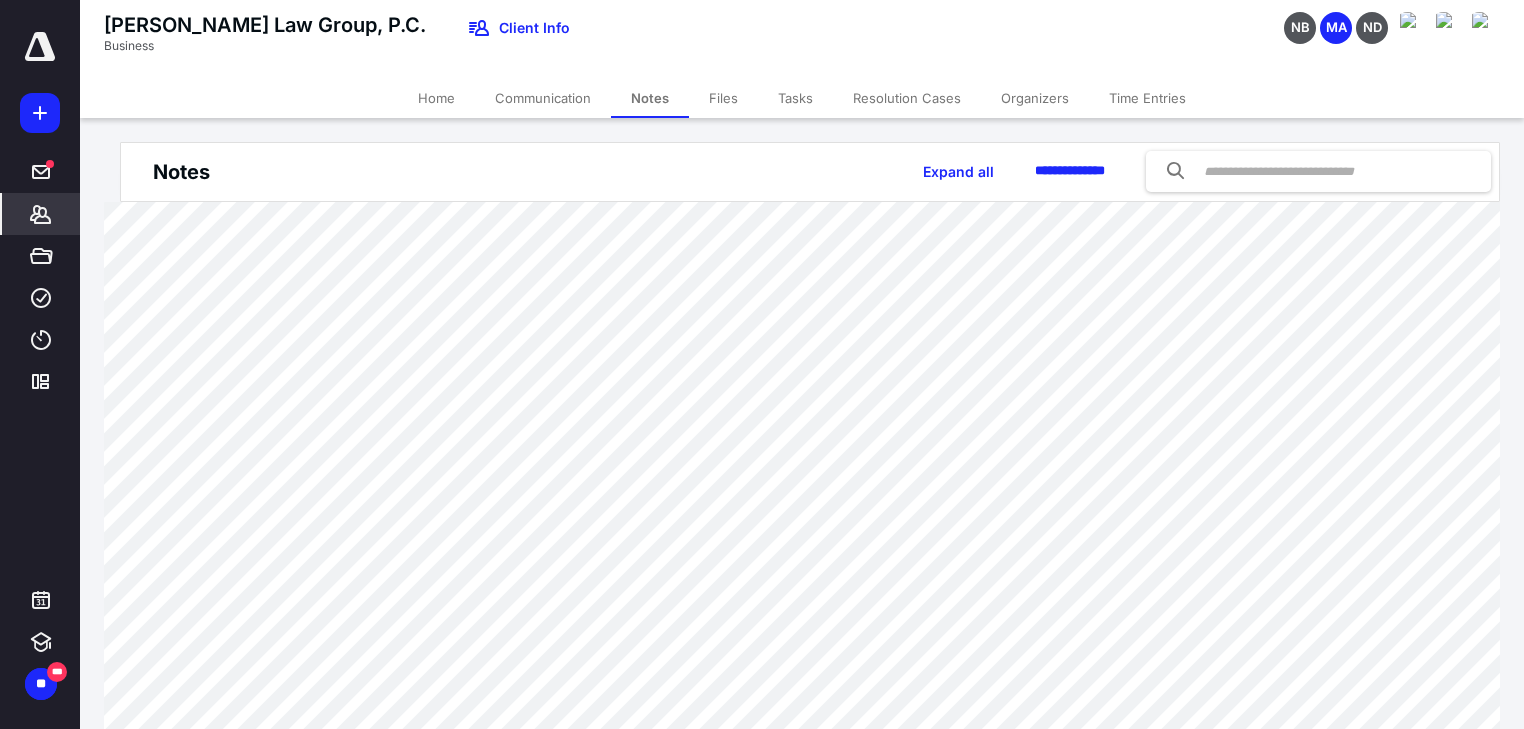 click on "Files" at bounding box center [723, 98] 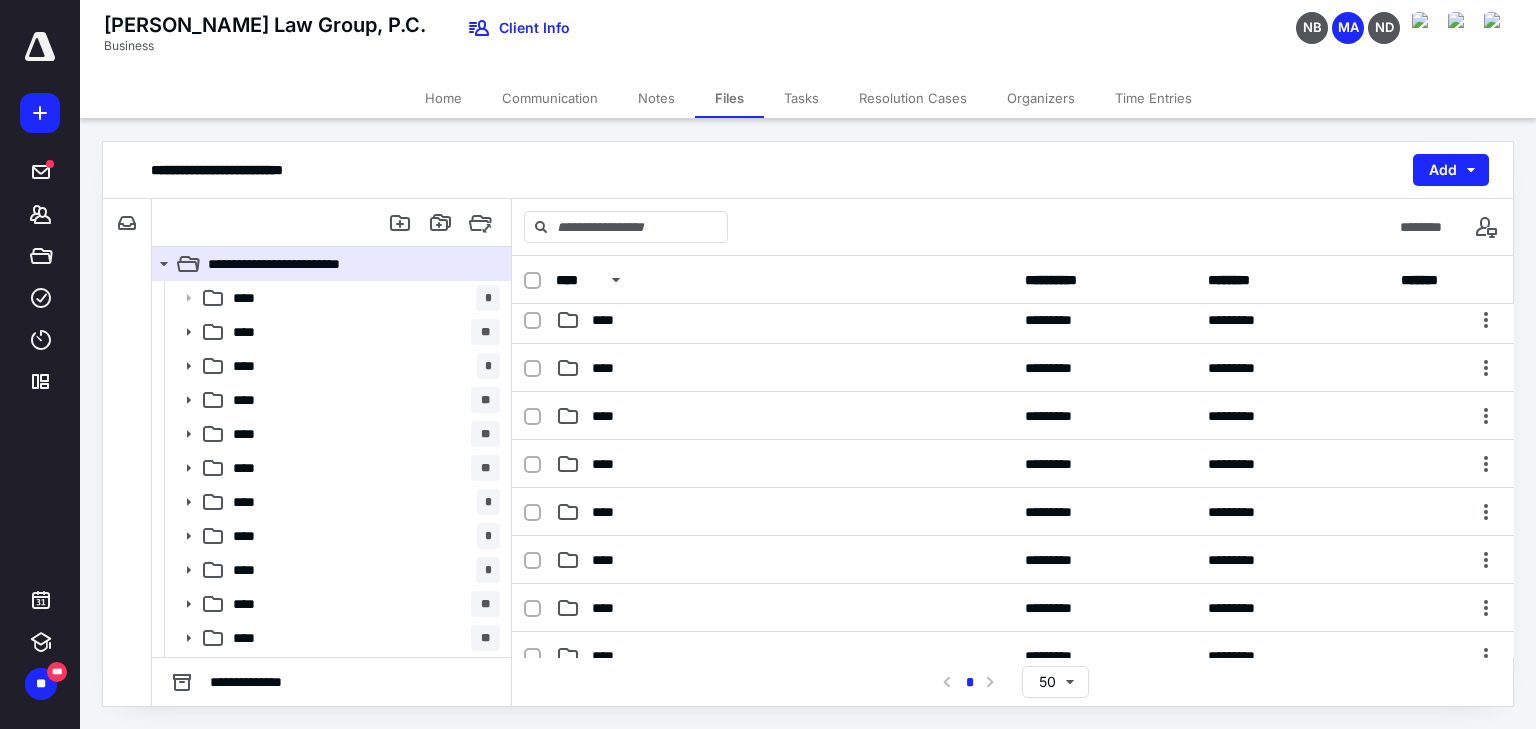 scroll, scrollTop: 480, scrollLeft: 0, axis: vertical 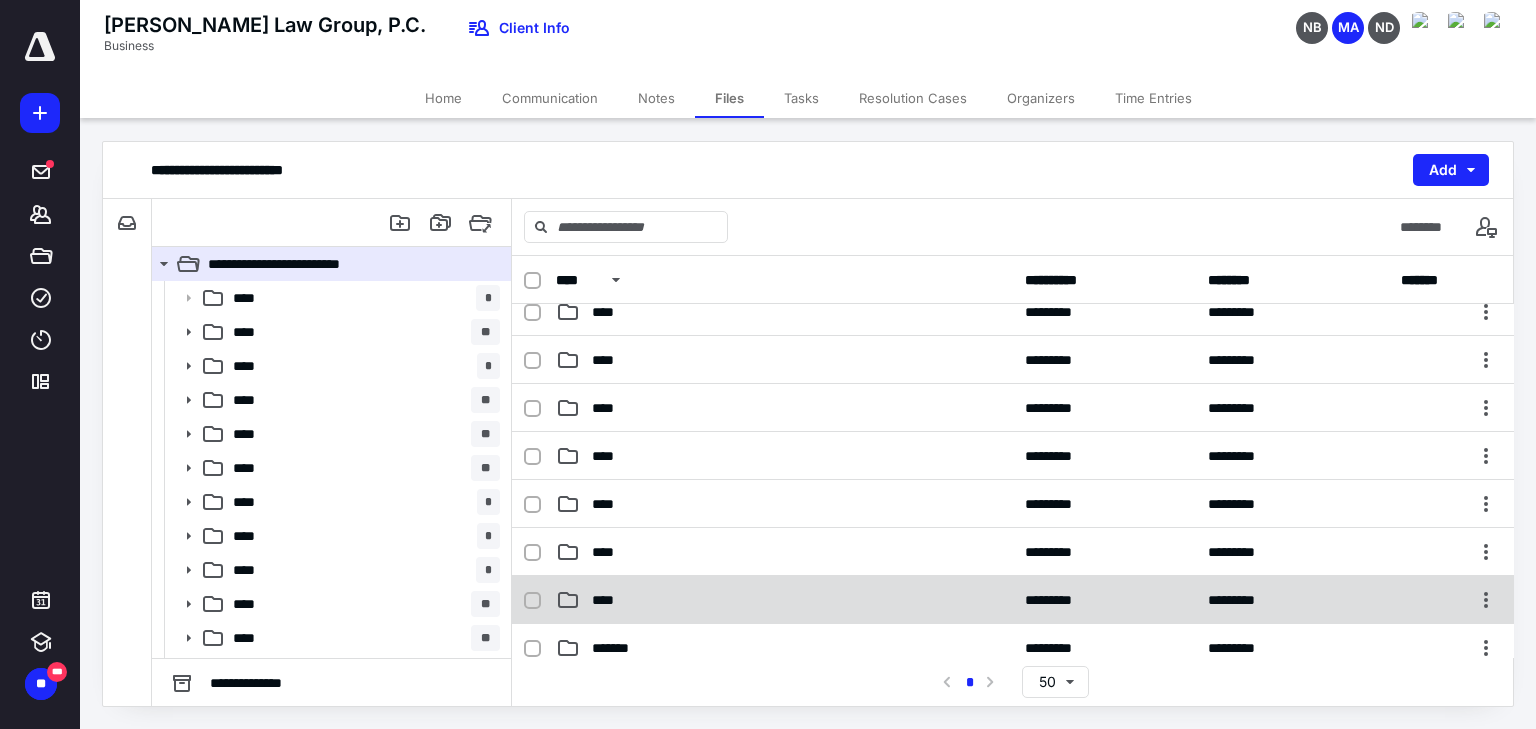 click on "****" at bounding box center [784, 600] 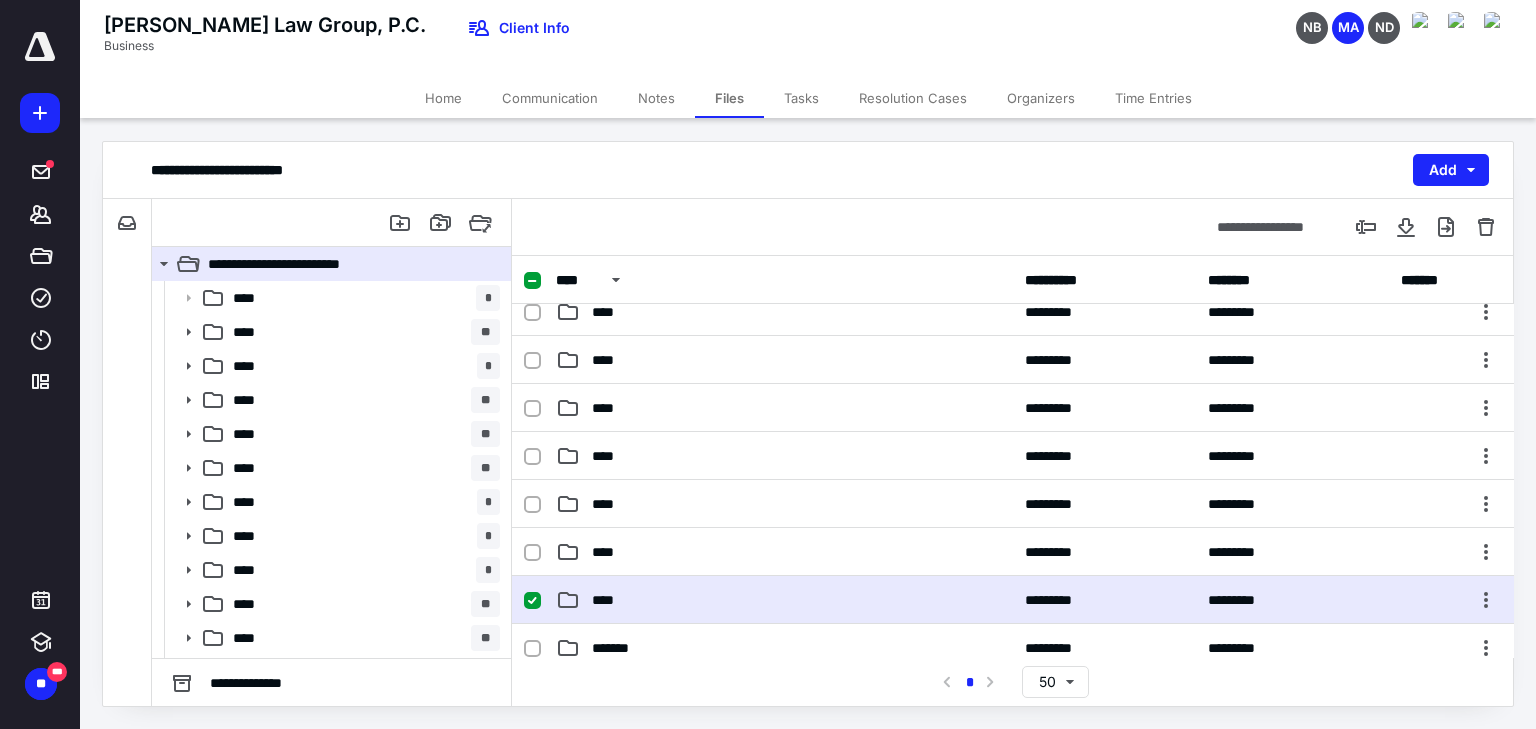 click on "****" at bounding box center [784, 600] 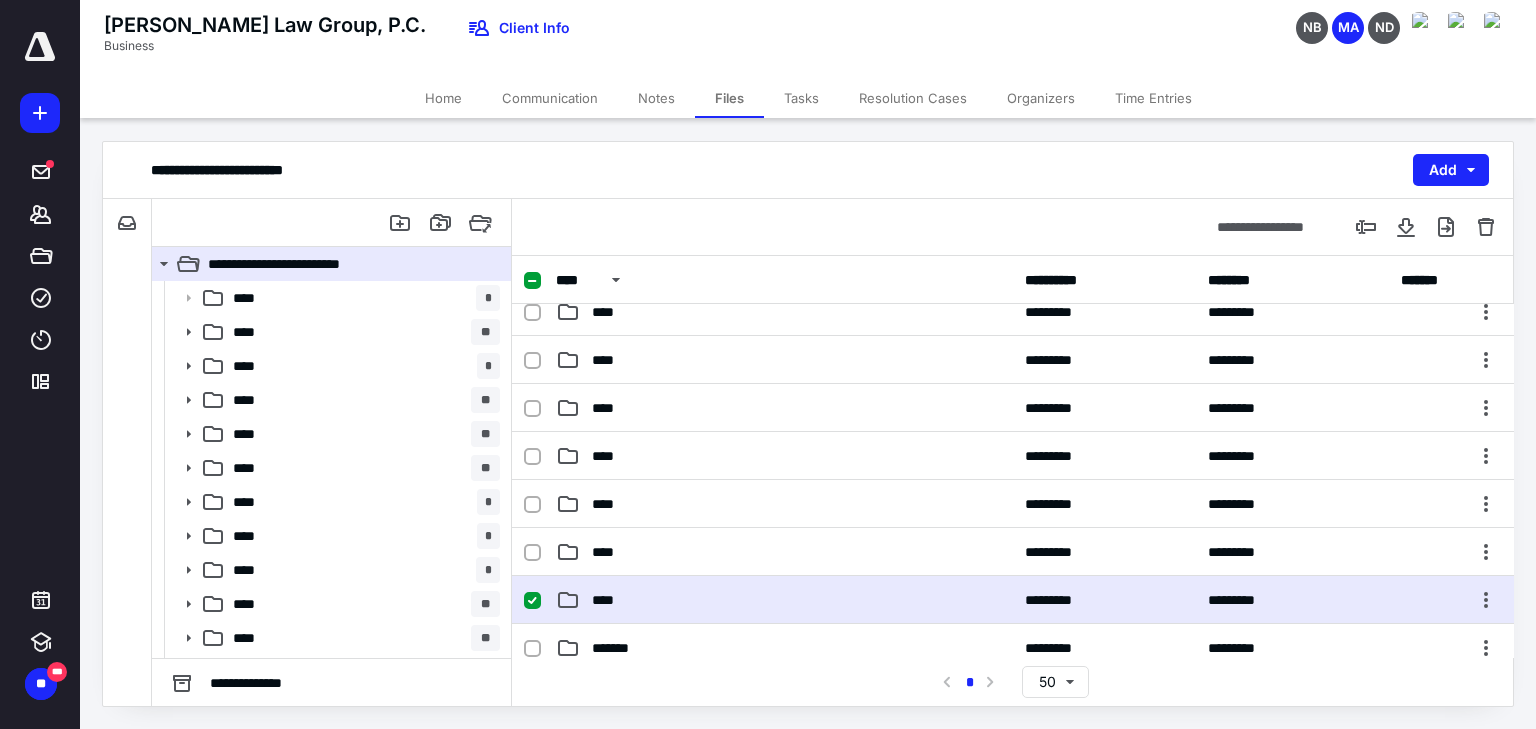 scroll, scrollTop: 0, scrollLeft: 0, axis: both 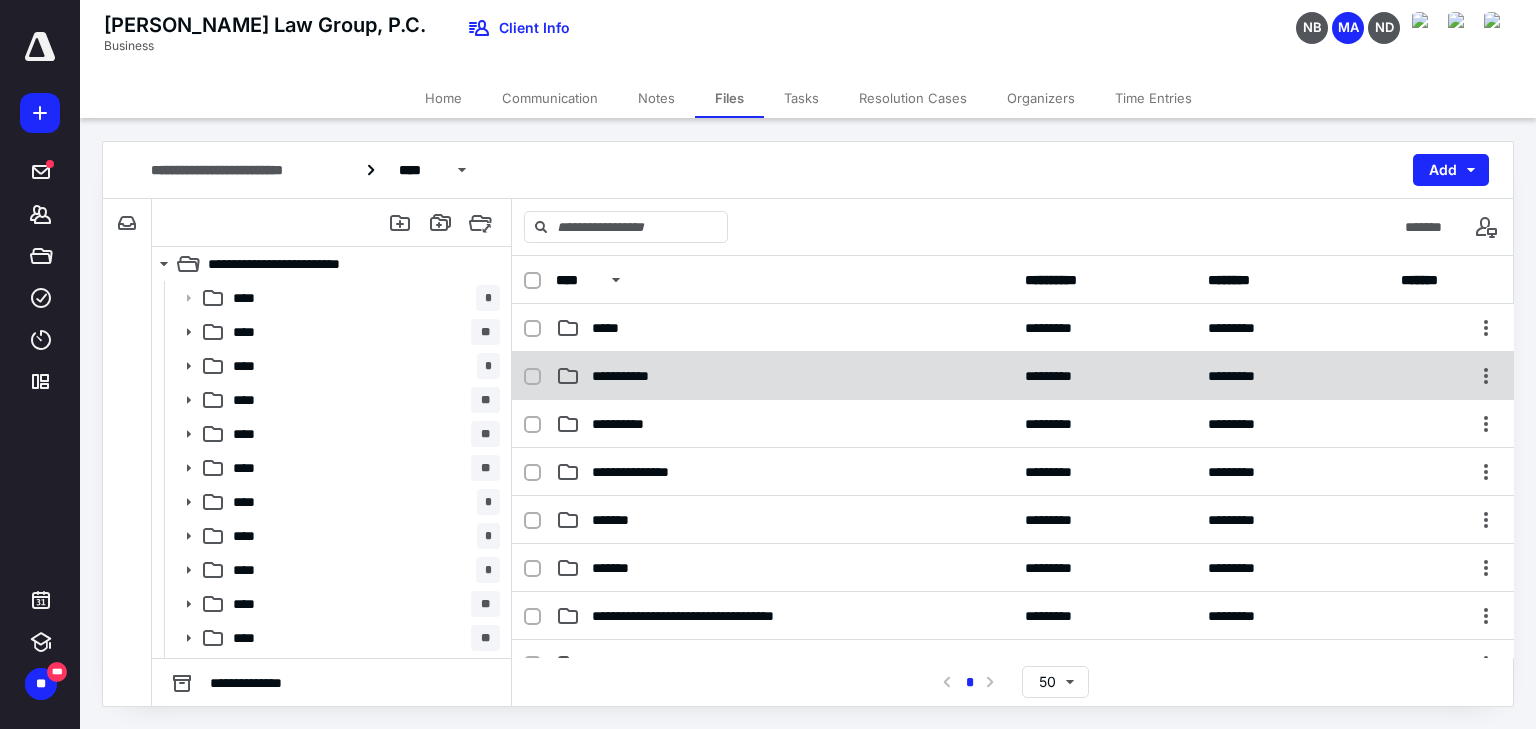click on "**********" at bounding box center (1013, 376) 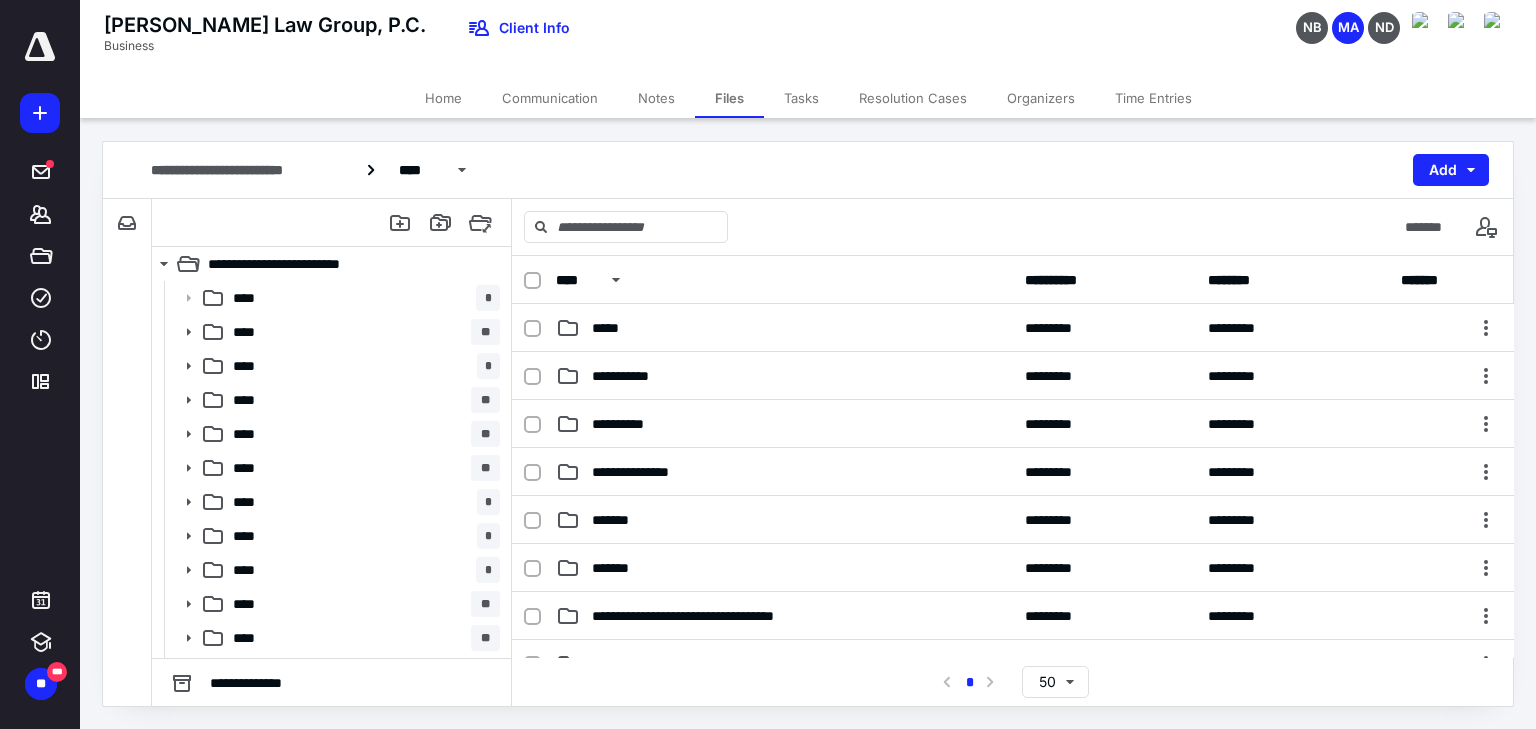 click on "**********" at bounding box center (1013, 376) 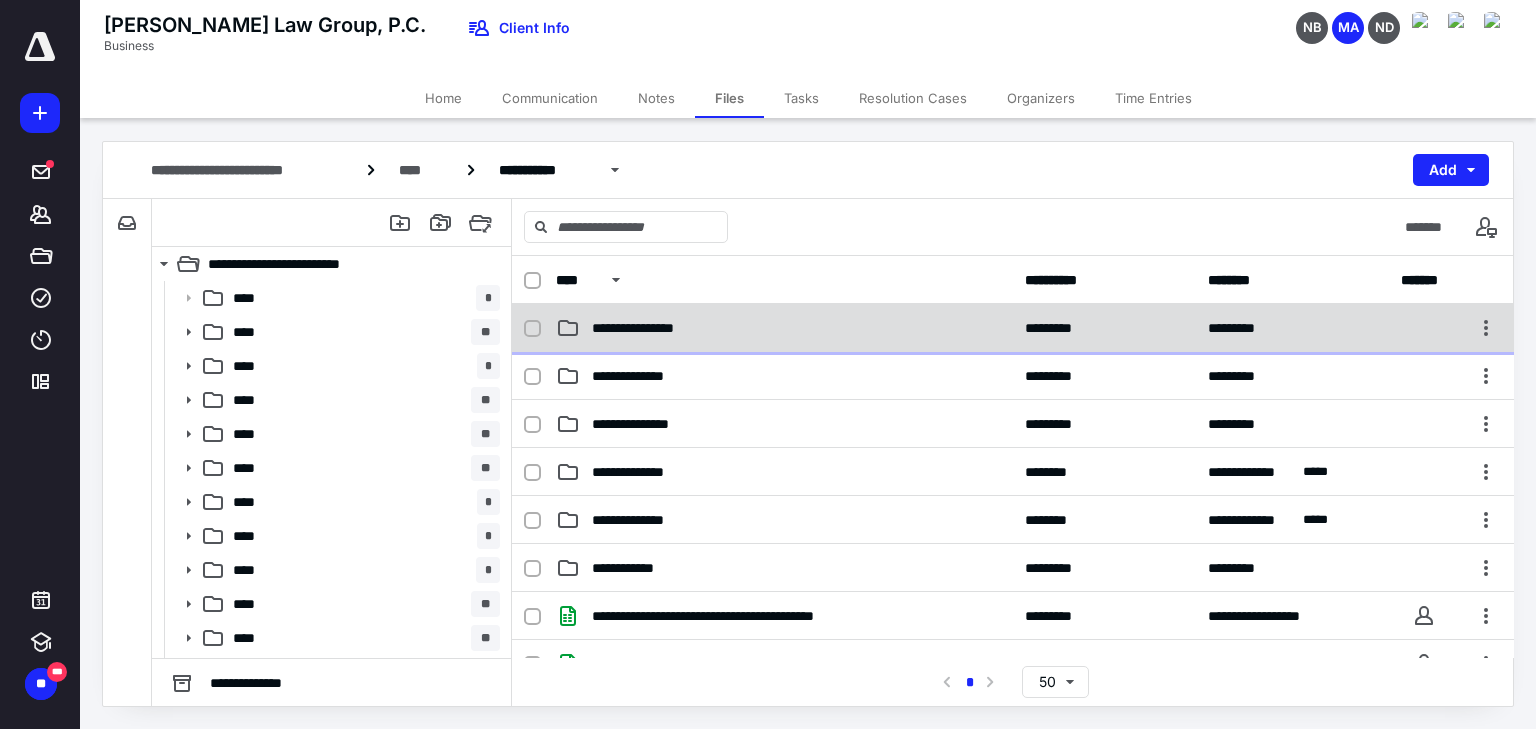 click on "**********" at bounding box center (1013, 328) 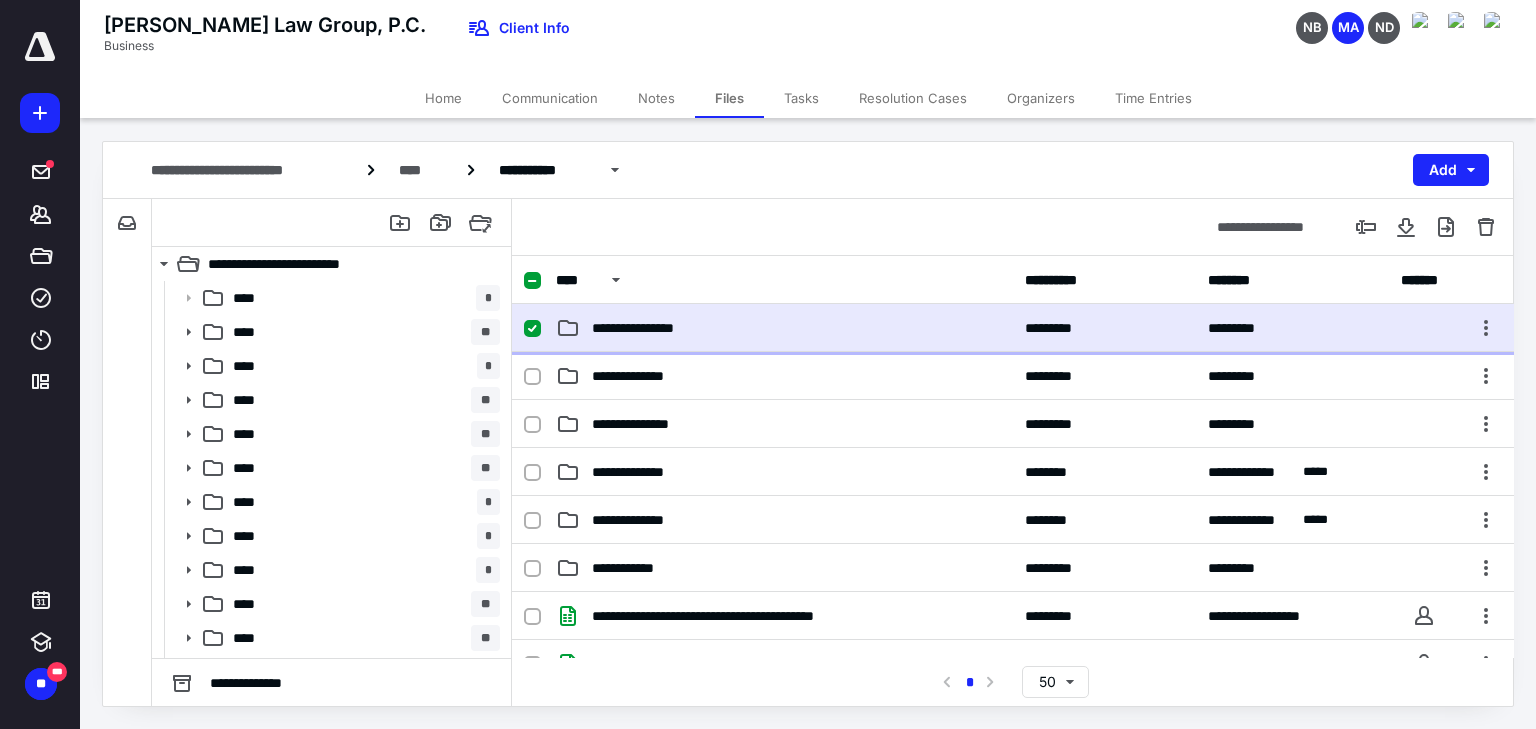 click on "**********" at bounding box center (1013, 328) 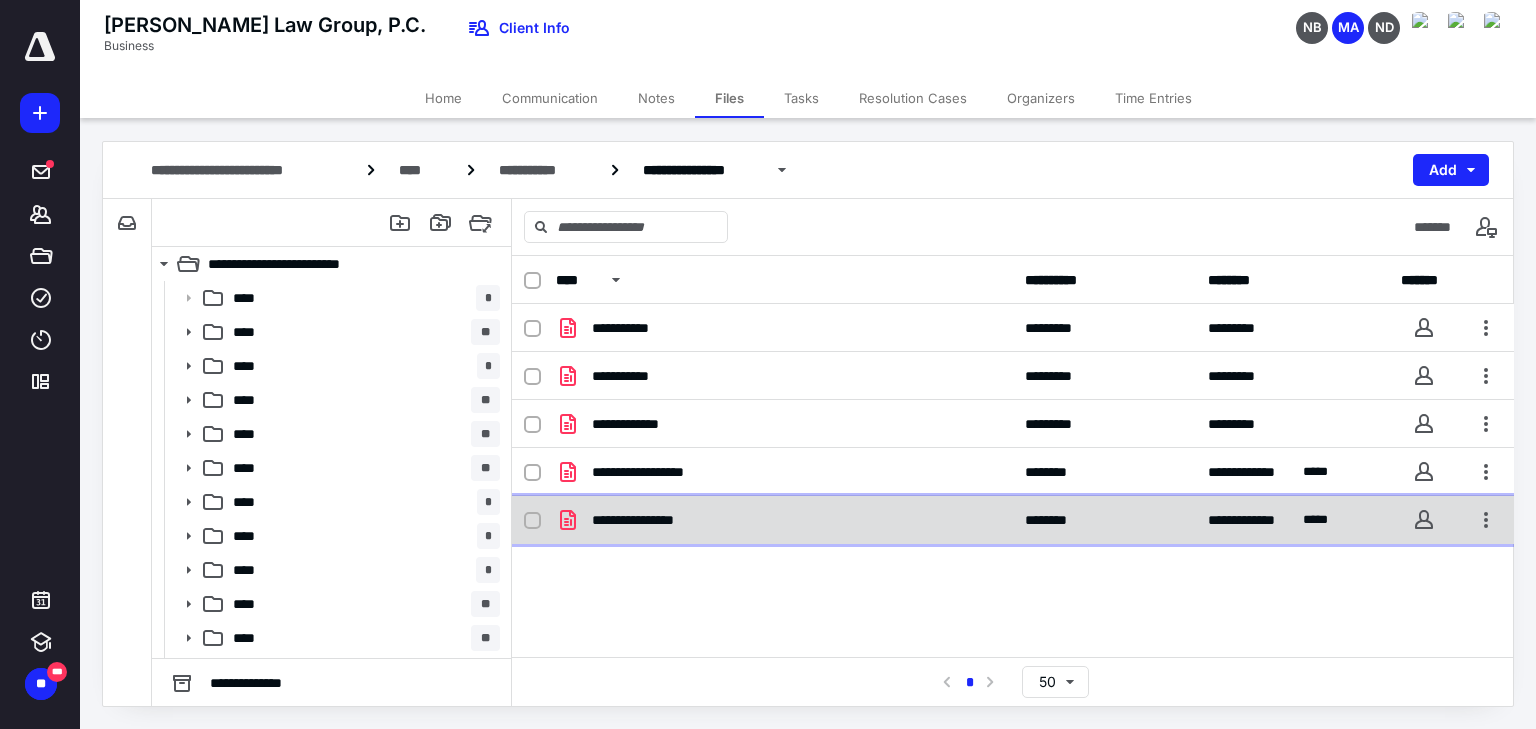 click on "**********" at bounding box center [784, 520] 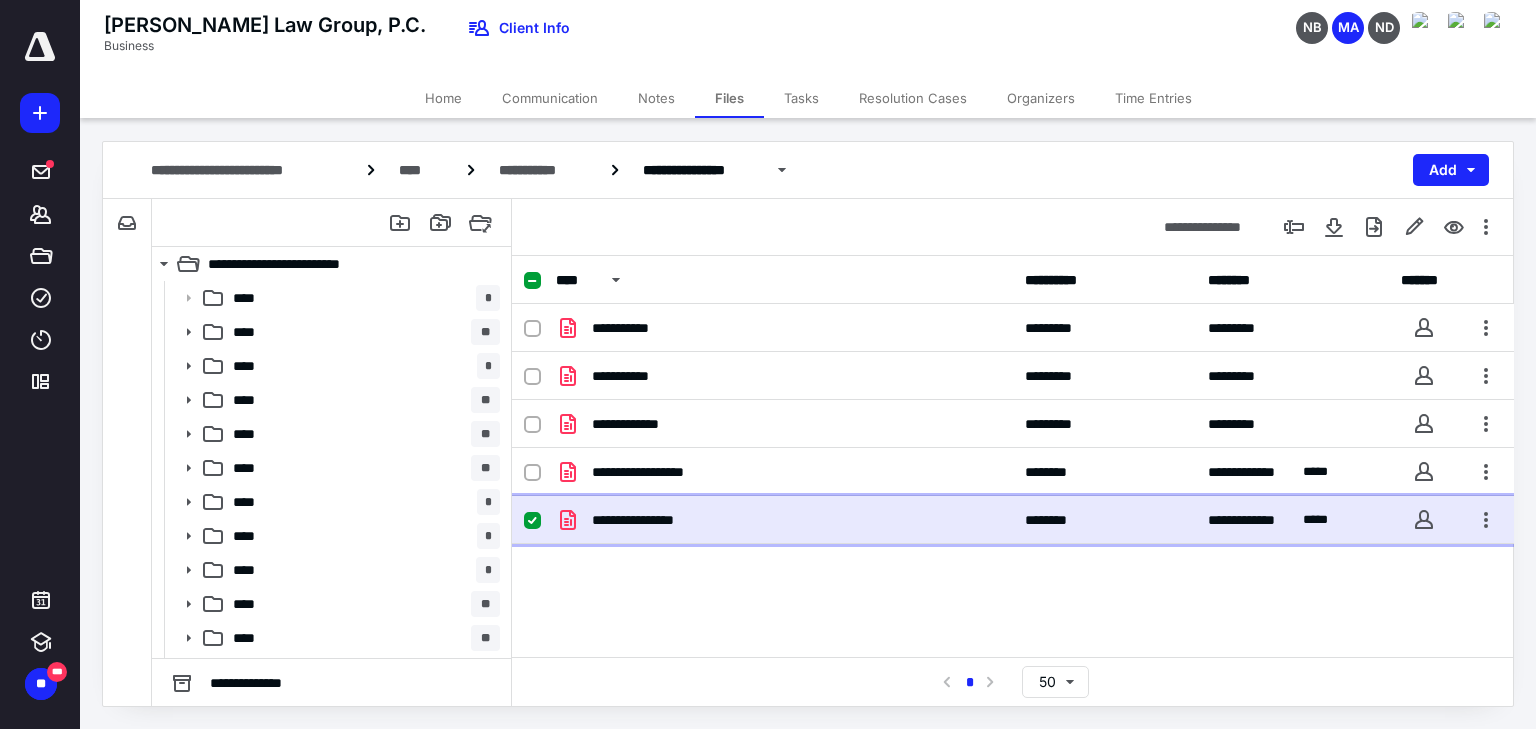 click on "**********" at bounding box center (1013, 520) 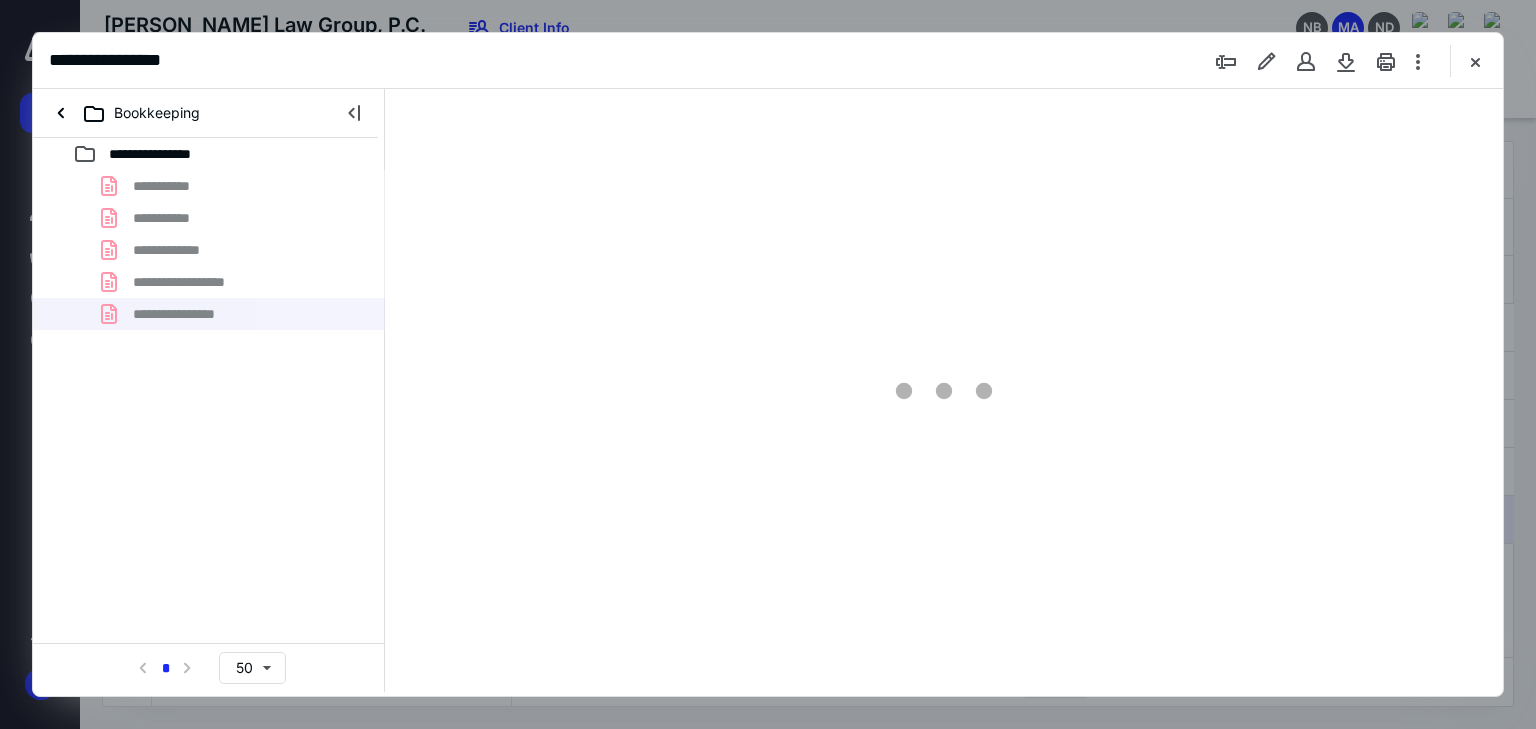 scroll, scrollTop: 0, scrollLeft: 0, axis: both 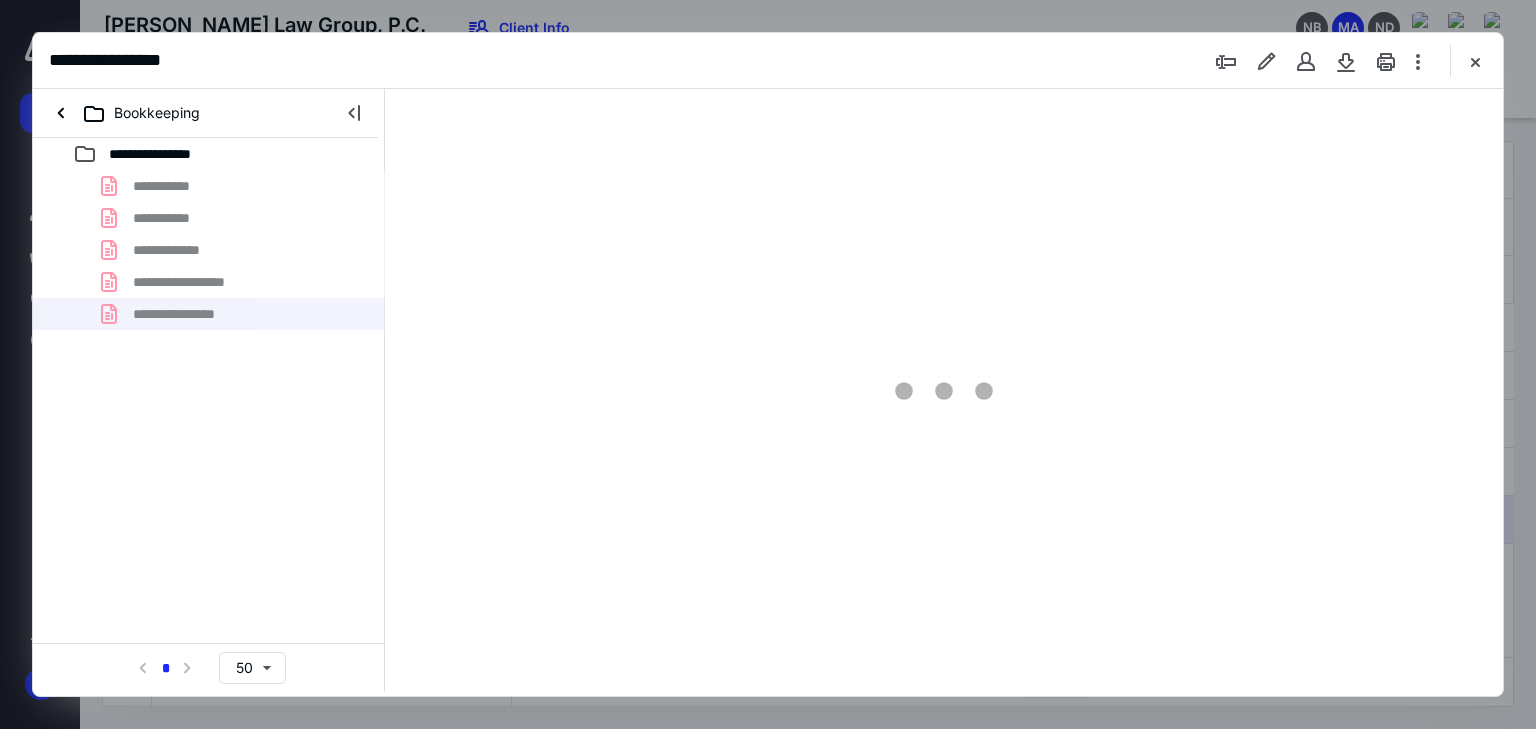 type on "66" 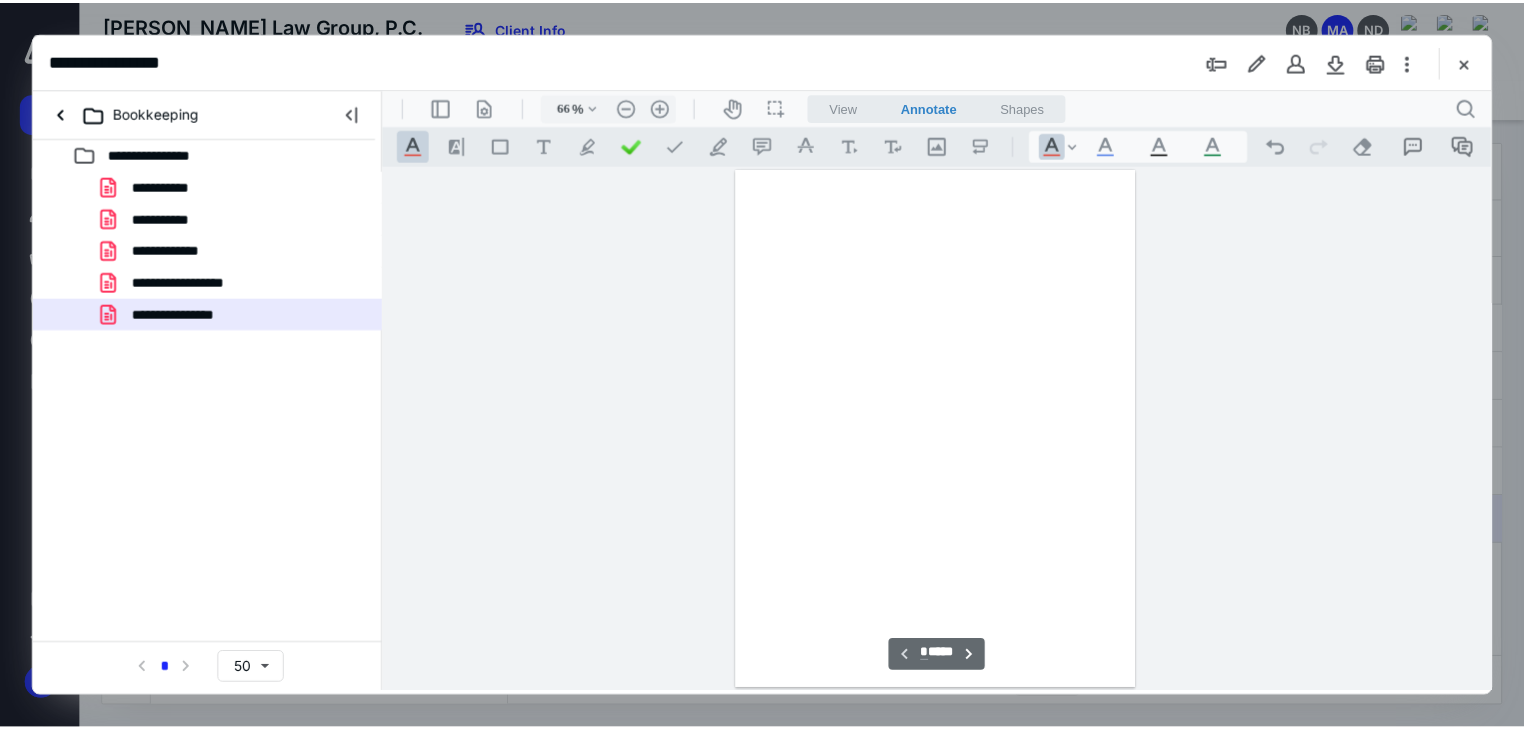 scroll, scrollTop: 79, scrollLeft: 0, axis: vertical 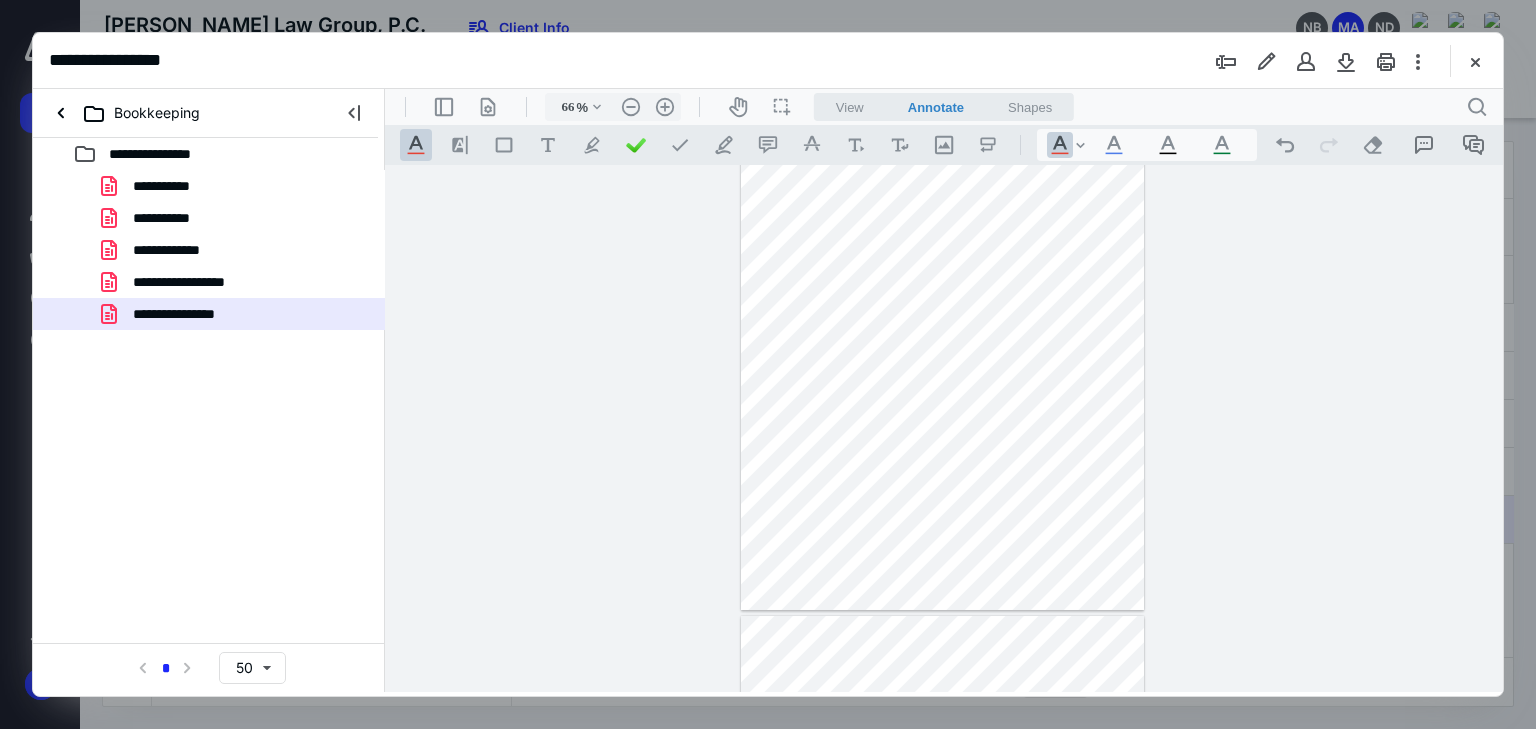 click on "**********" at bounding box center [944, 428] 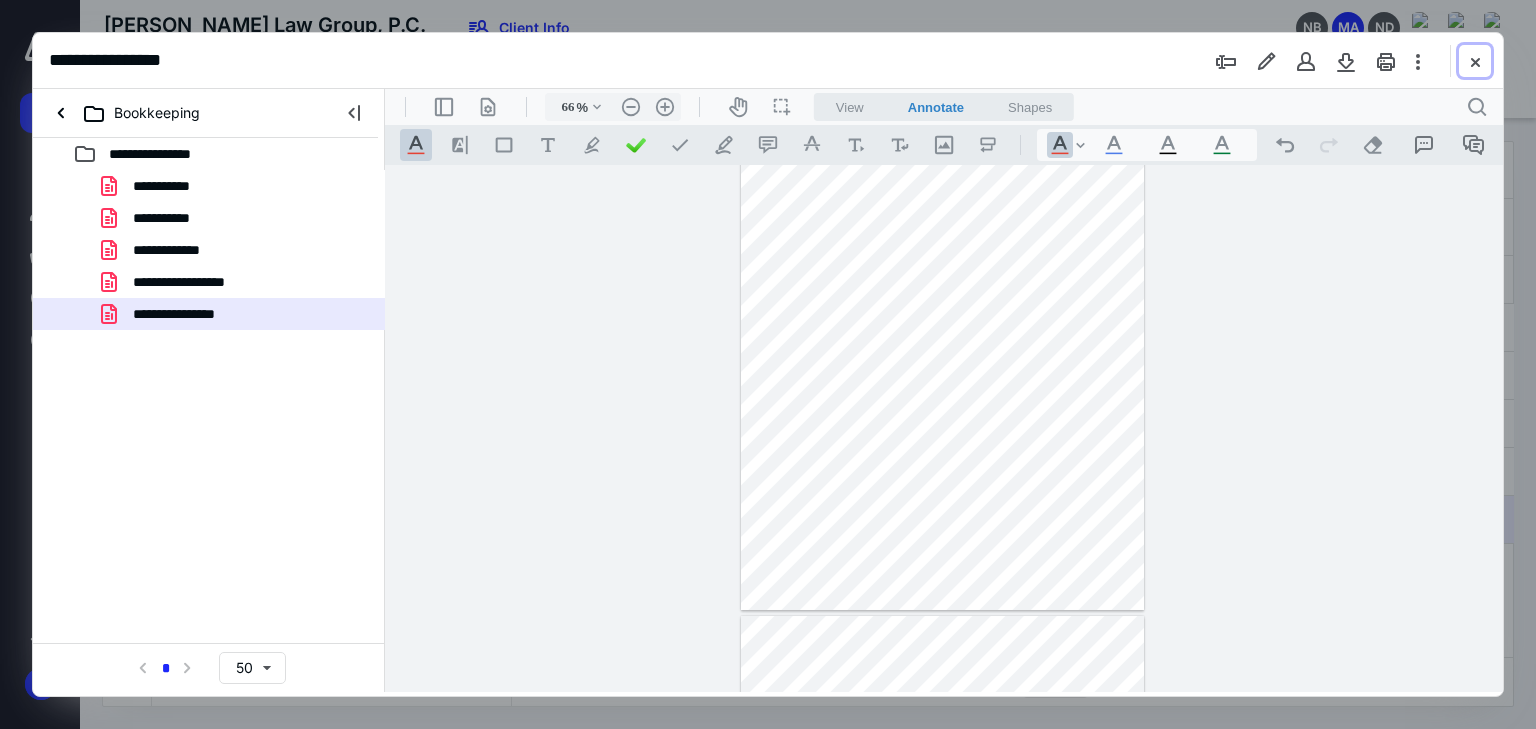 click at bounding box center (1475, 61) 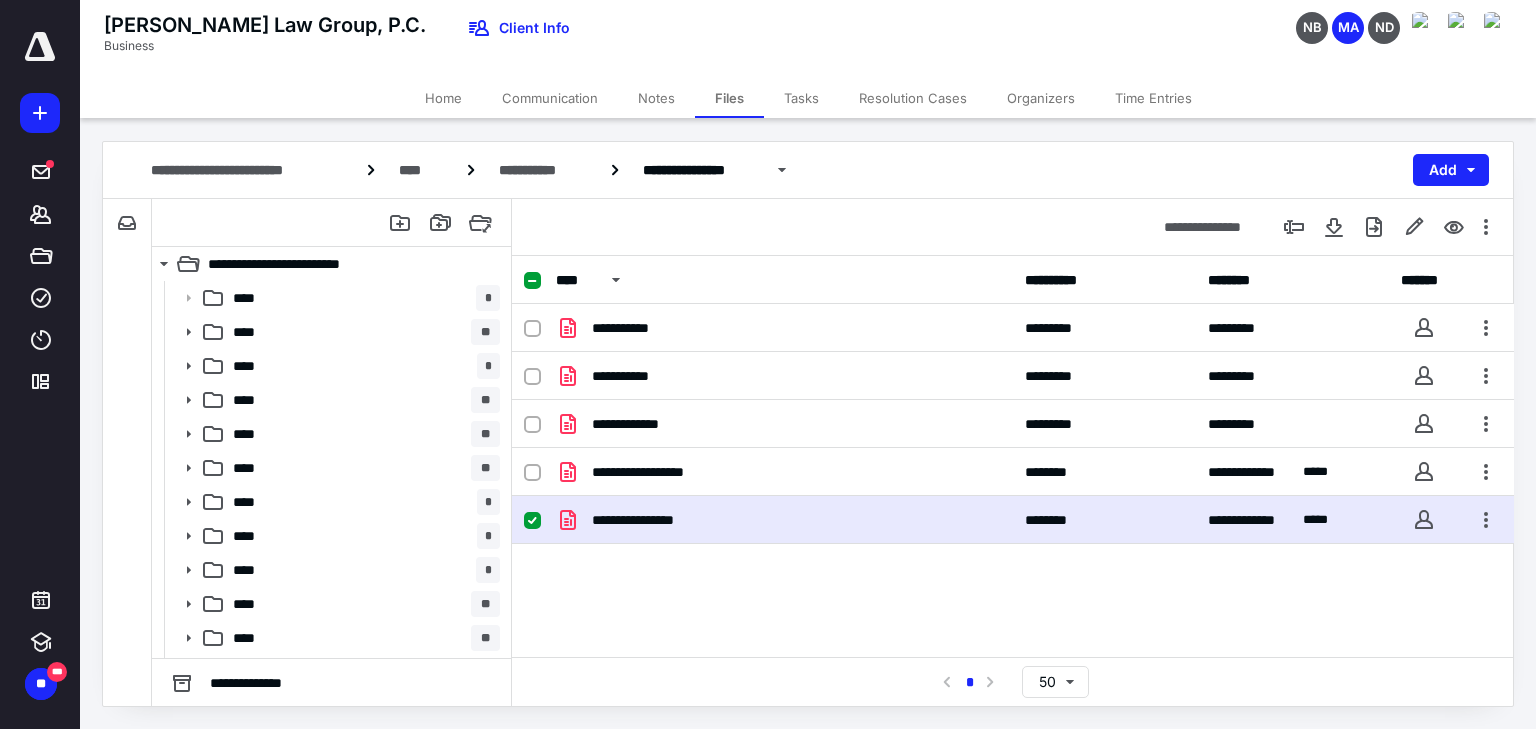 click on "Notes" at bounding box center [656, 98] 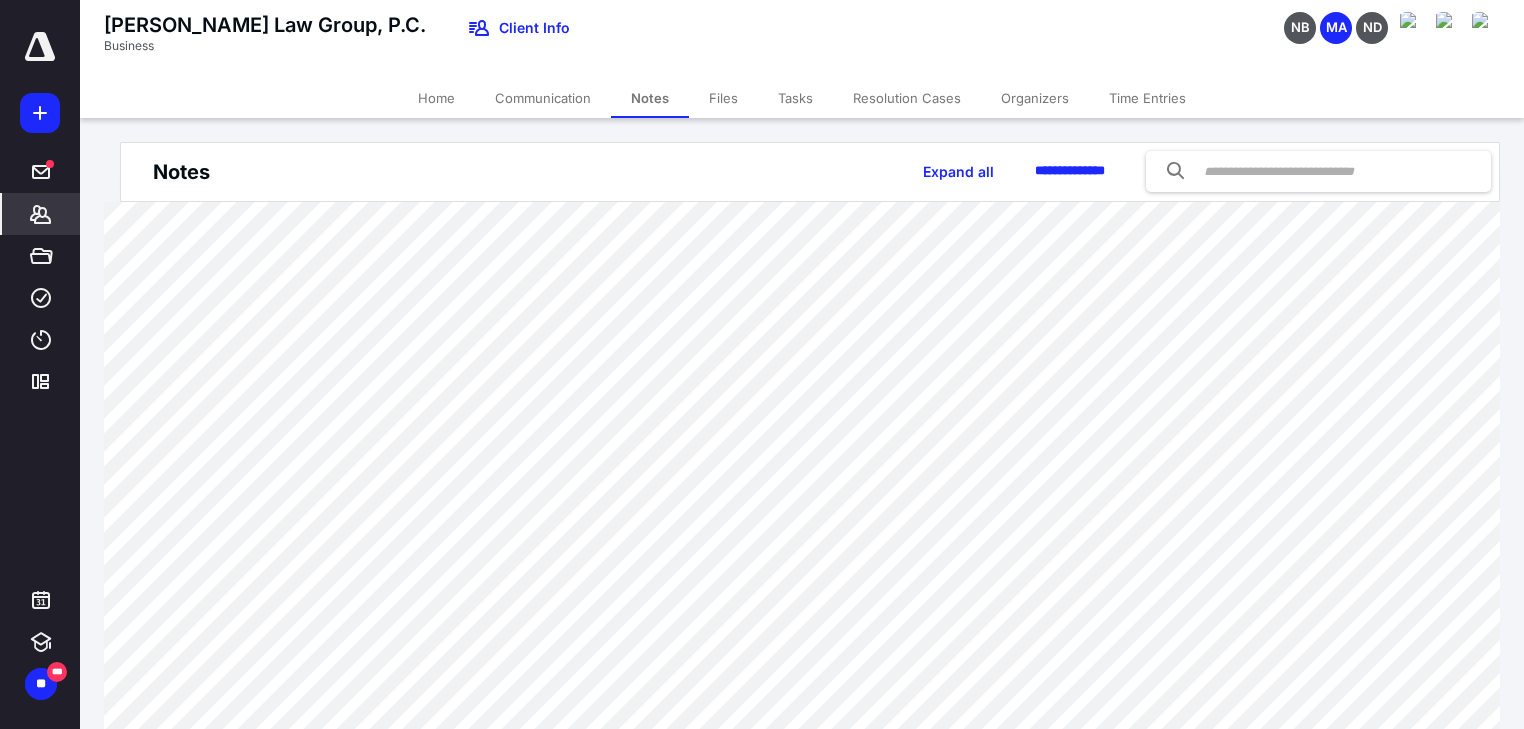 scroll, scrollTop: 160, scrollLeft: 0, axis: vertical 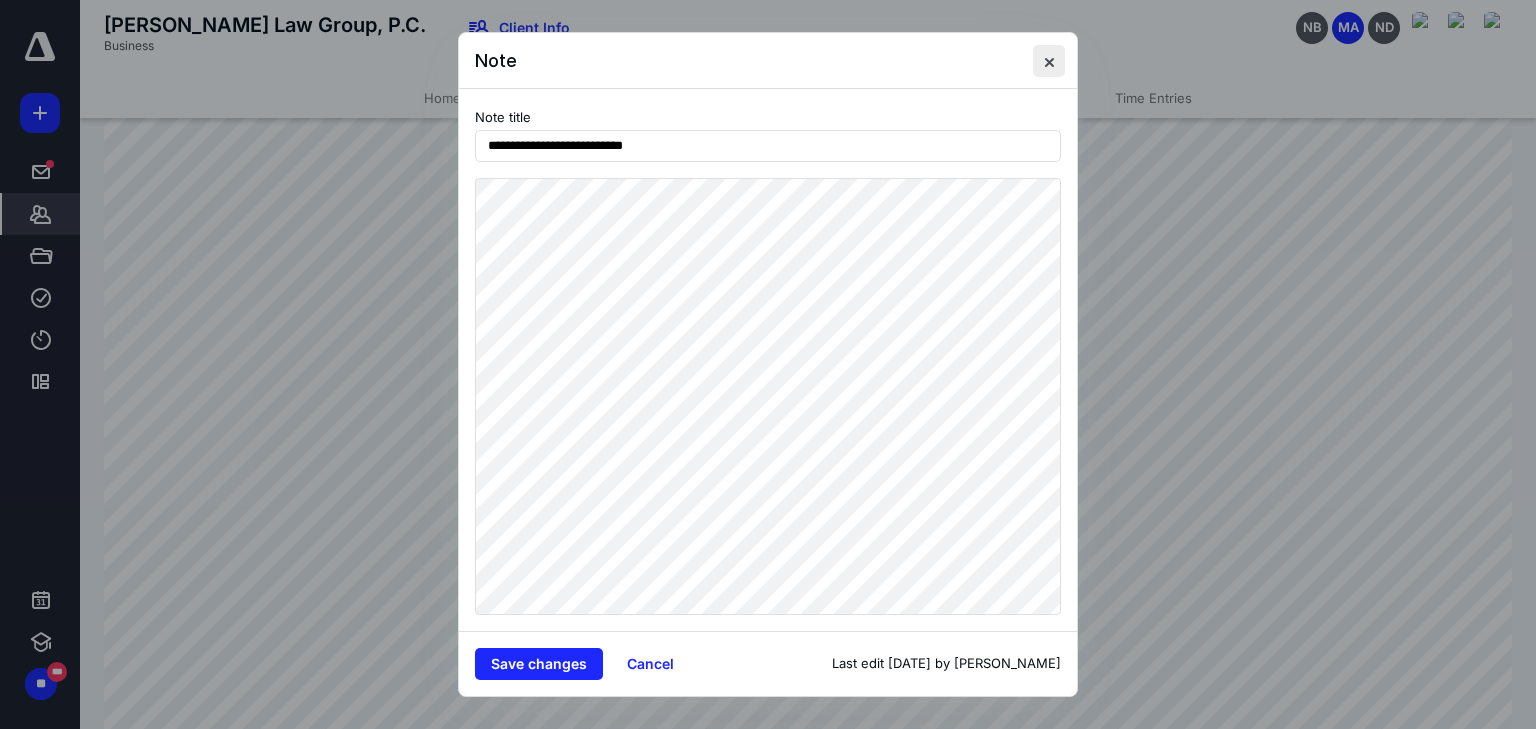 click at bounding box center [1049, 61] 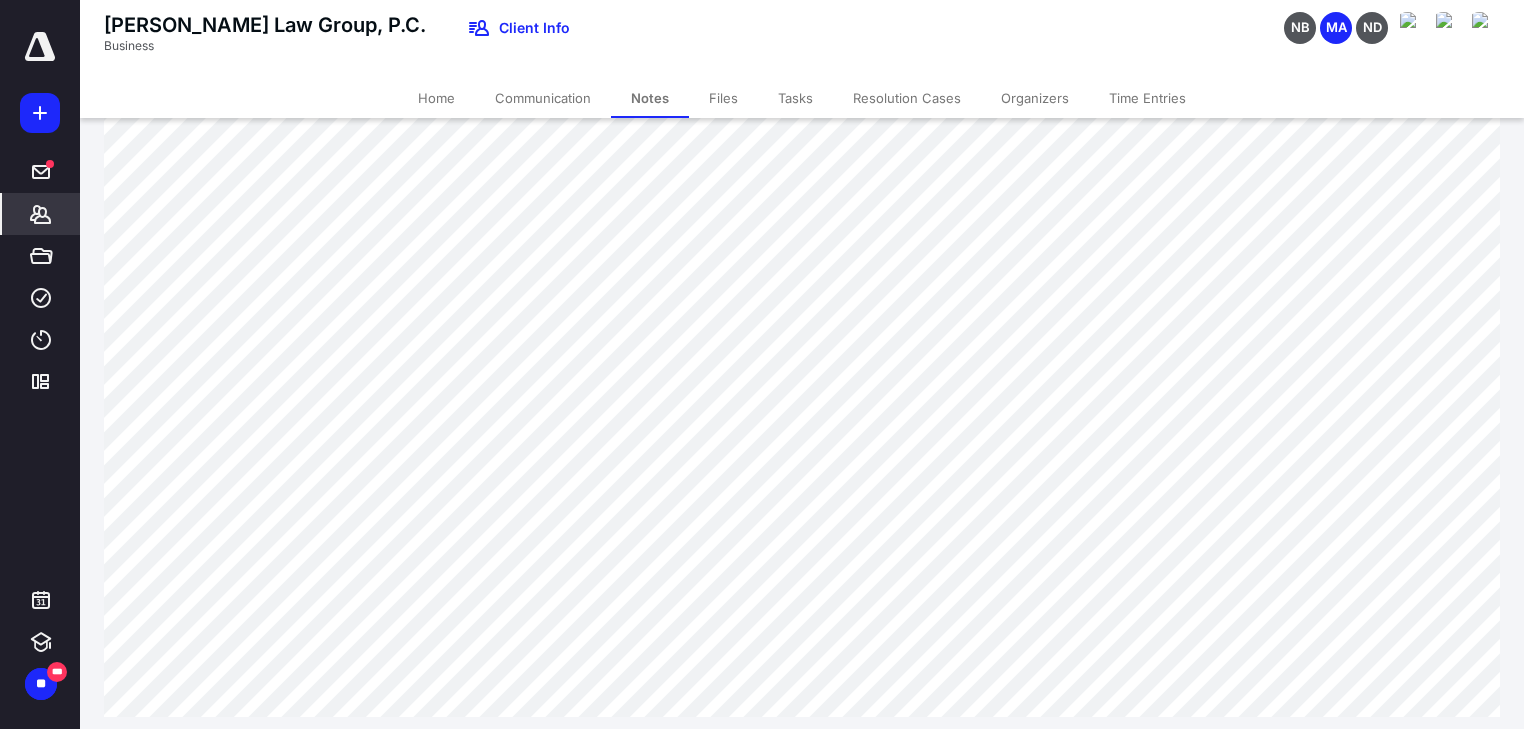 scroll, scrollTop: 240, scrollLeft: 0, axis: vertical 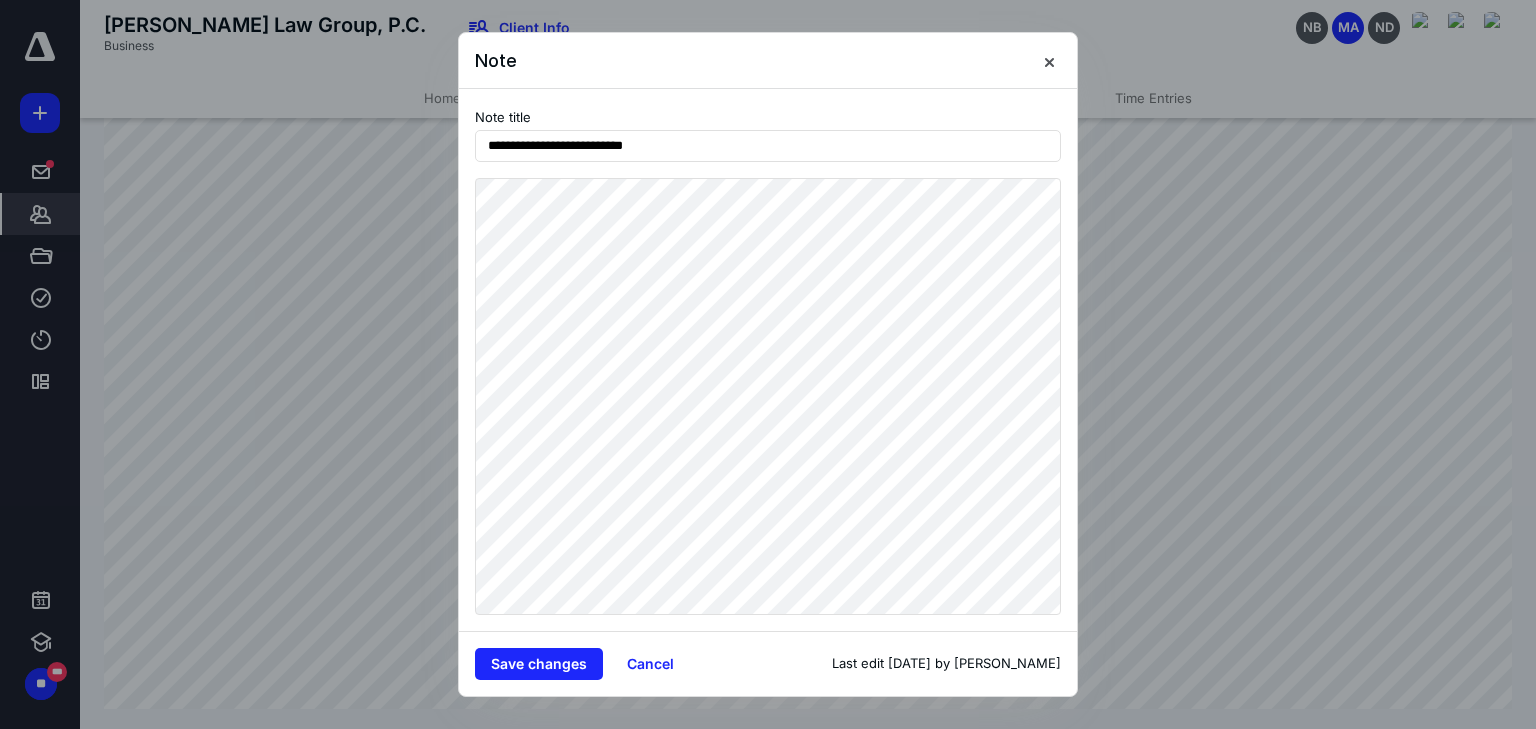 click on "Note" at bounding box center (768, 61) 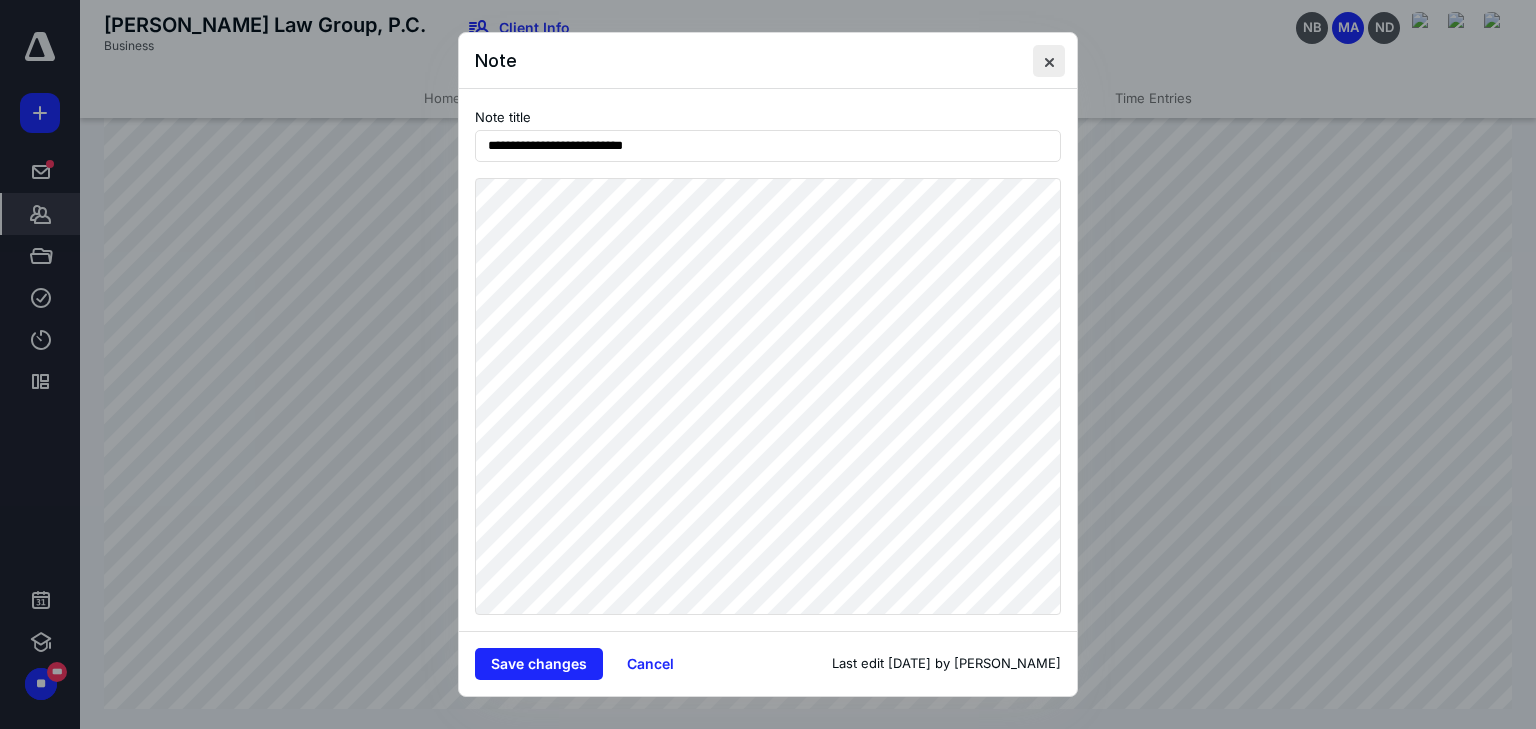 click at bounding box center (1049, 61) 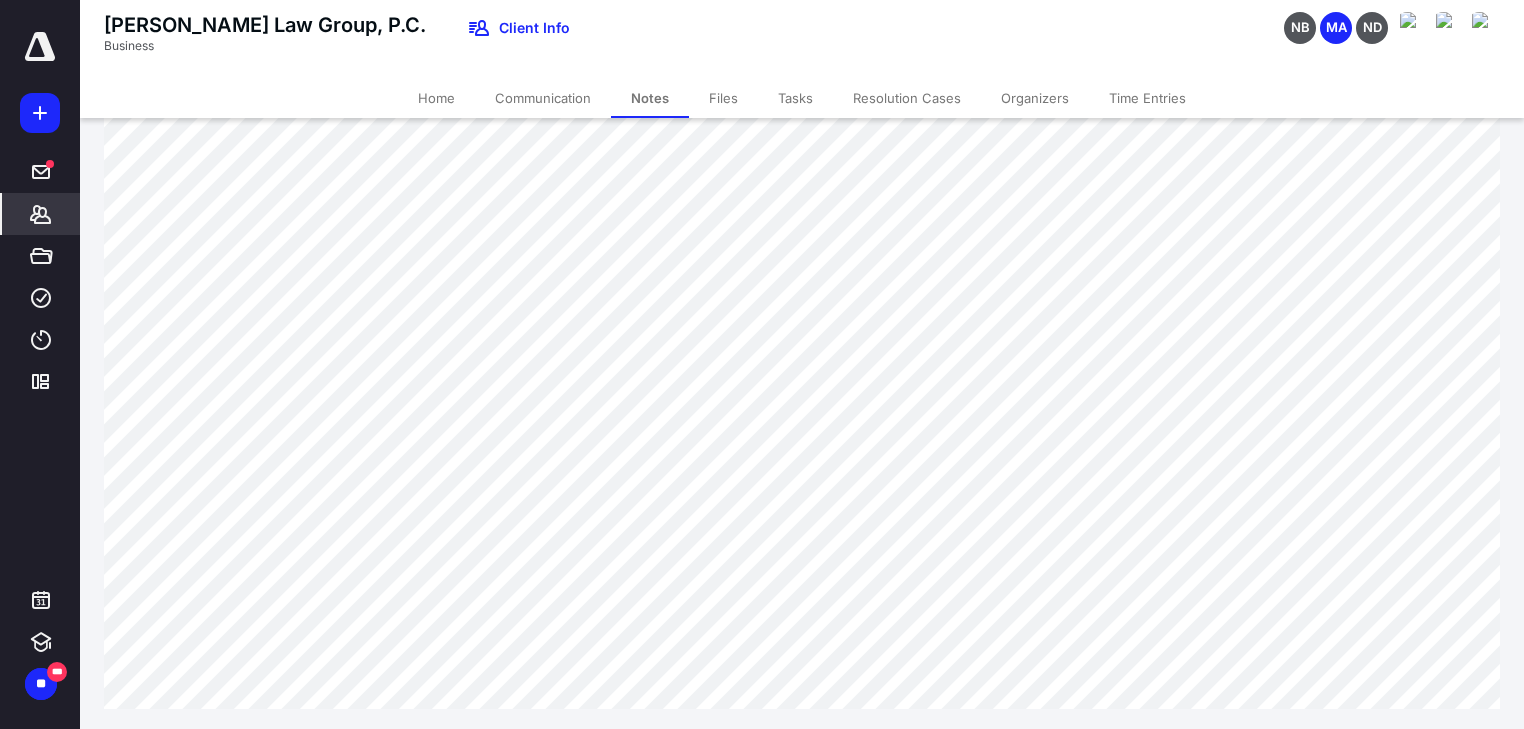 click on "Files" at bounding box center (723, 98) 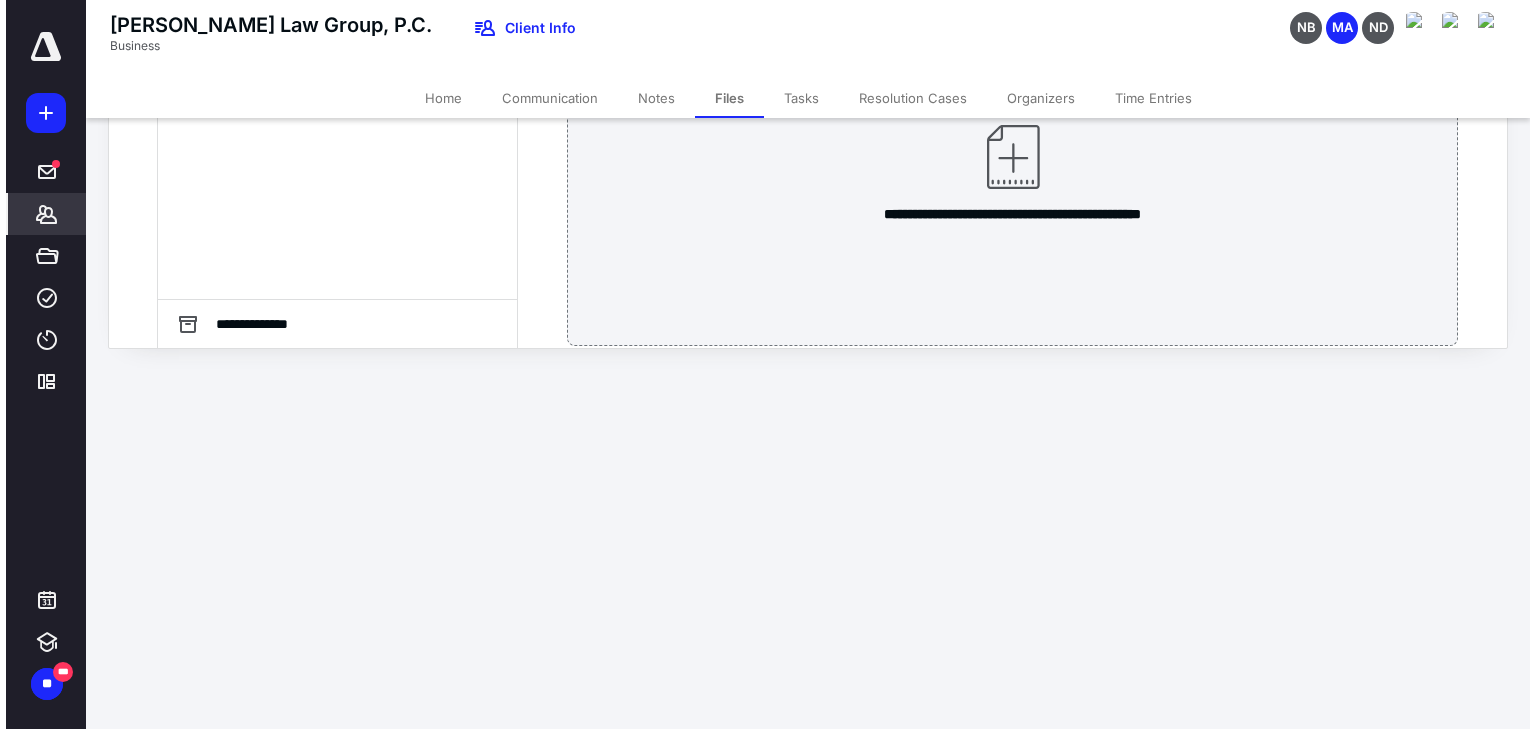 scroll, scrollTop: 0, scrollLeft: 0, axis: both 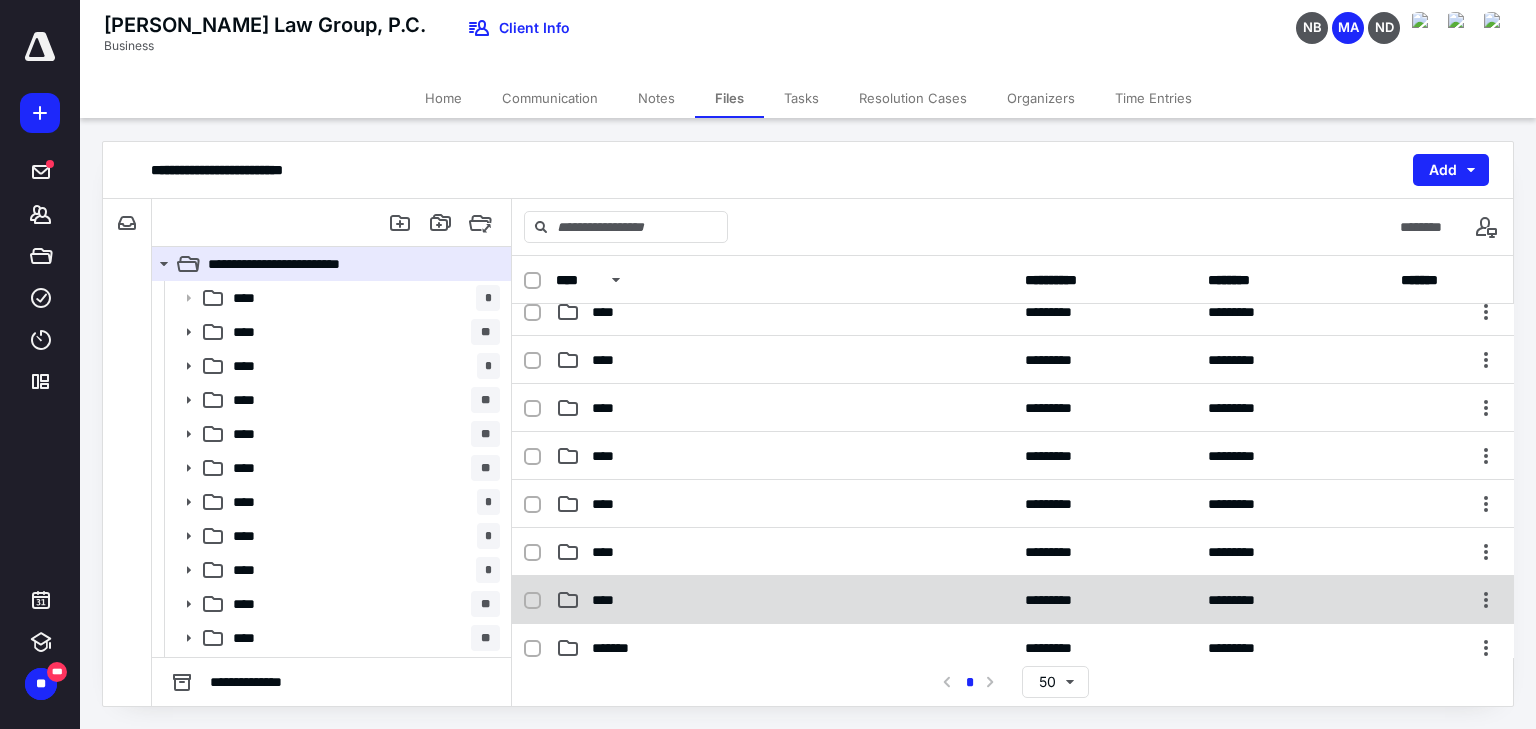 click on "****" at bounding box center (609, 600) 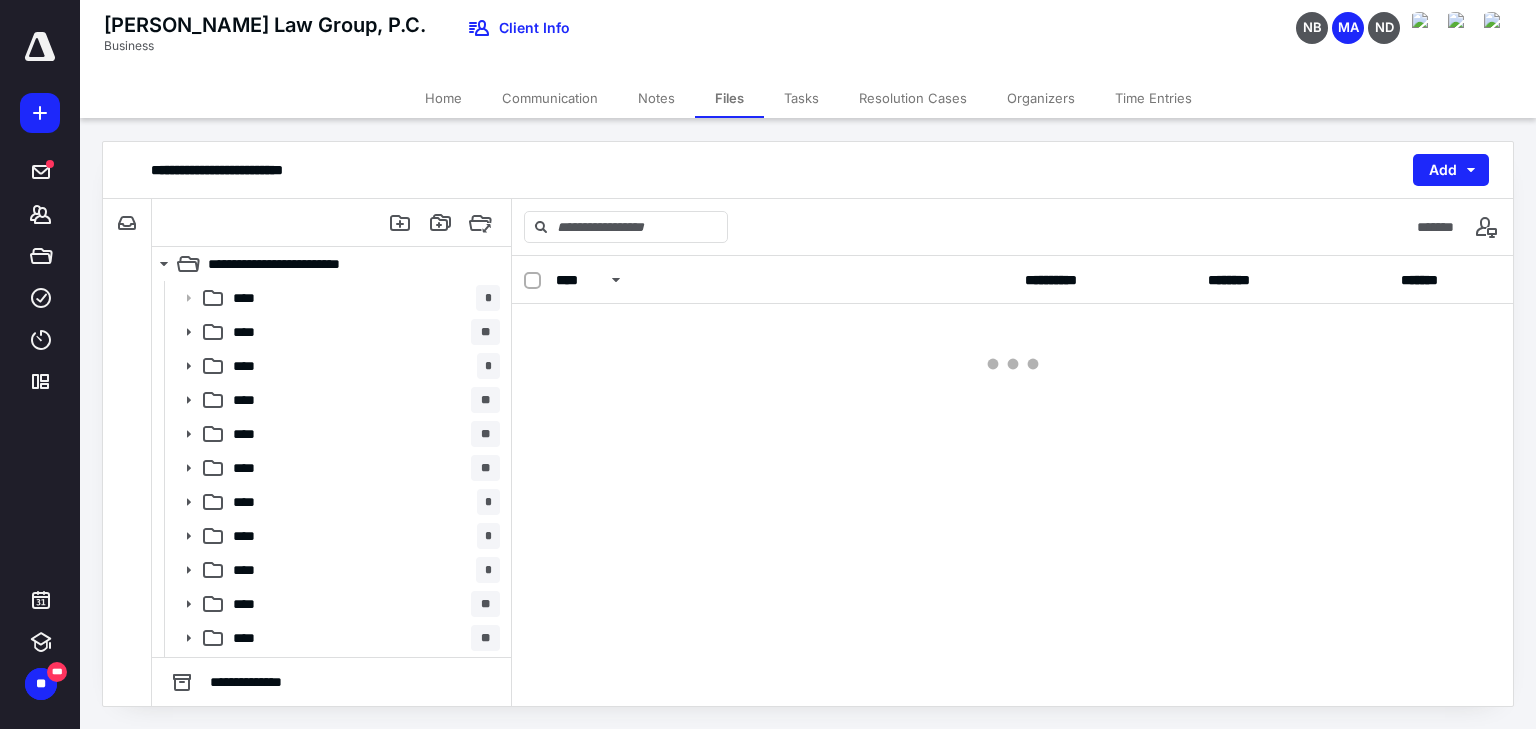 scroll, scrollTop: 0, scrollLeft: 0, axis: both 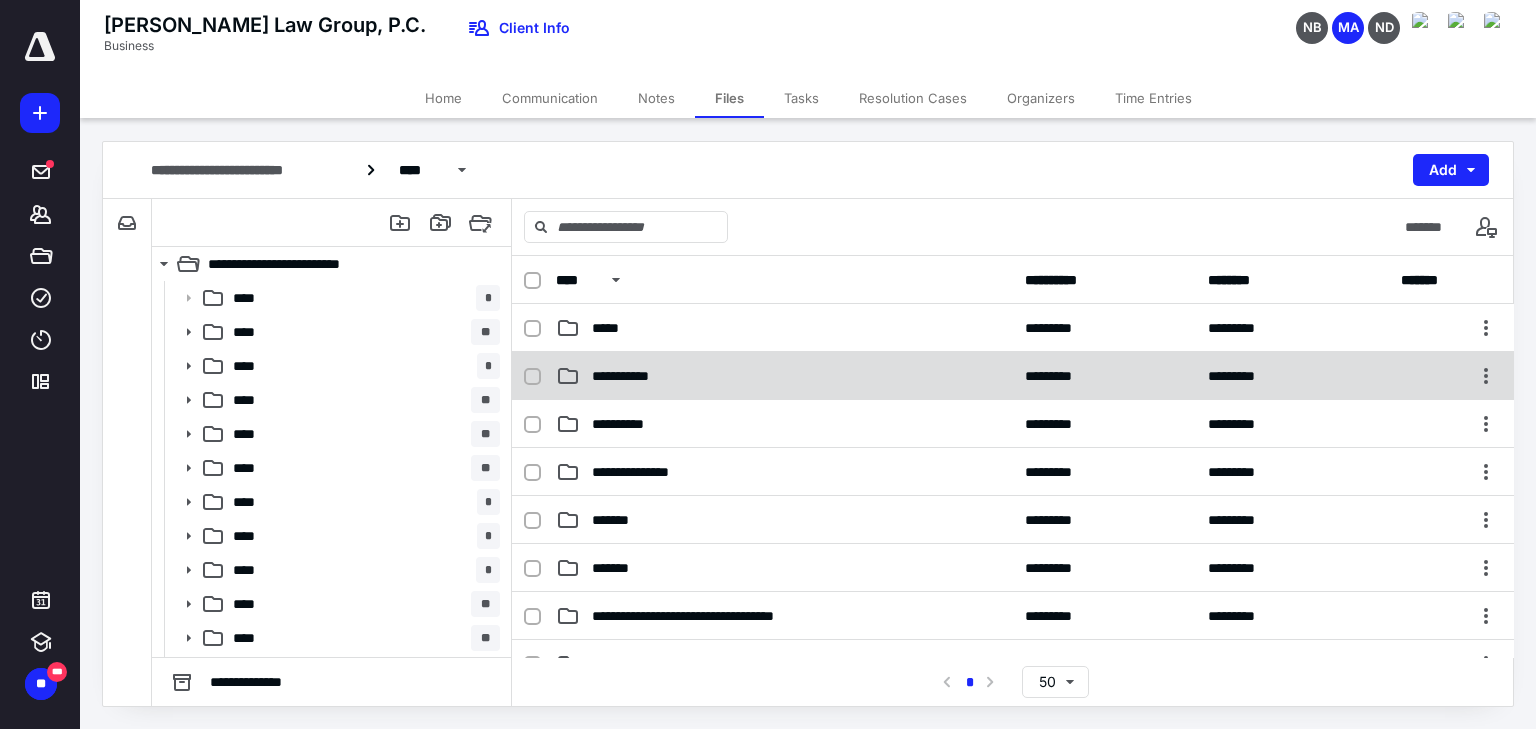 click on "**********" at bounding box center (635, 376) 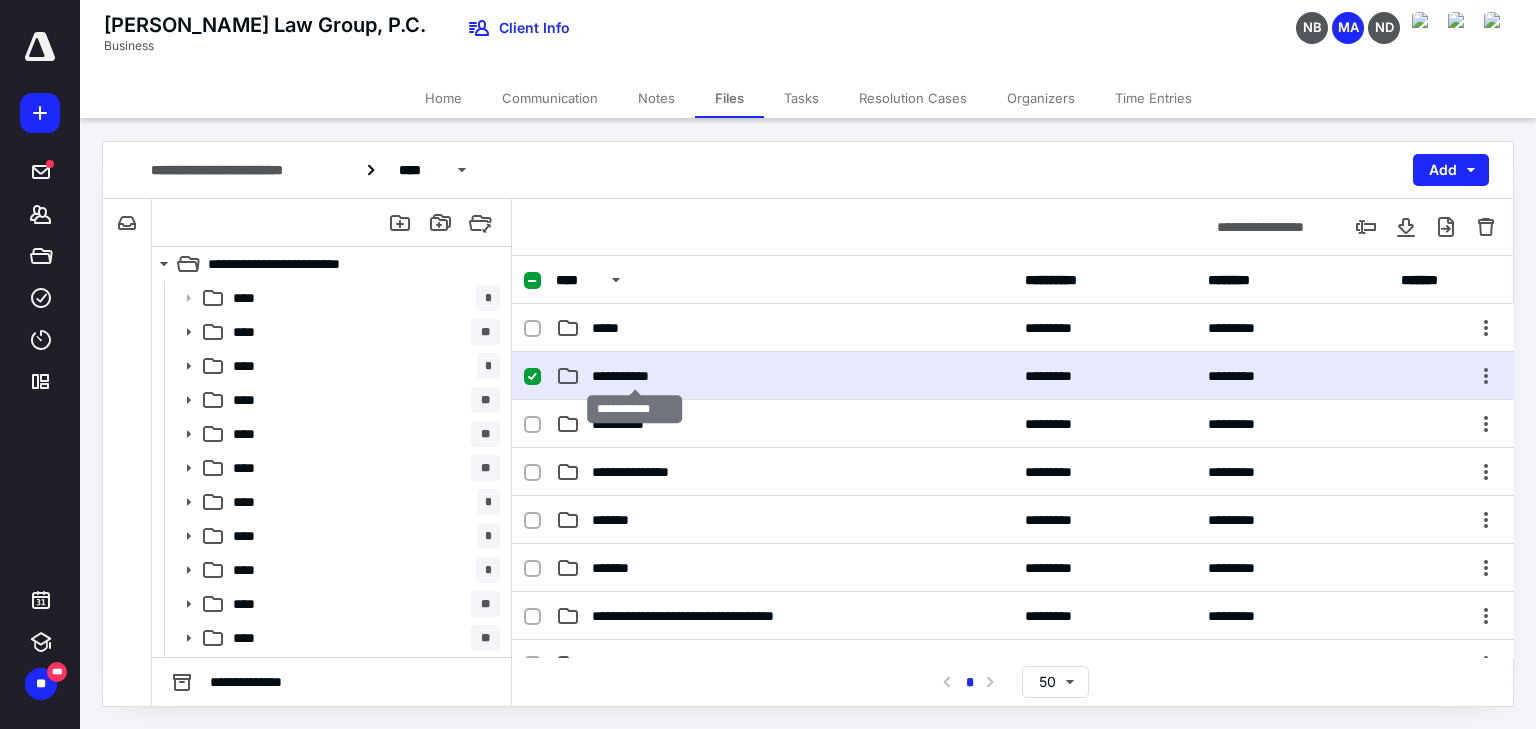 click on "**********" at bounding box center [635, 376] 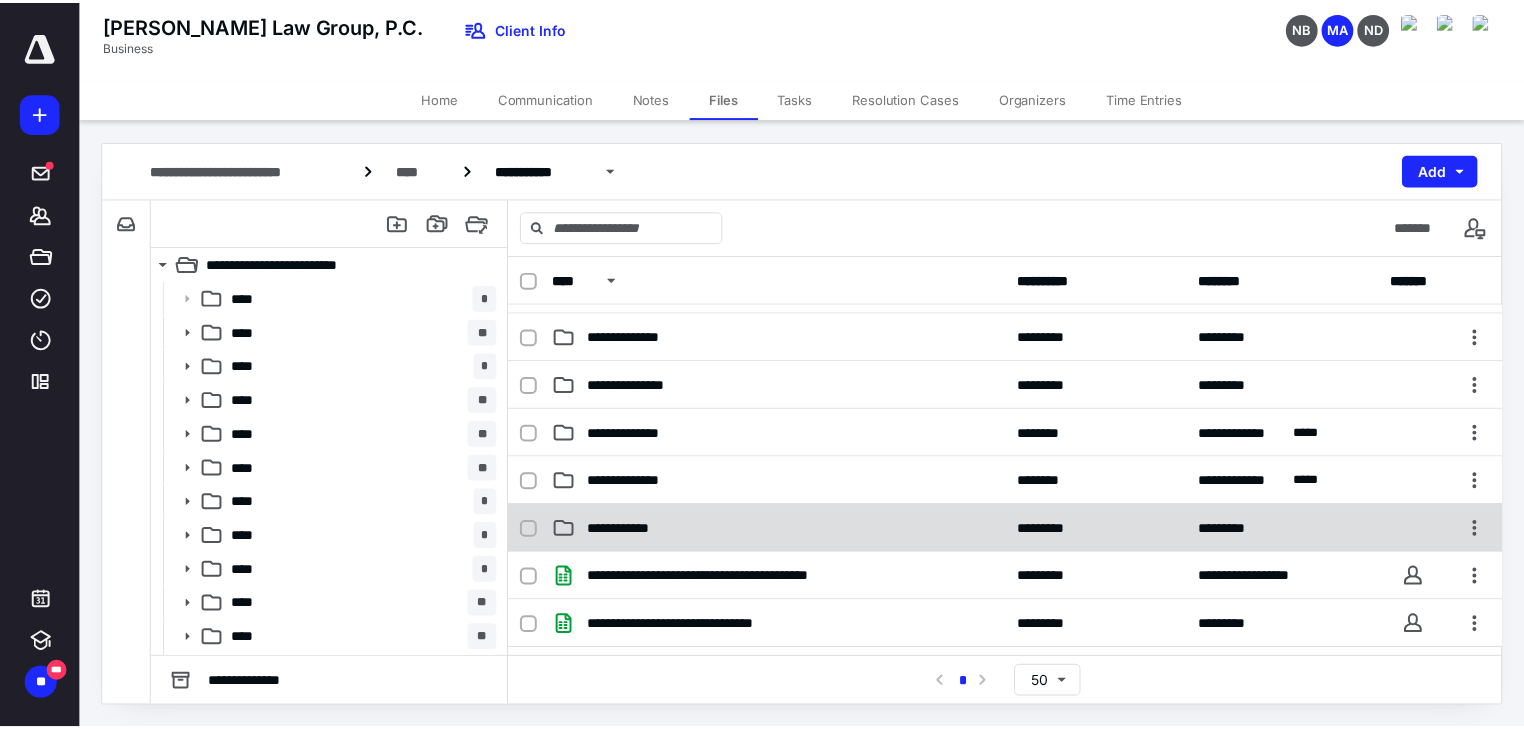 scroll, scrollTop: 0, scrollLeft: 0, axis: both 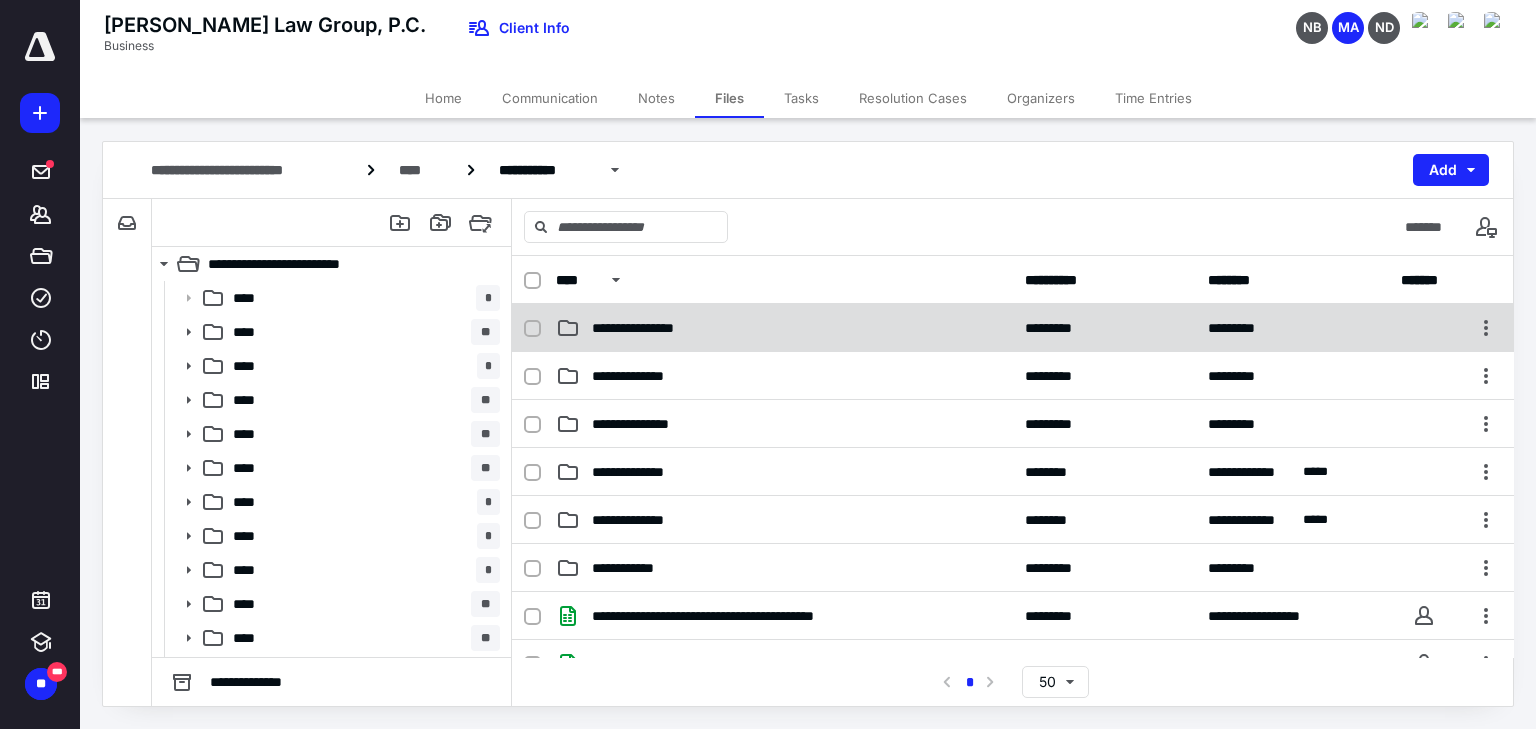 click on "**********" at bounding box center [646, 328] 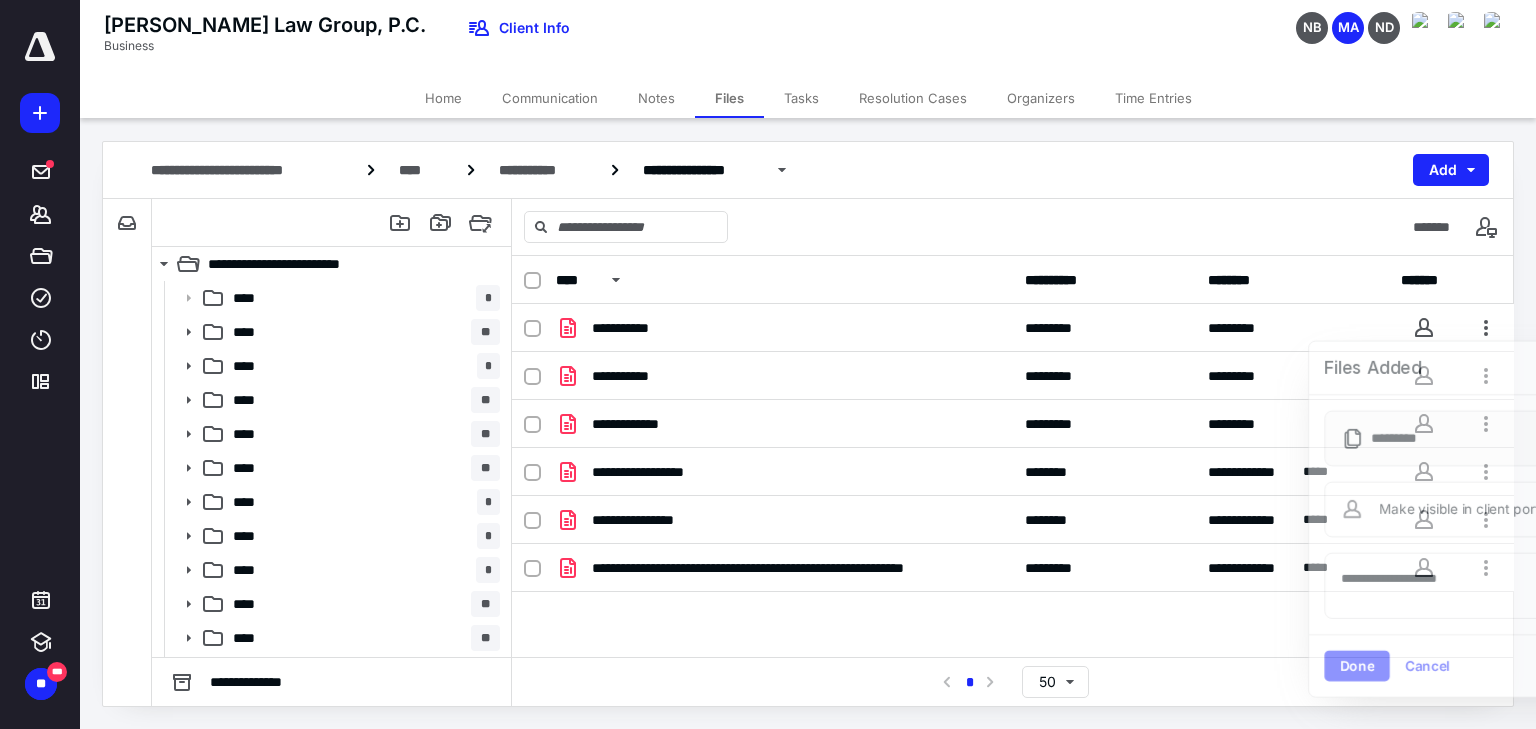 checkbox on "true" 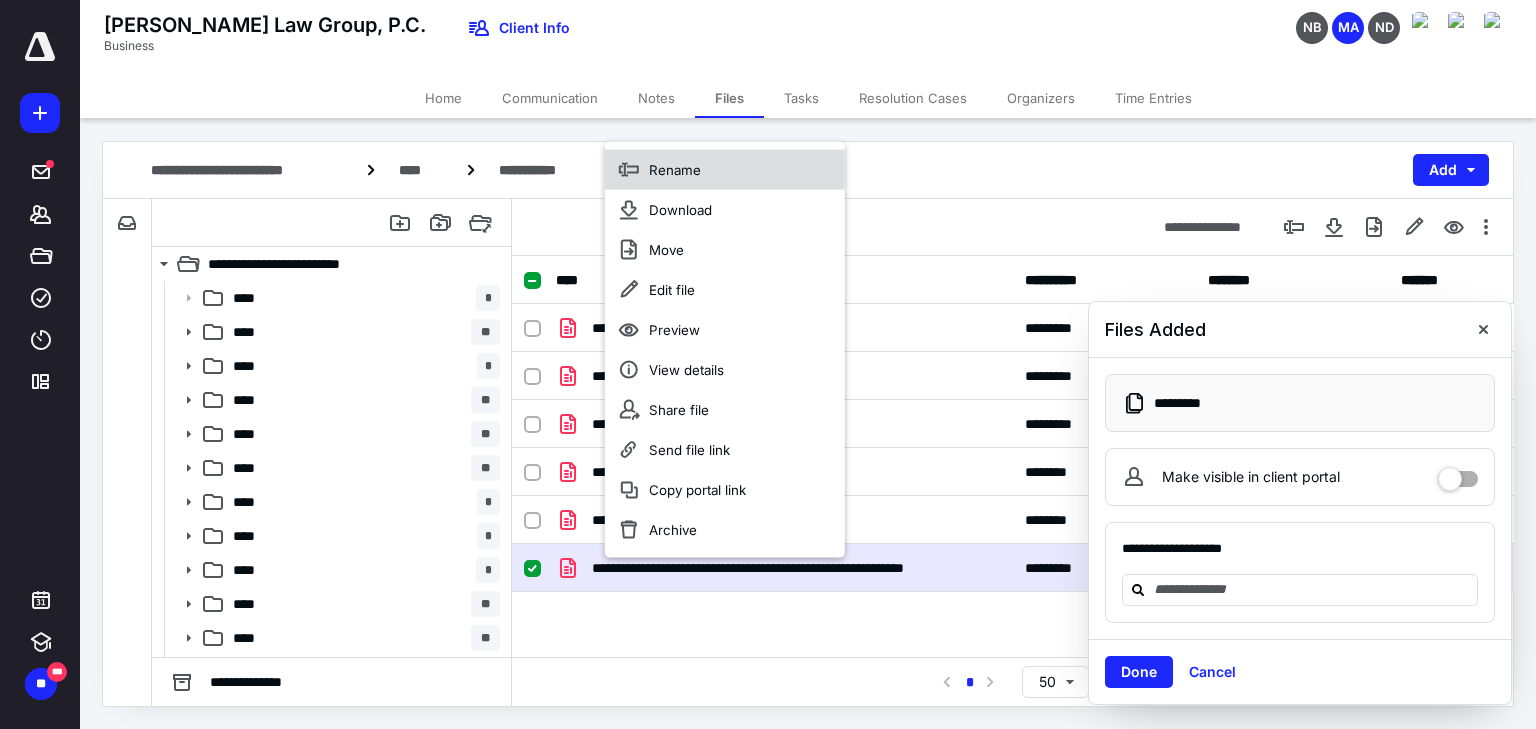 click on "Rename" at bounding box center [675, 169] 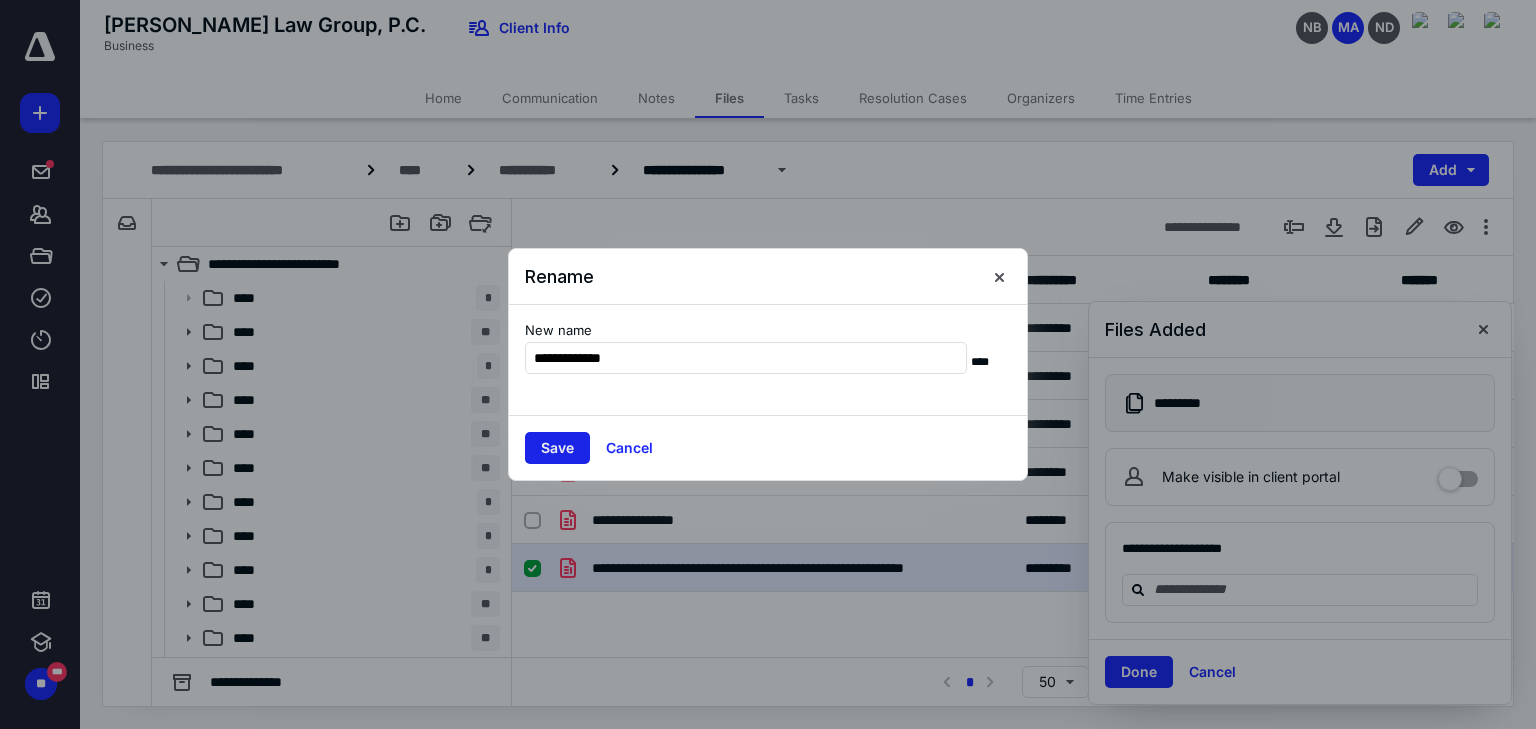 type on "**********" 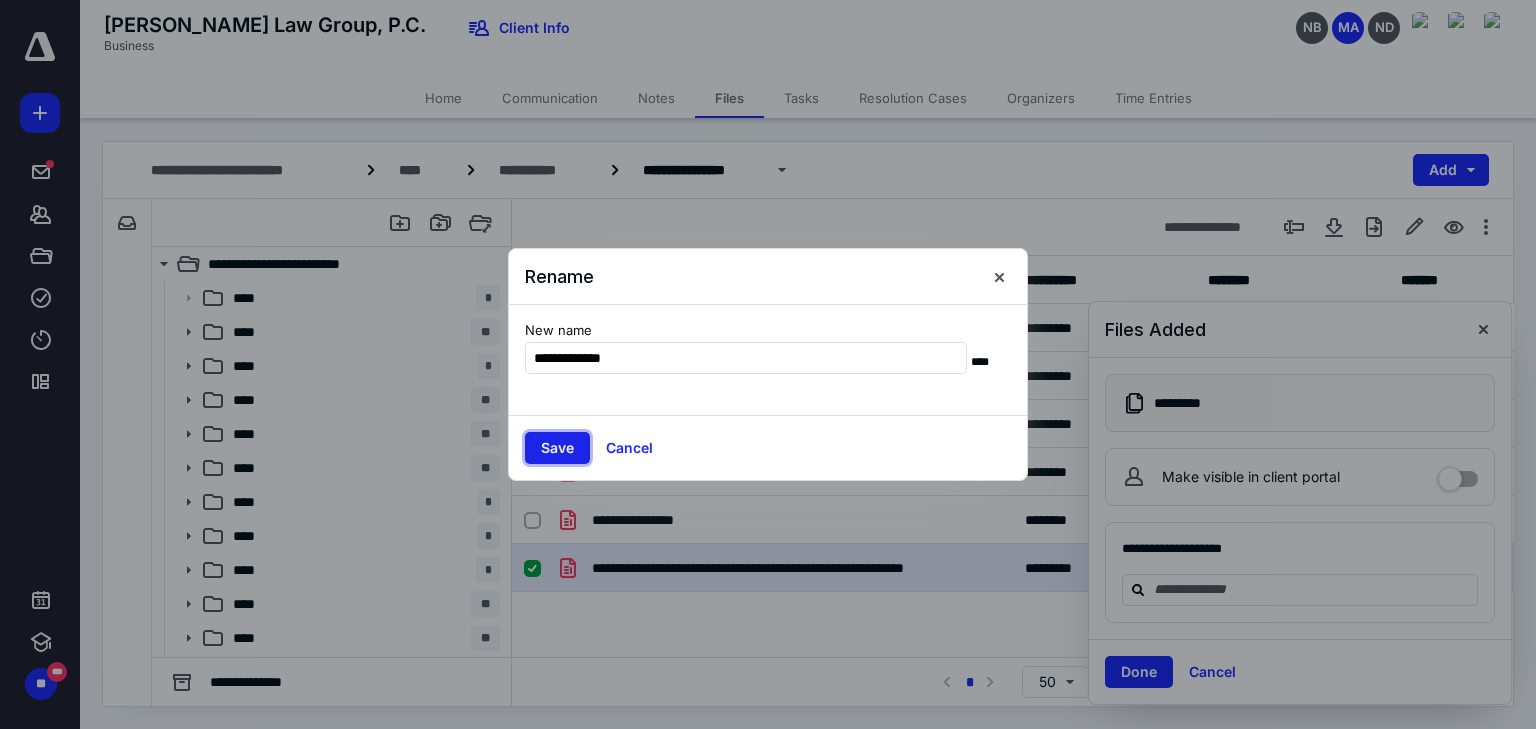 click on "Save" at bounding box center [557, 448] 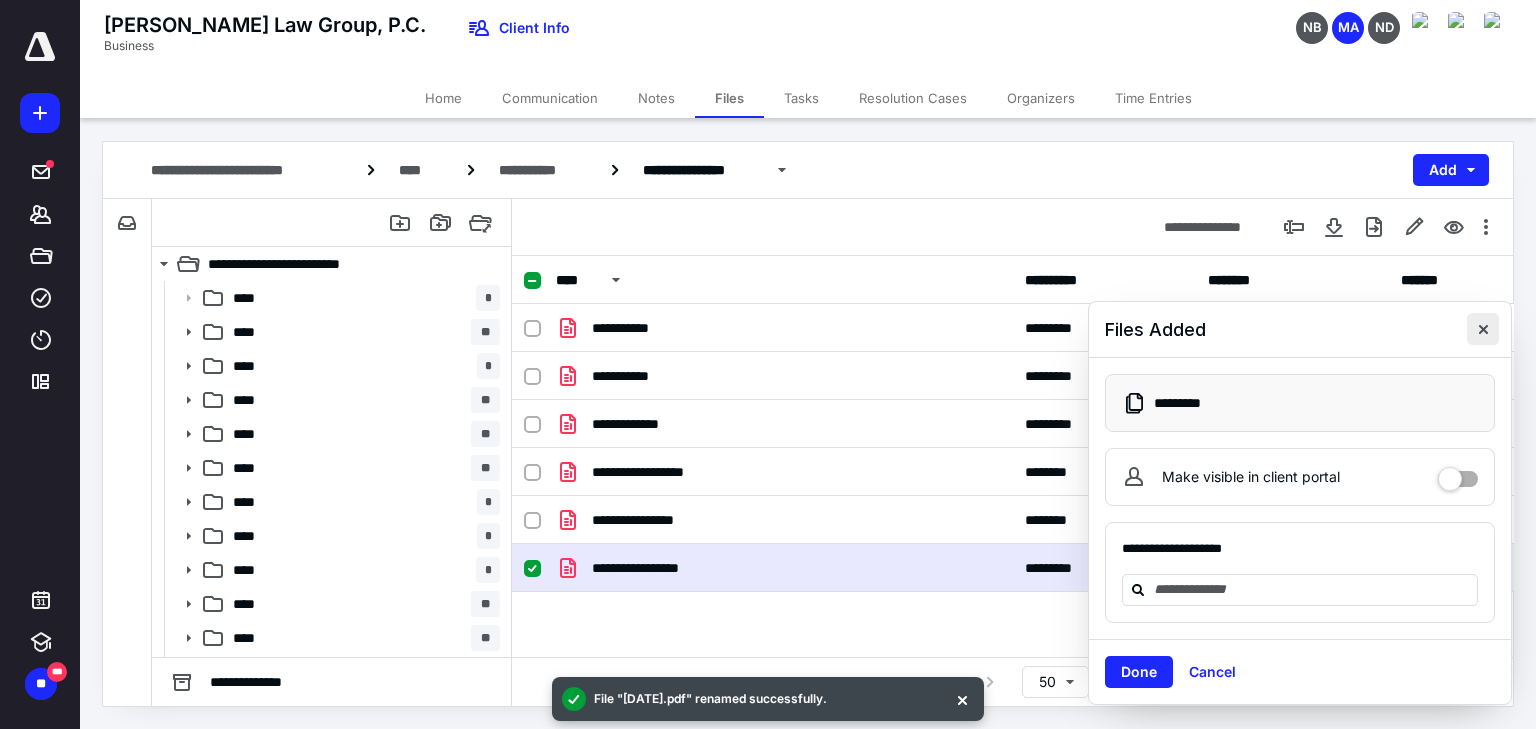 click at bounding box center (1483, 329) 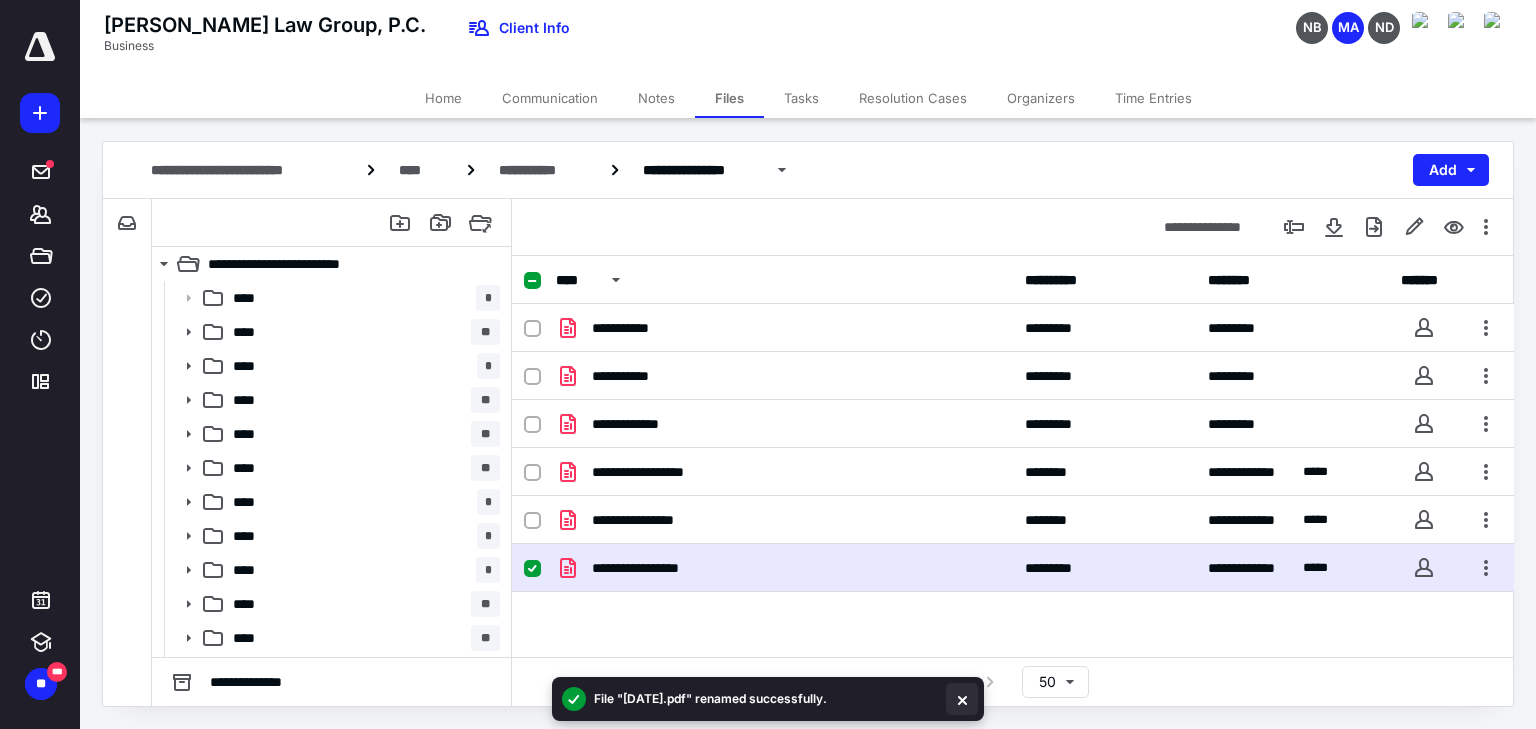 click at bounding box center (962, 699) 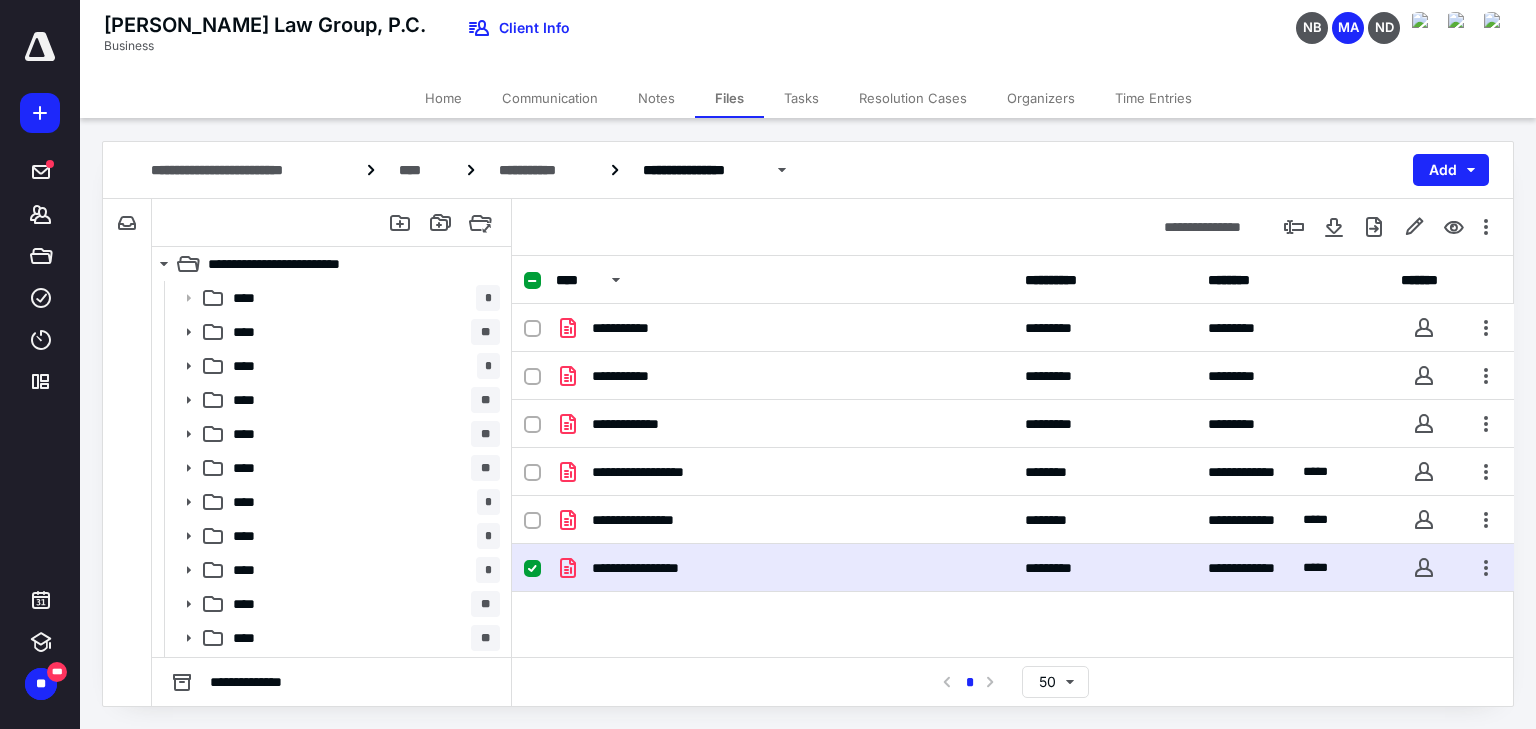 drag, startPoint x: 889, startPoint y: 179, endPoint x: 679, endPoint y: 643, distance: 509.30933 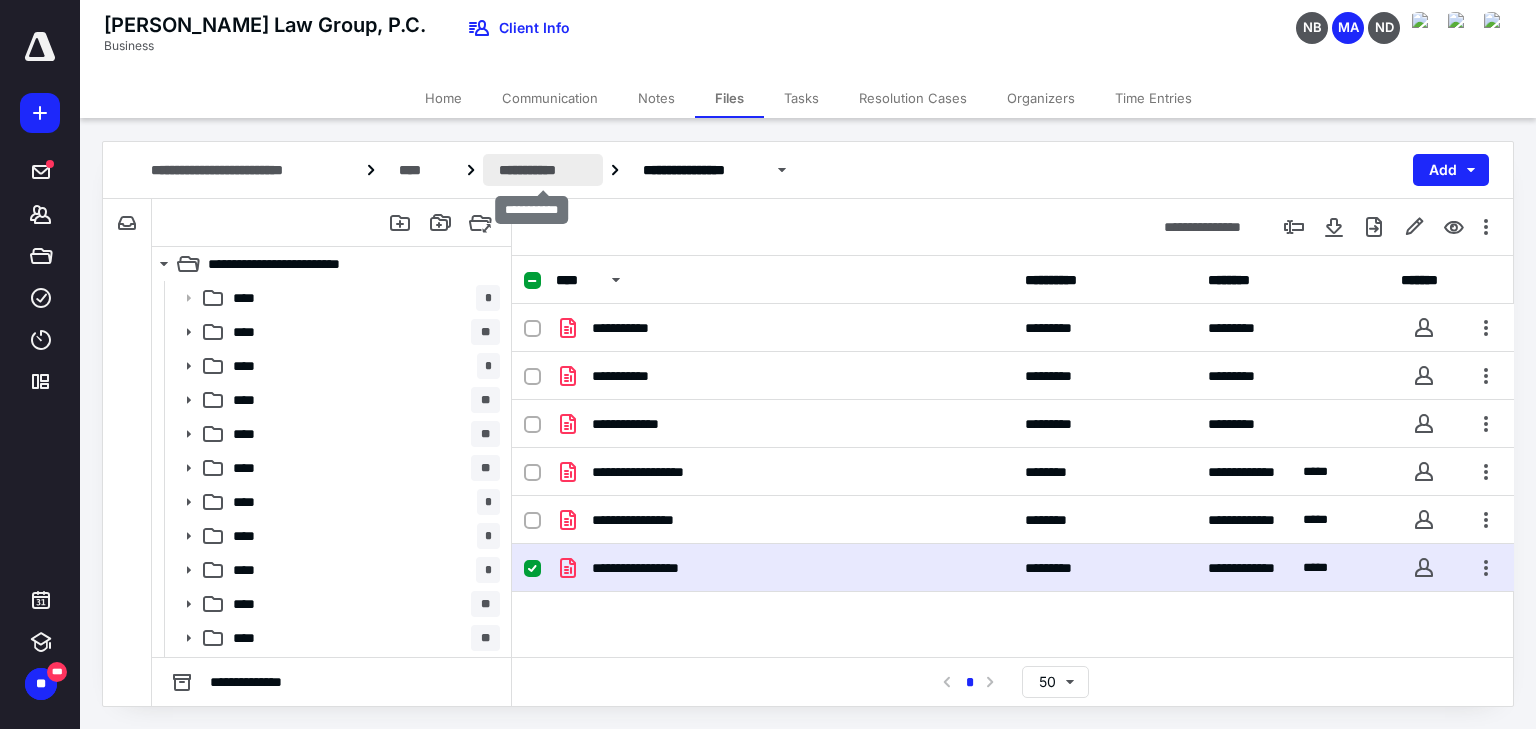 click on "**********" at bounding box center (543, 170) 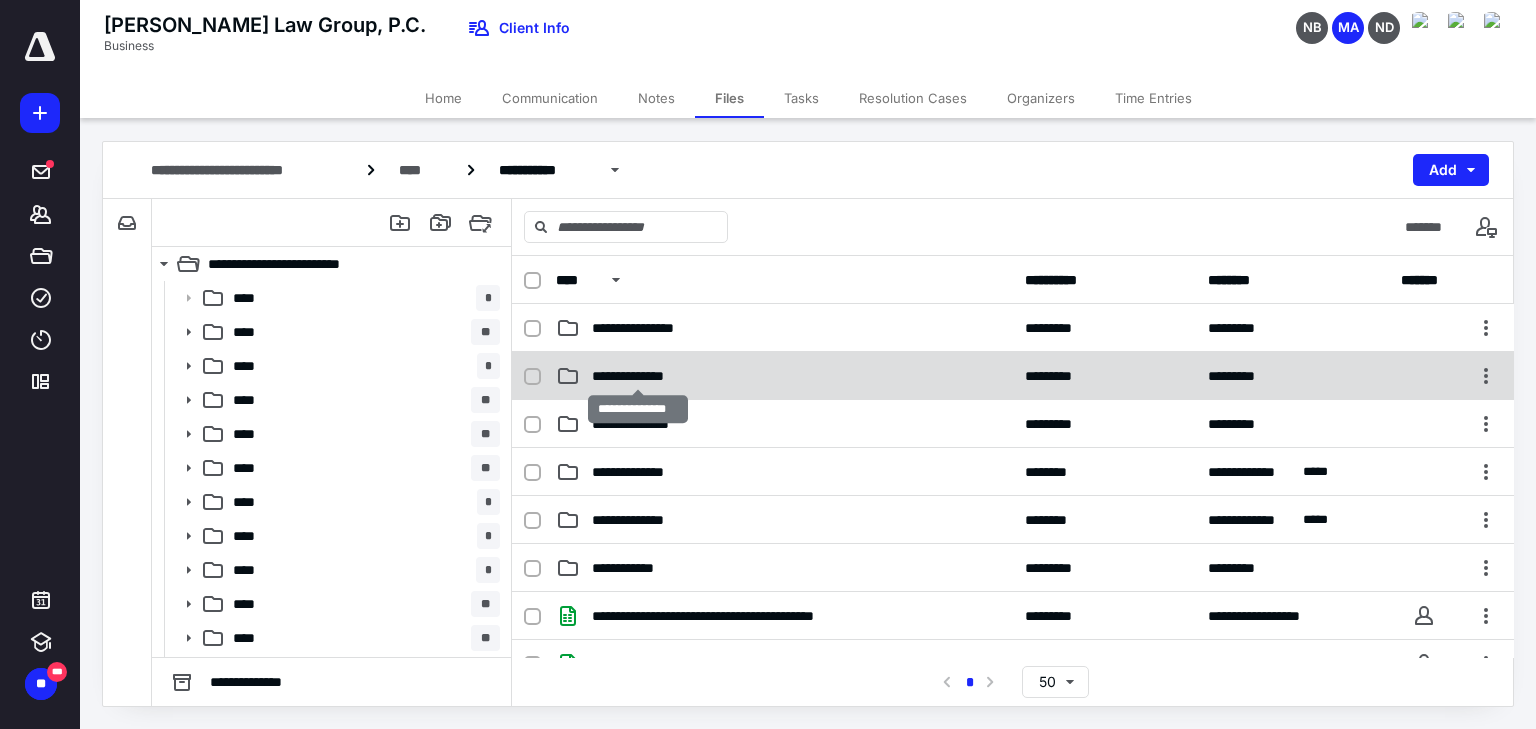 click on "**********" at bounding box center [638, 376] 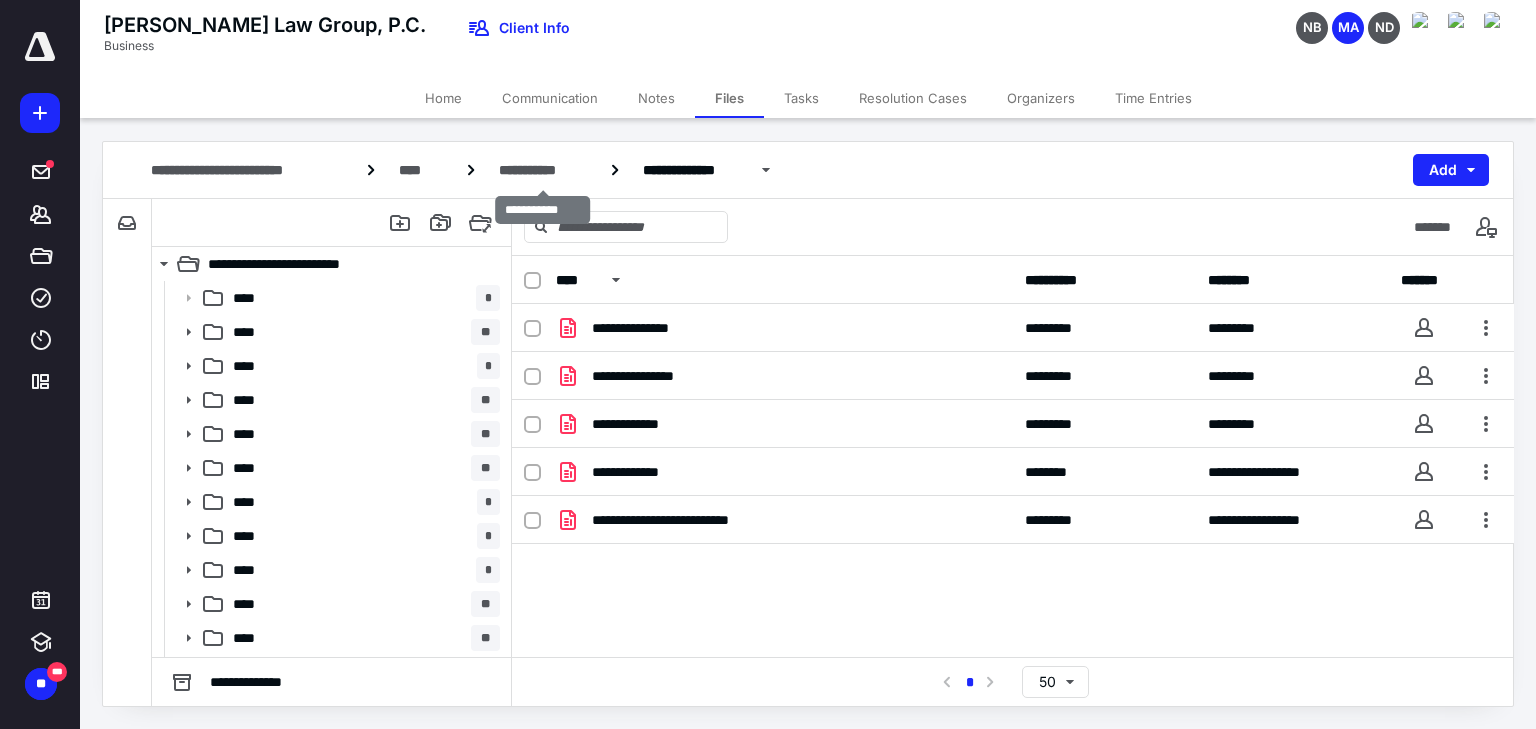 drag, startPoint x: 520, startPoint y: 161, endPoint x: 459, endPoint y: 165, distance: 61.13101 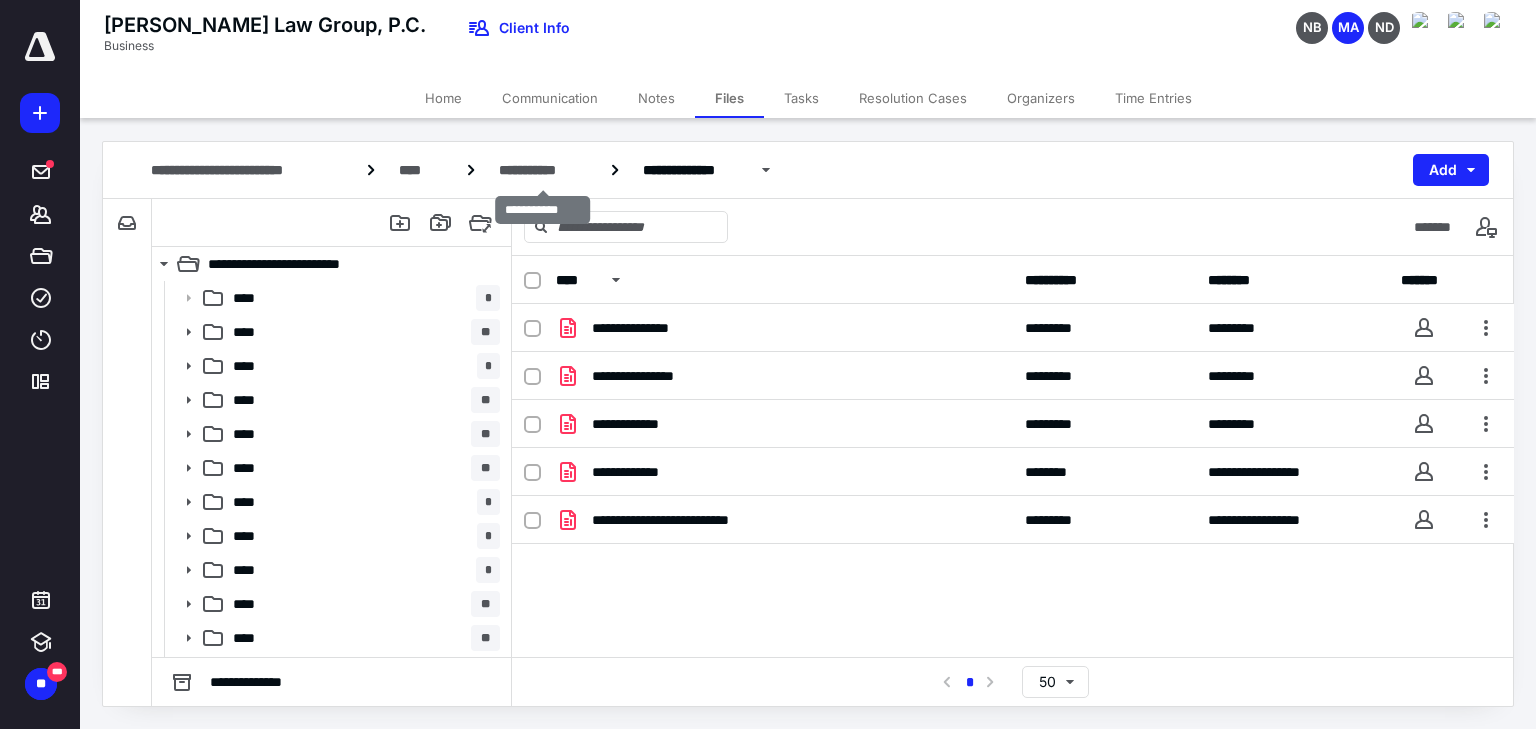 click on "**********" at bounding box center [543, 170] 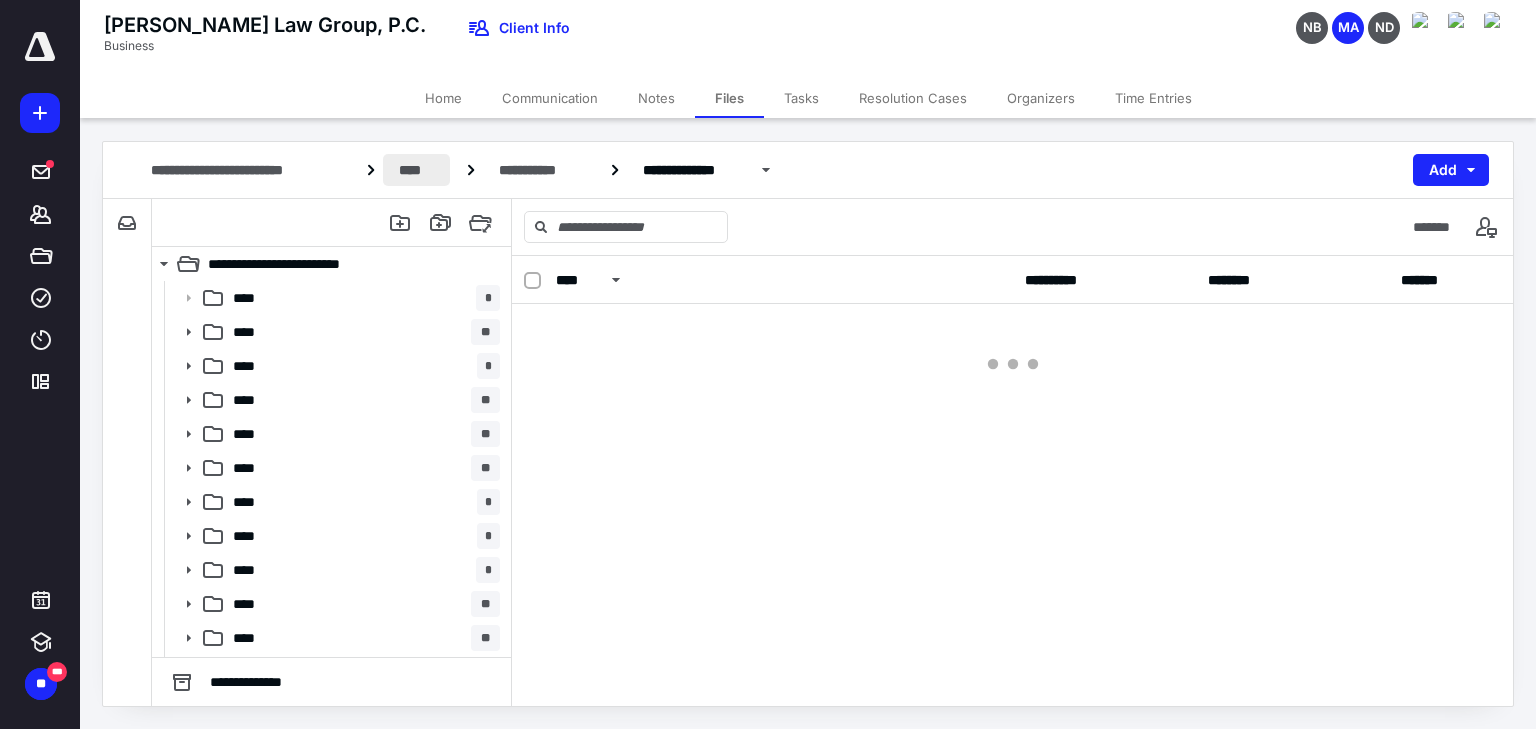 click on "****" at bounding box center [416, 170] 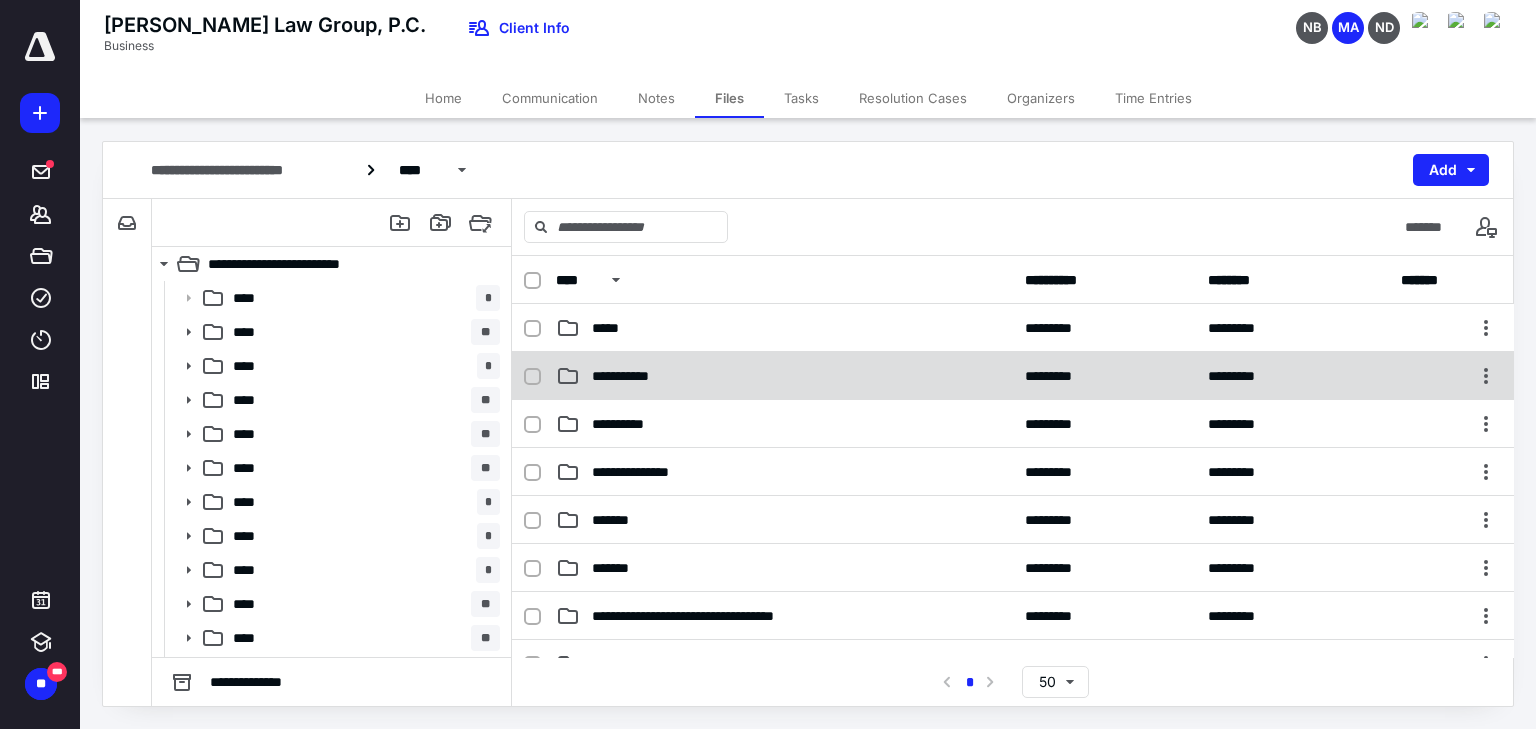 click on "**********" at bounding box center [635, 376] 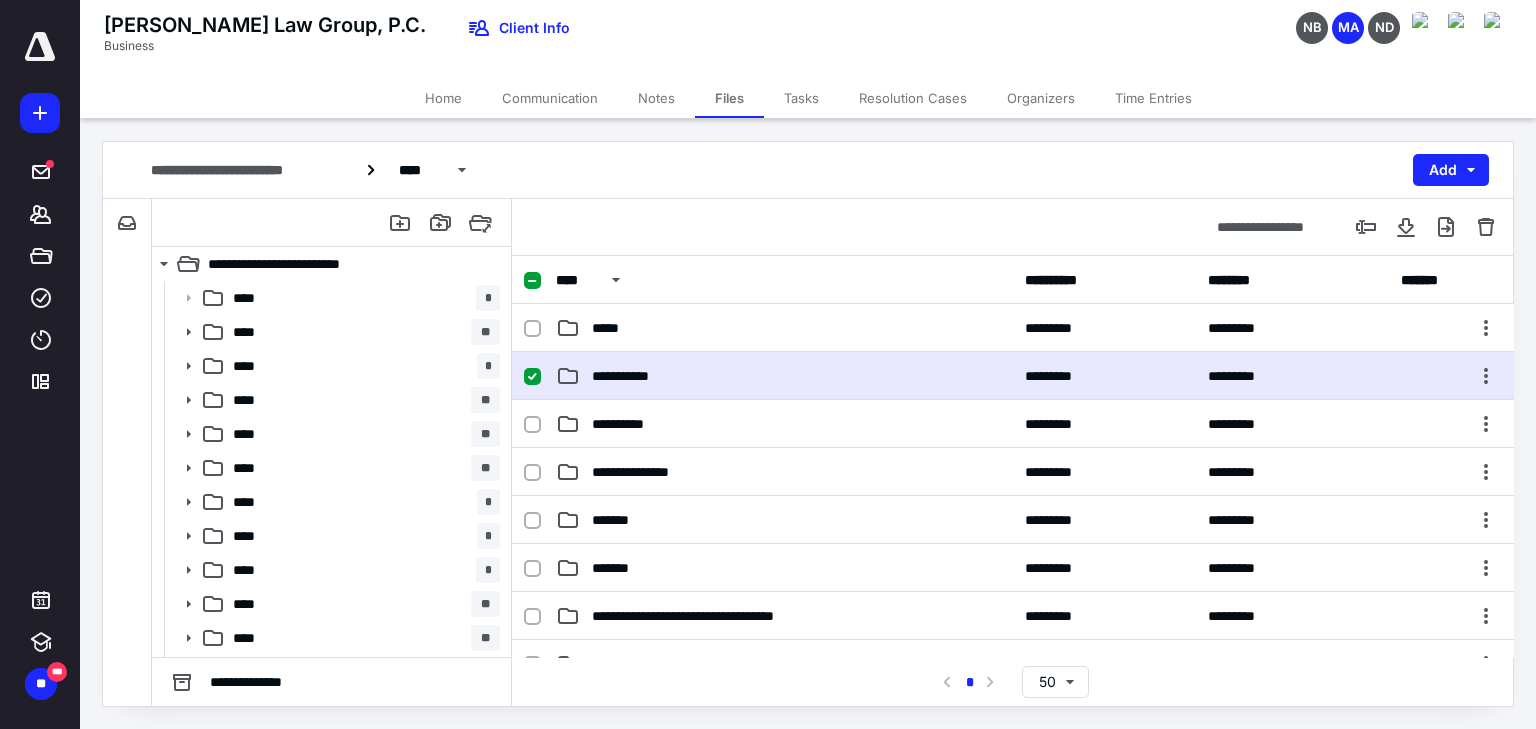 click on "**********" at bounding box center [635, 376] 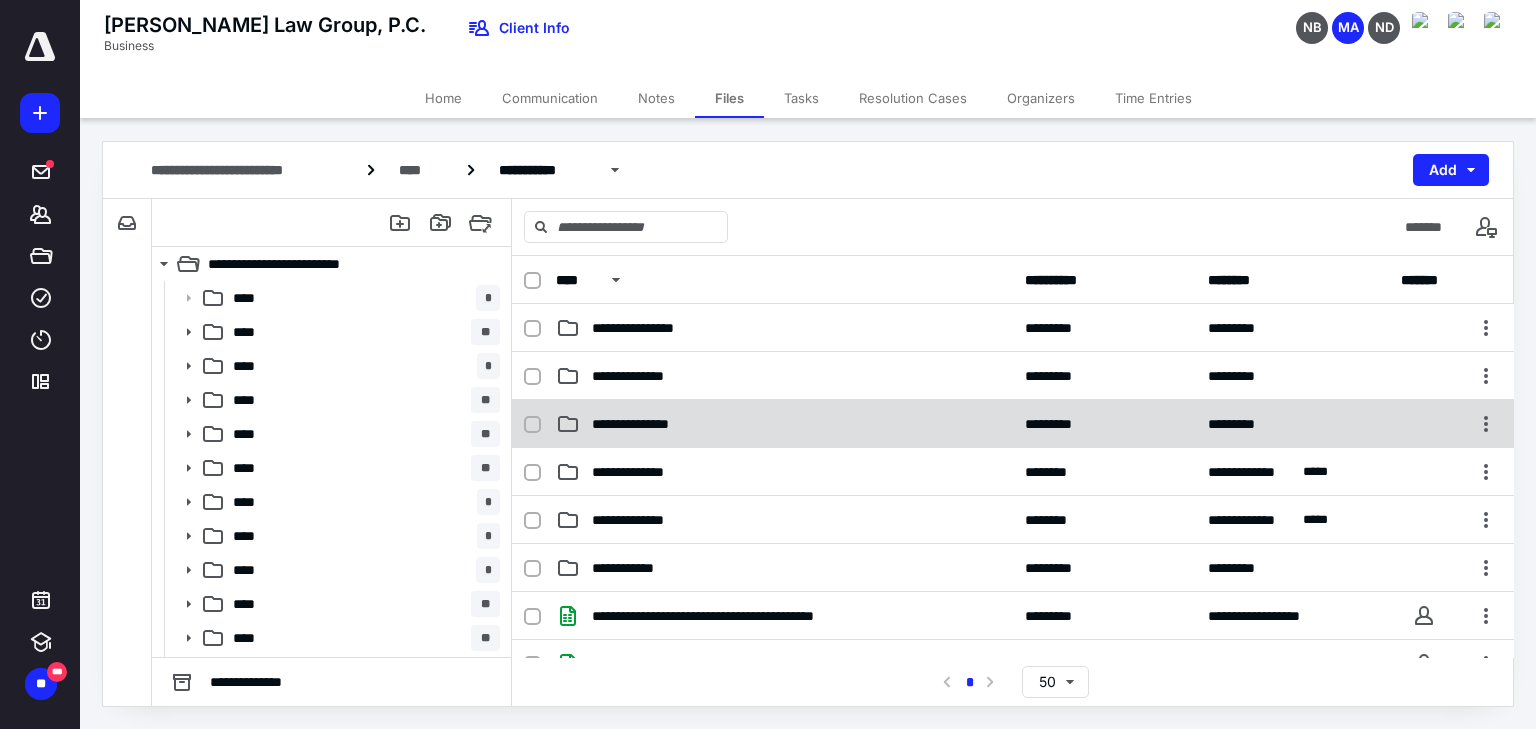 click on "**********" at bounding box center (645, 424) 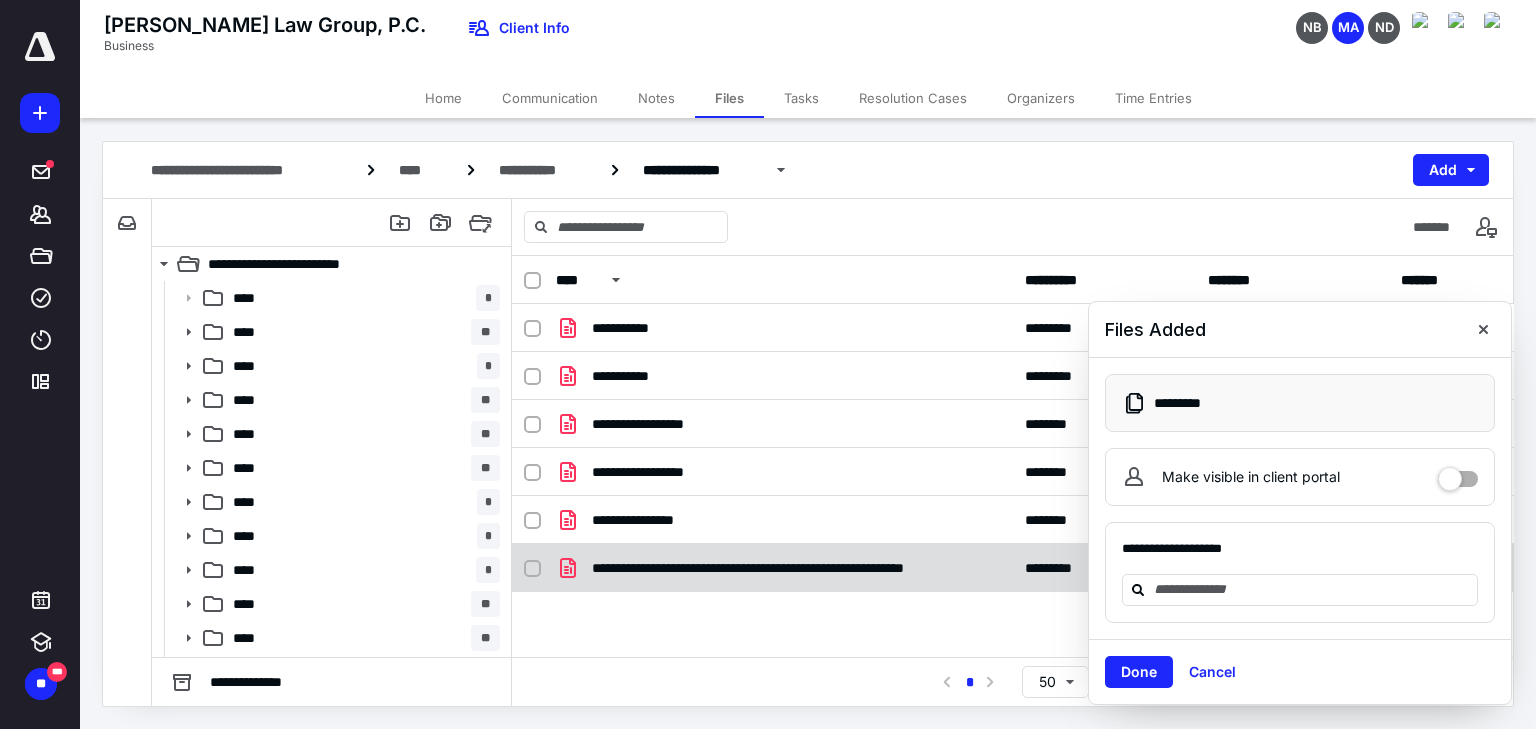 checkbox on "true" 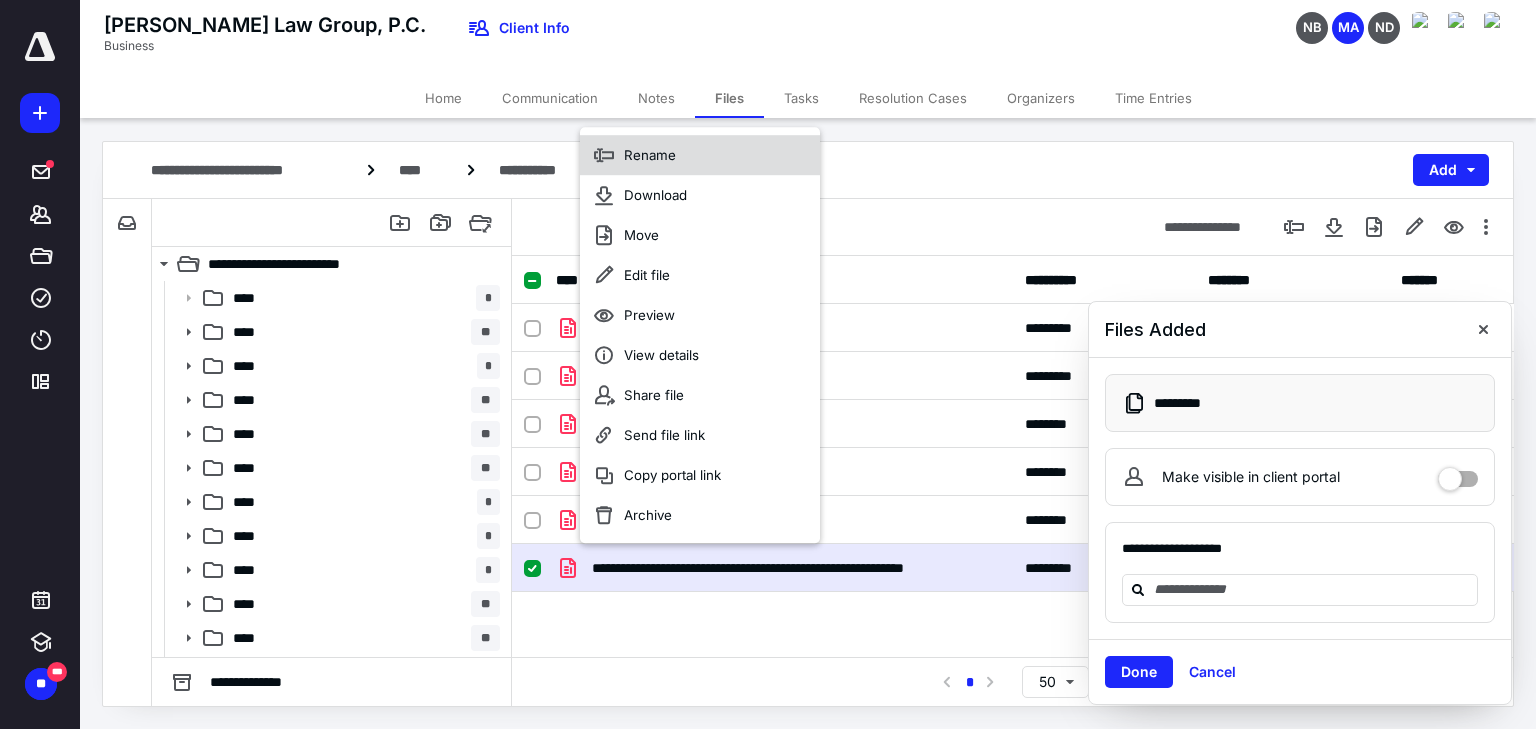 click on "Rename" at bounding box center [650, 155] 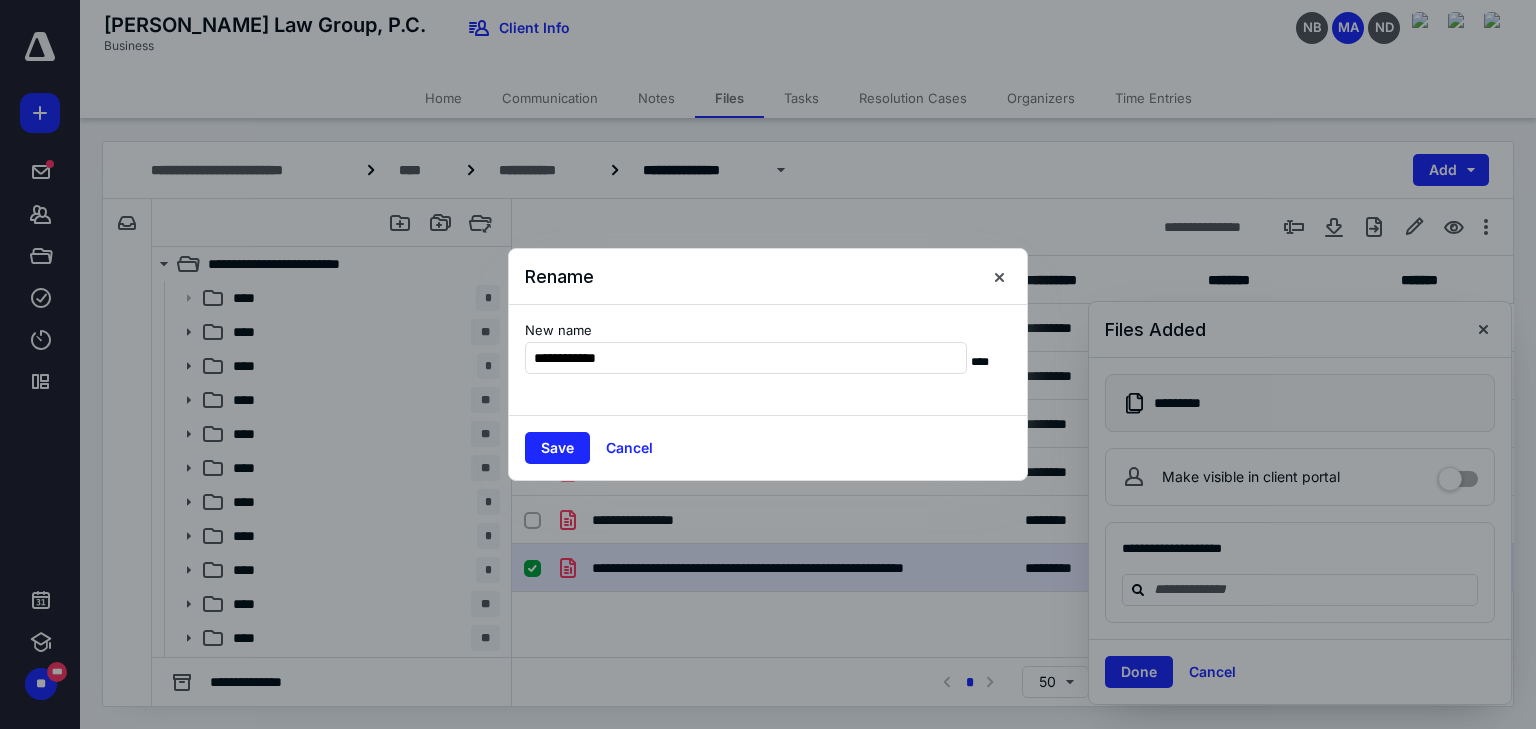 type on "**********" 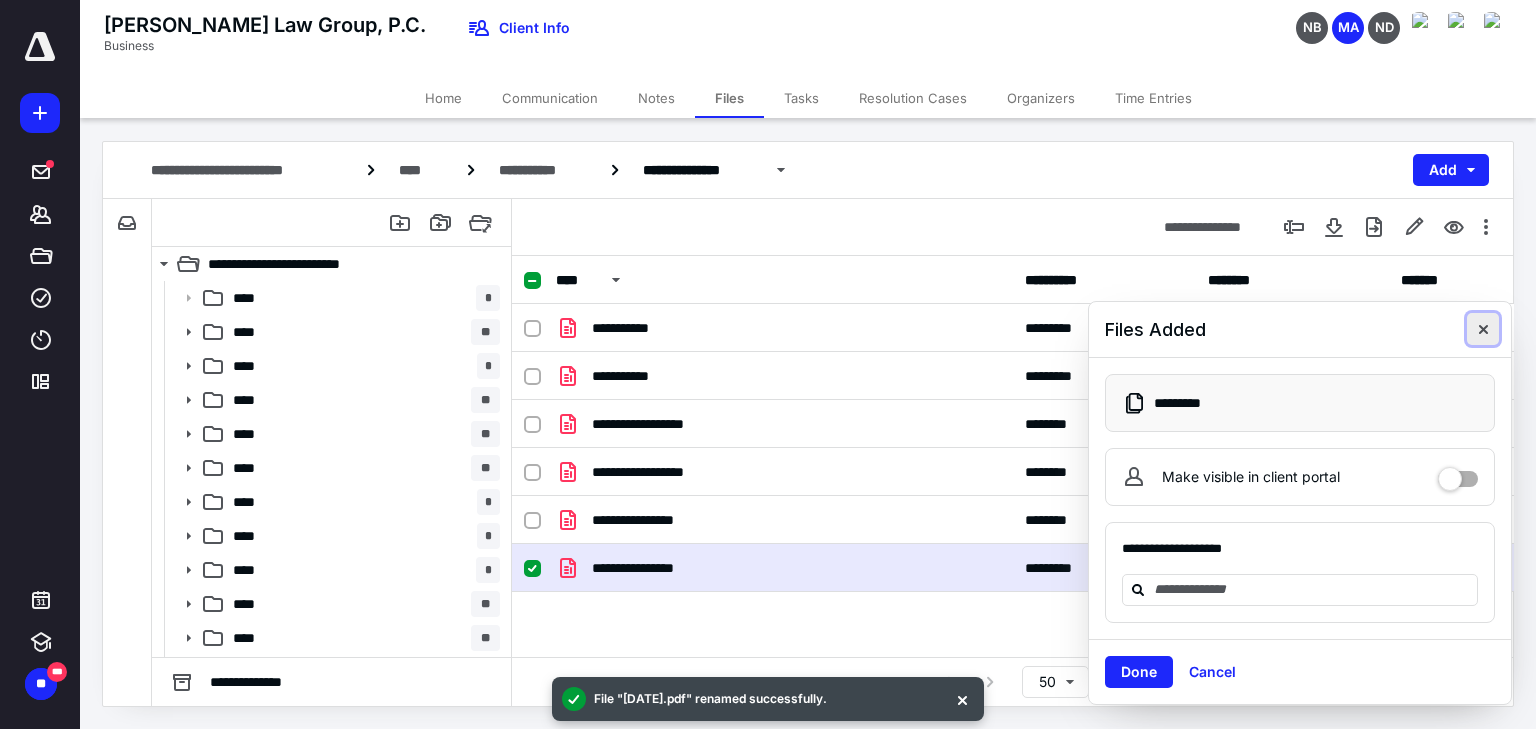click at bounding box center (1483, 329) 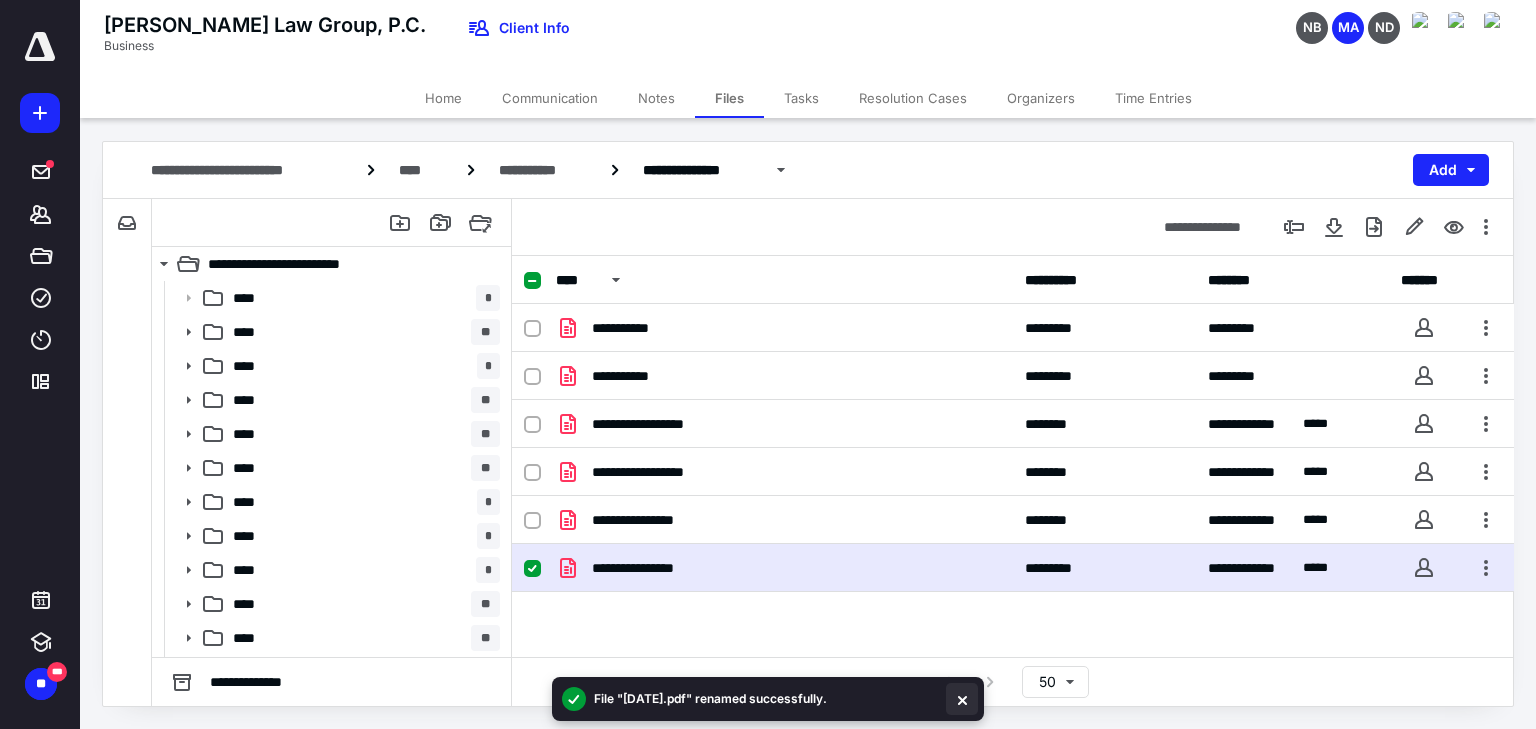 click at bounding box center (962, 699) 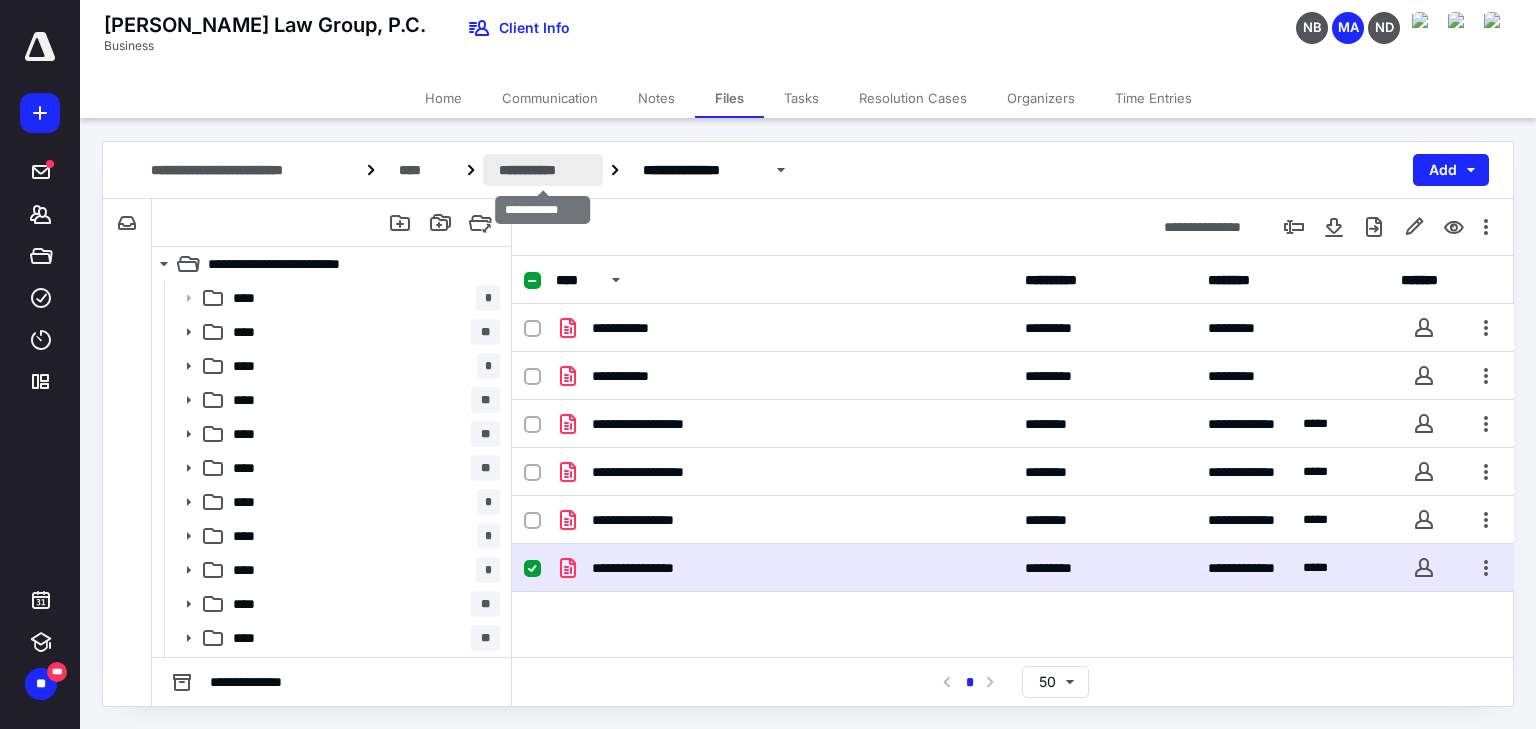 click on "**********" at bounding box center [543, 170] 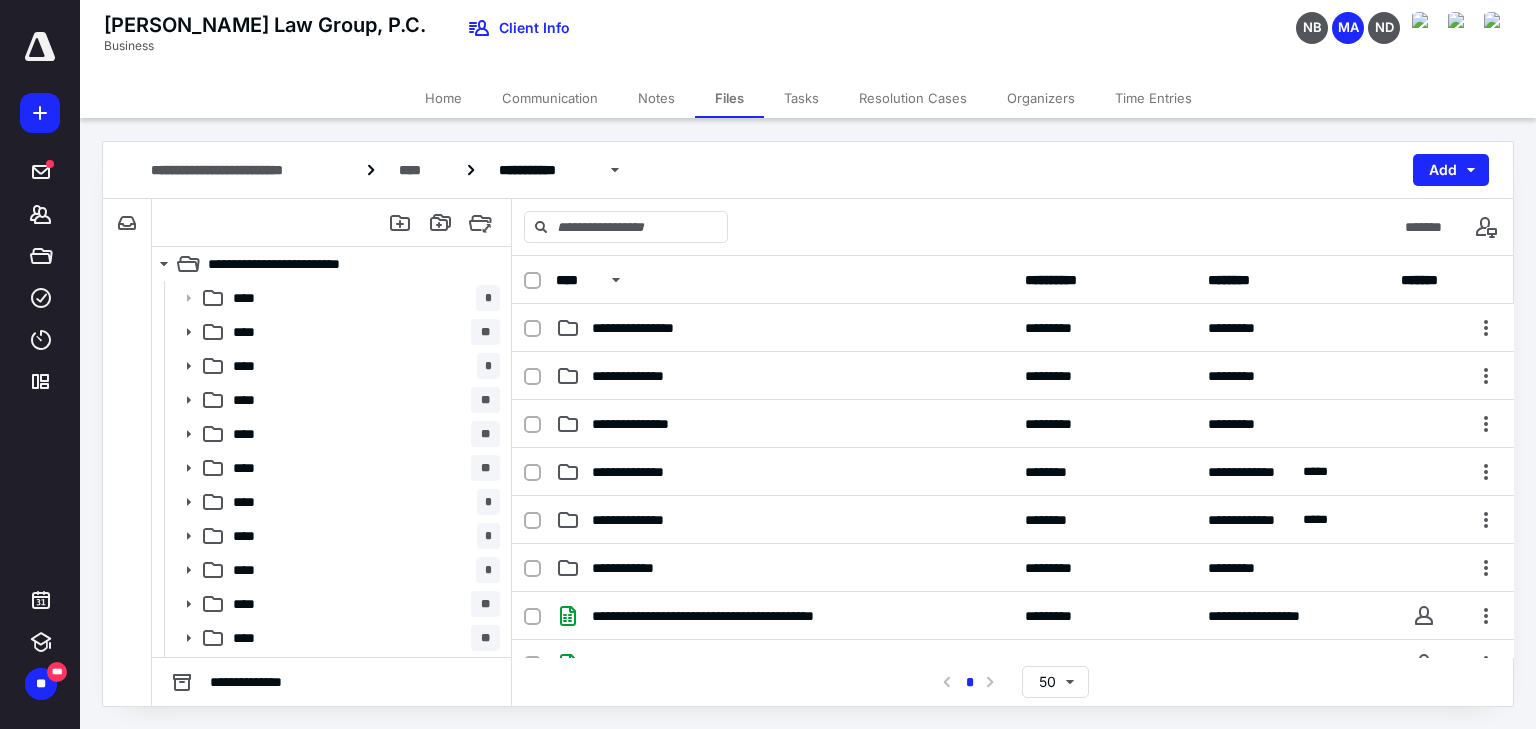 click on "Notes" at bounding box center [656, 98] 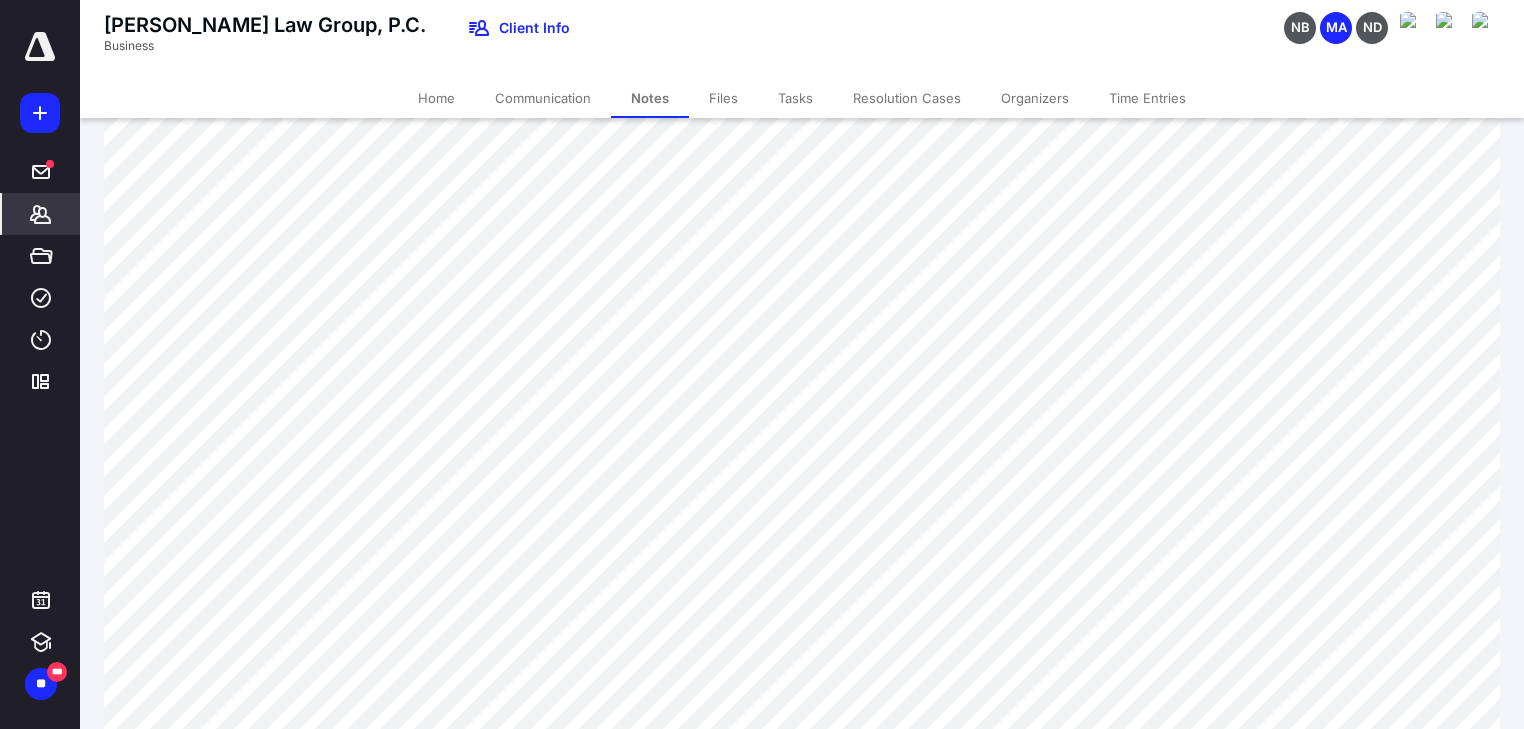 scroll, scrollTop: 160, scrollLeft: 0, axis: vertical 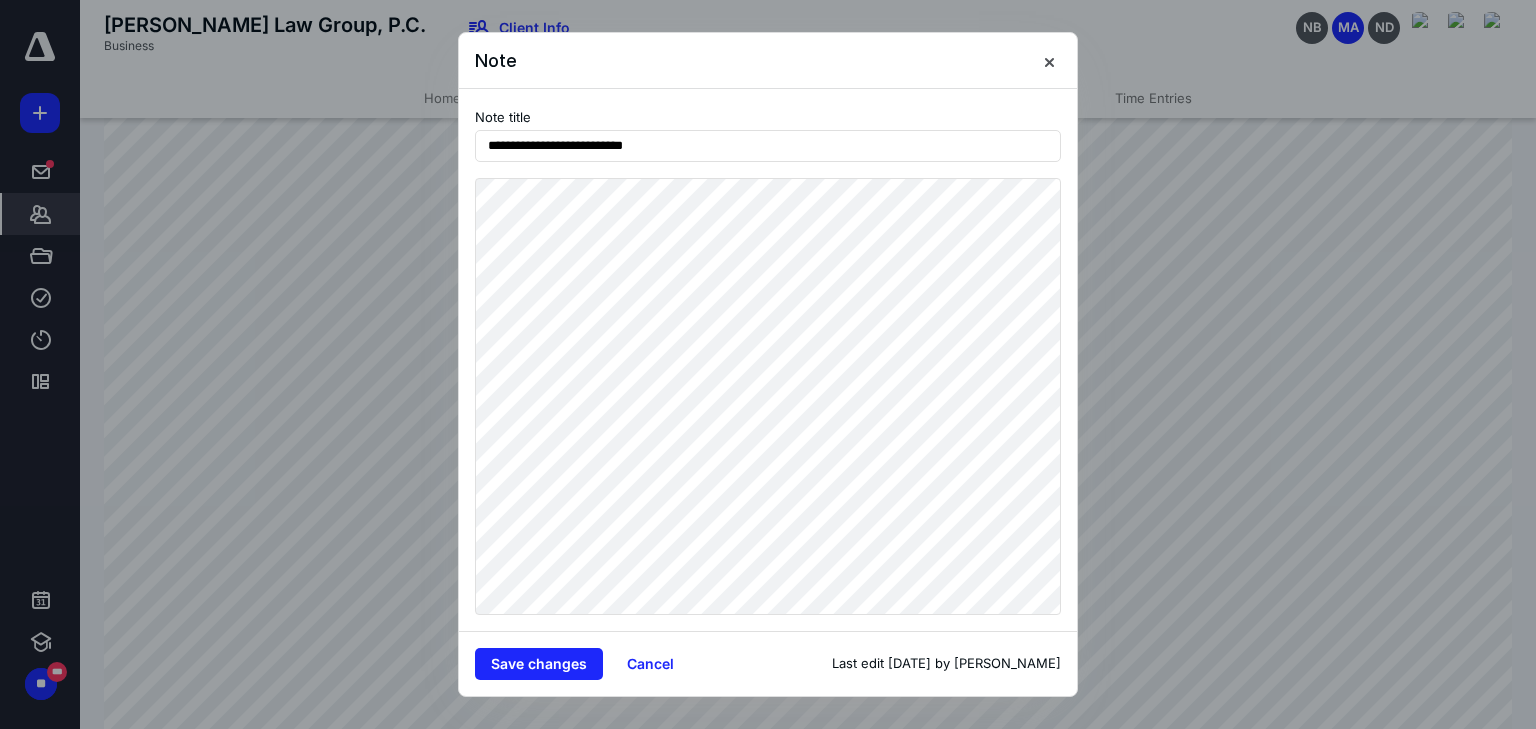 drag, startPoint x: 1045, startPoint y: 54, endPoint x: 908, endPoint y: 52, distance: 137.0146 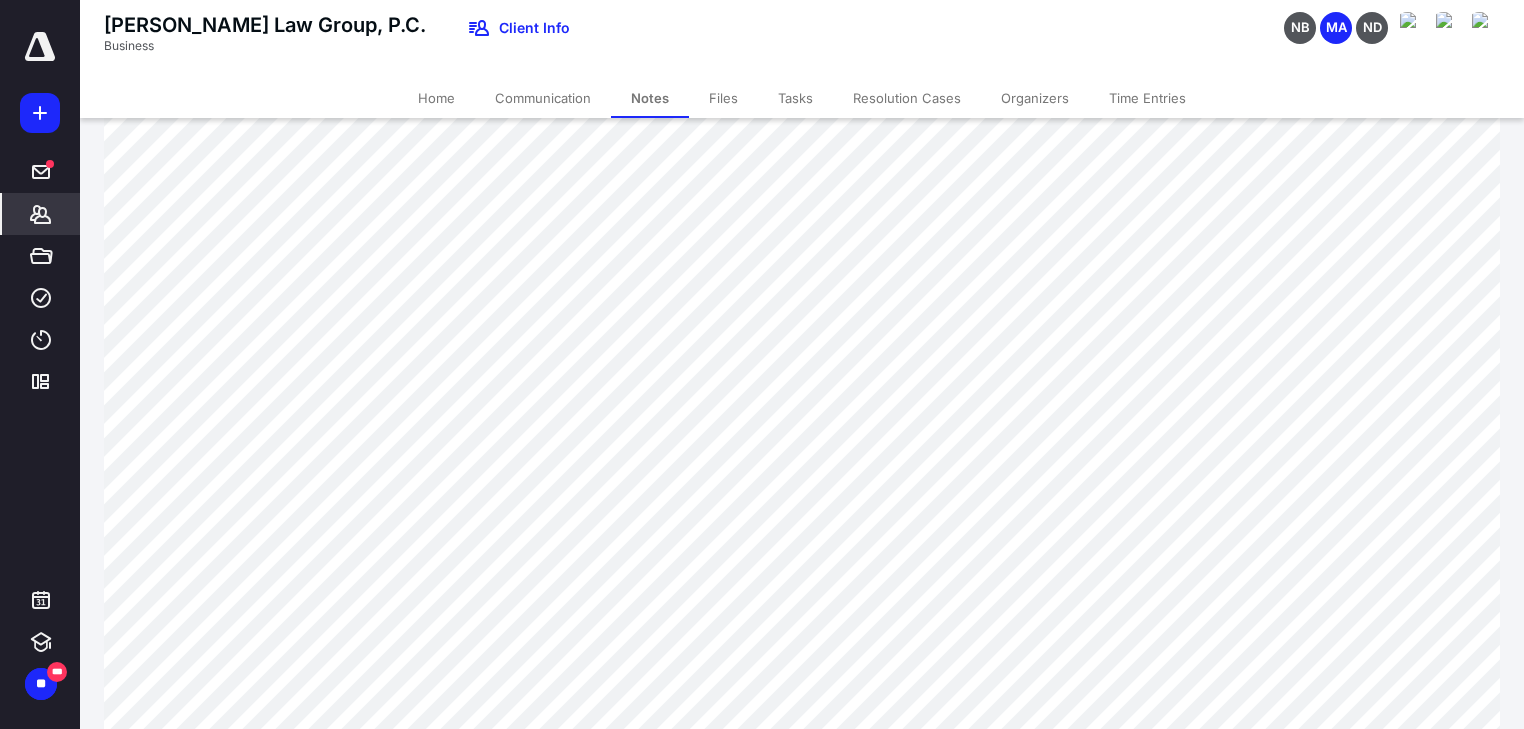 click on "Files" at bounding box center (723, 98) 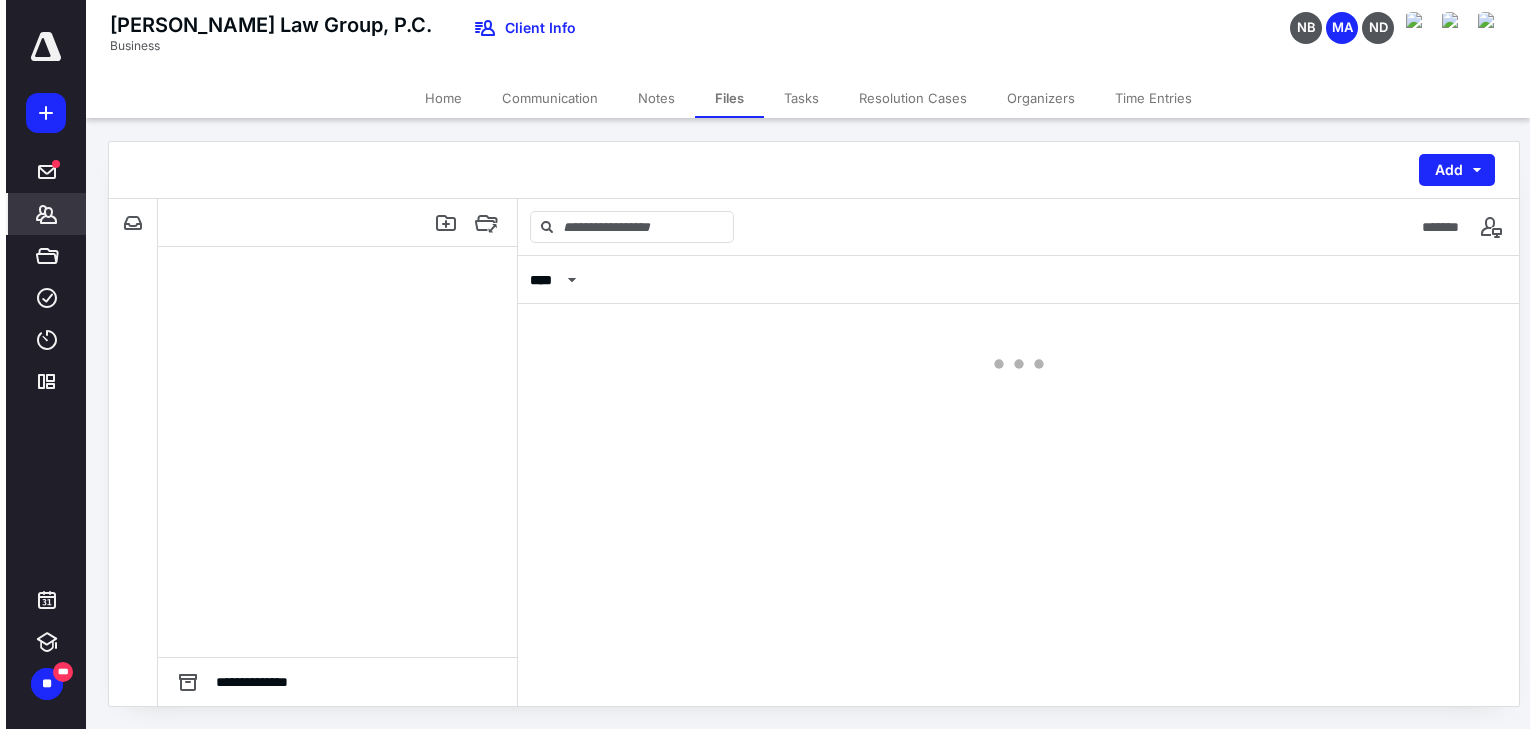 scroll, scrollTop: 0, scrollLeft: 0, axis: both 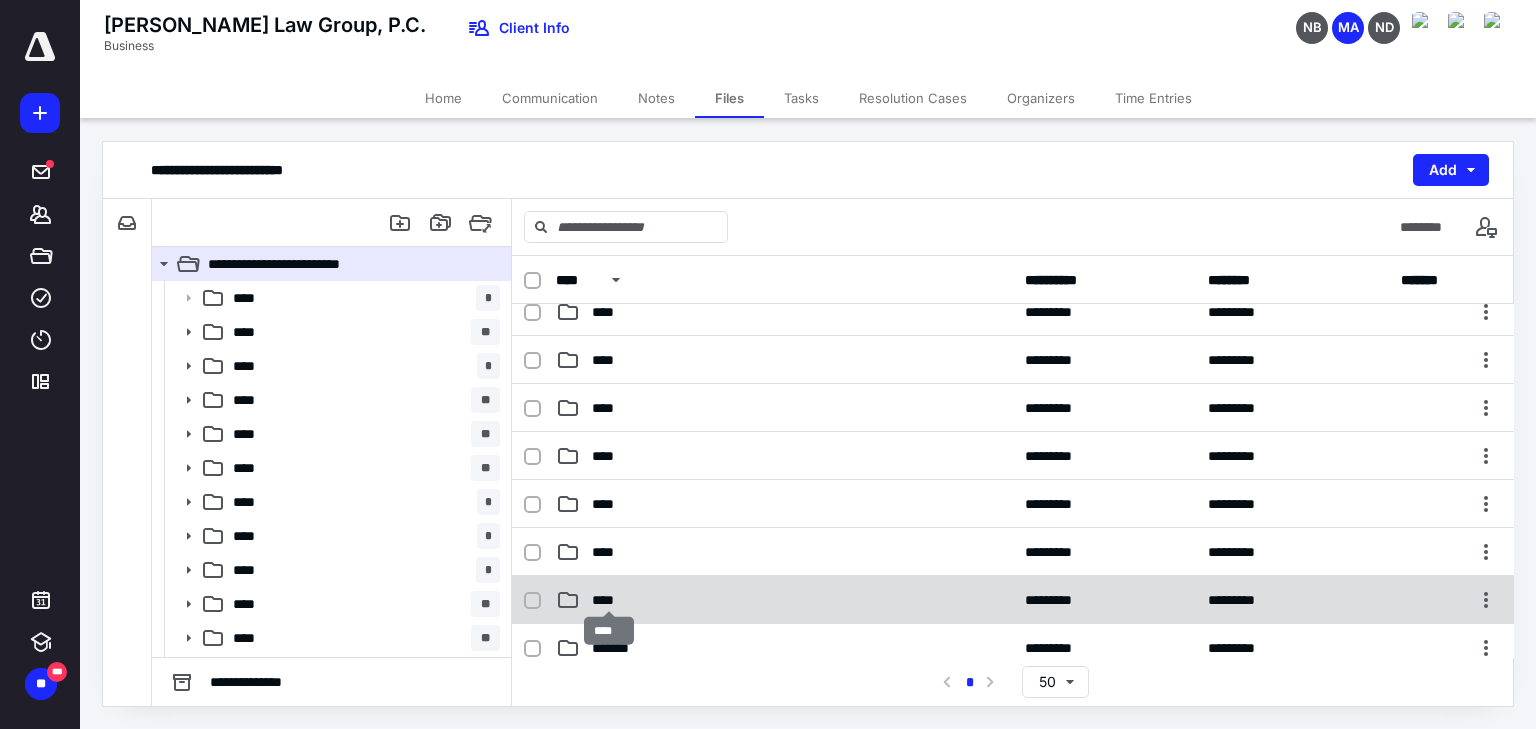 click on "****" at bounding box center (609, 600) 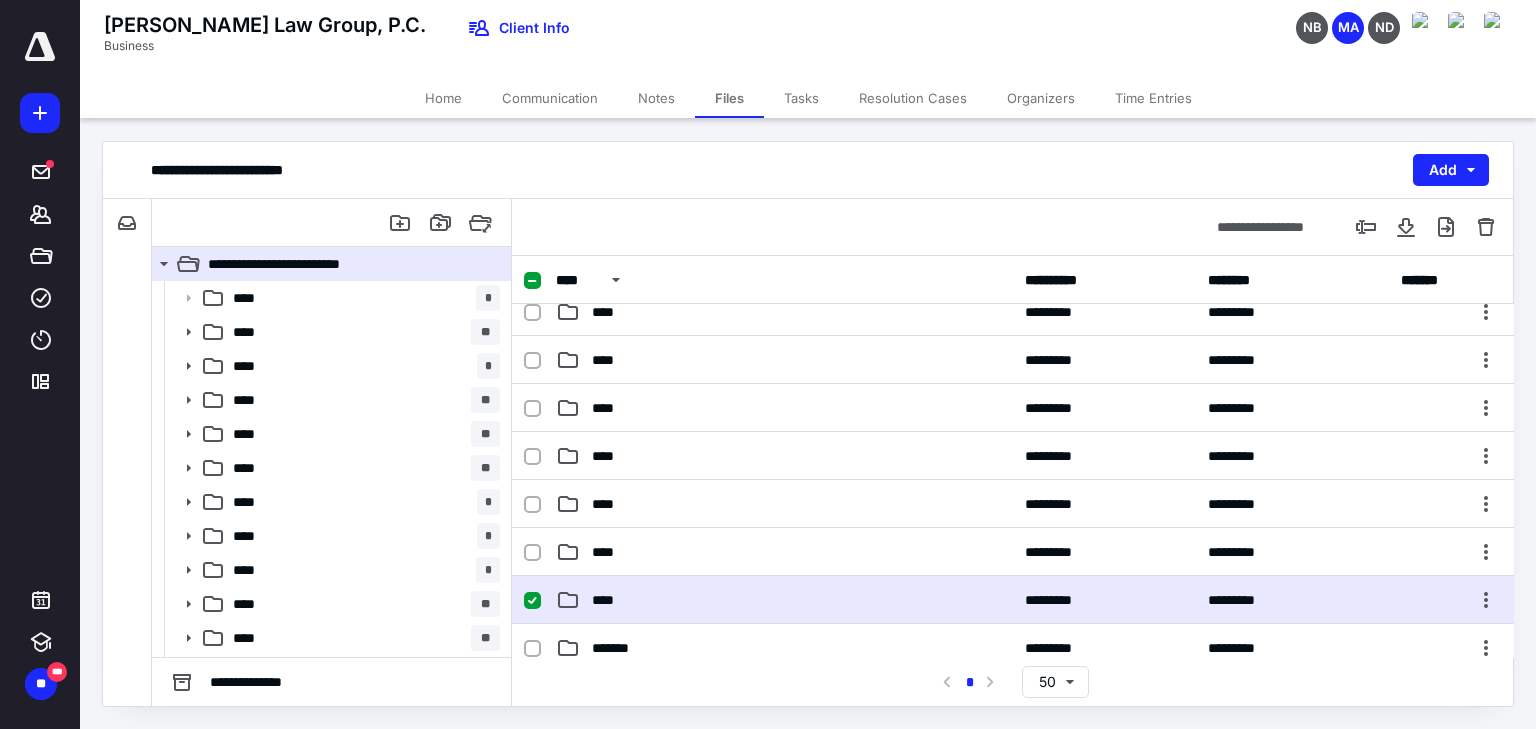 click on "****" at bounding box center [784, 600] 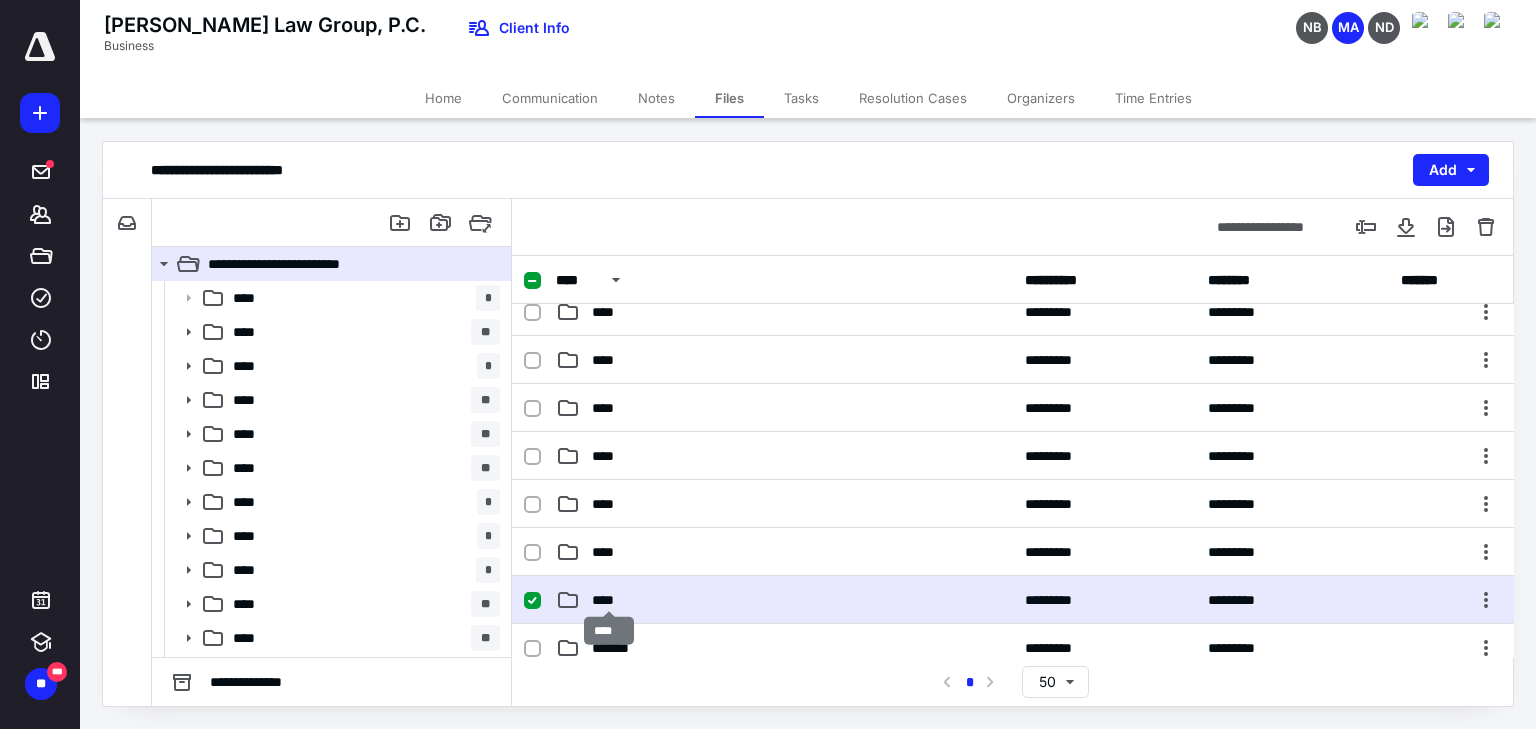 click on "****" at bounding box center [609, 600] 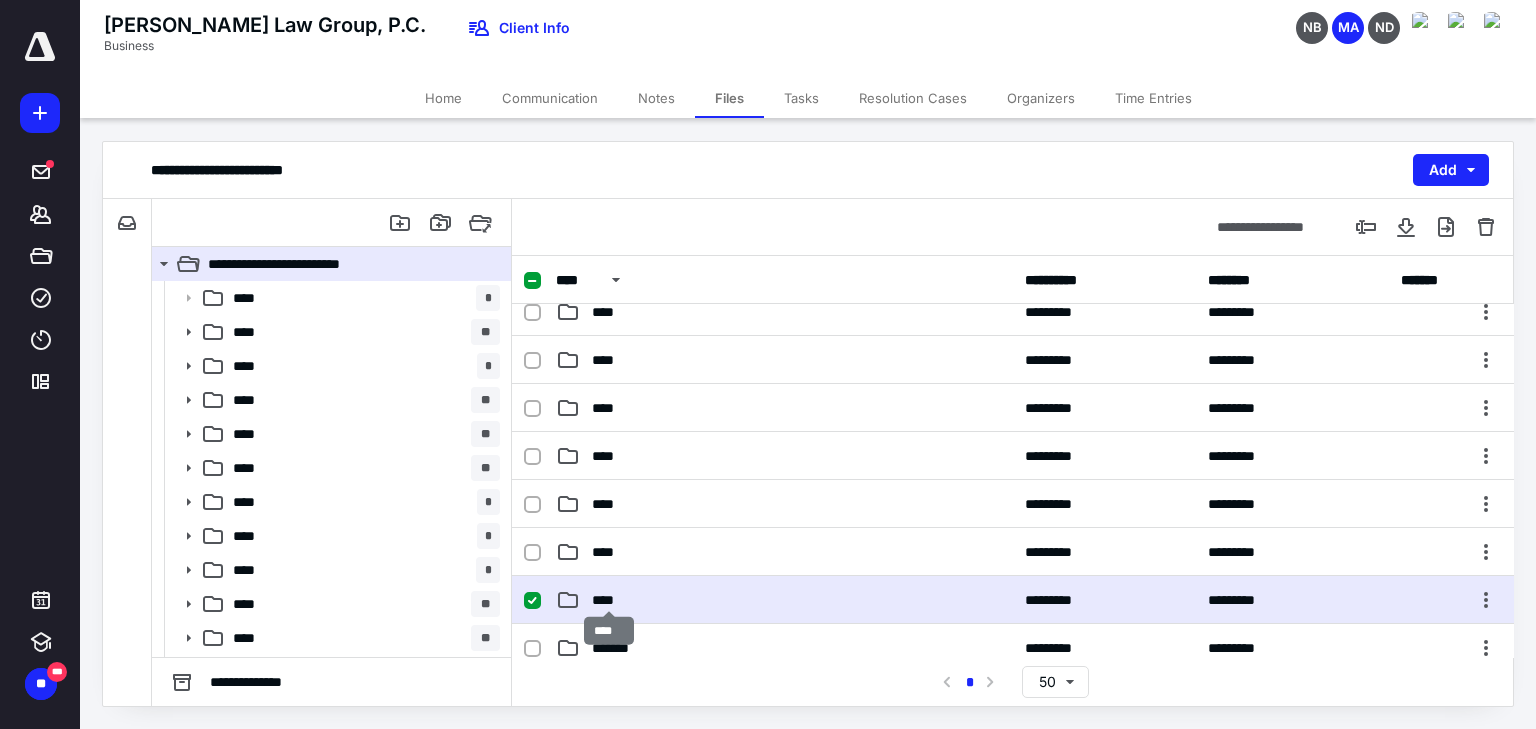 scroll, scrollTop: 0, scrollLeft: 0, axis: both 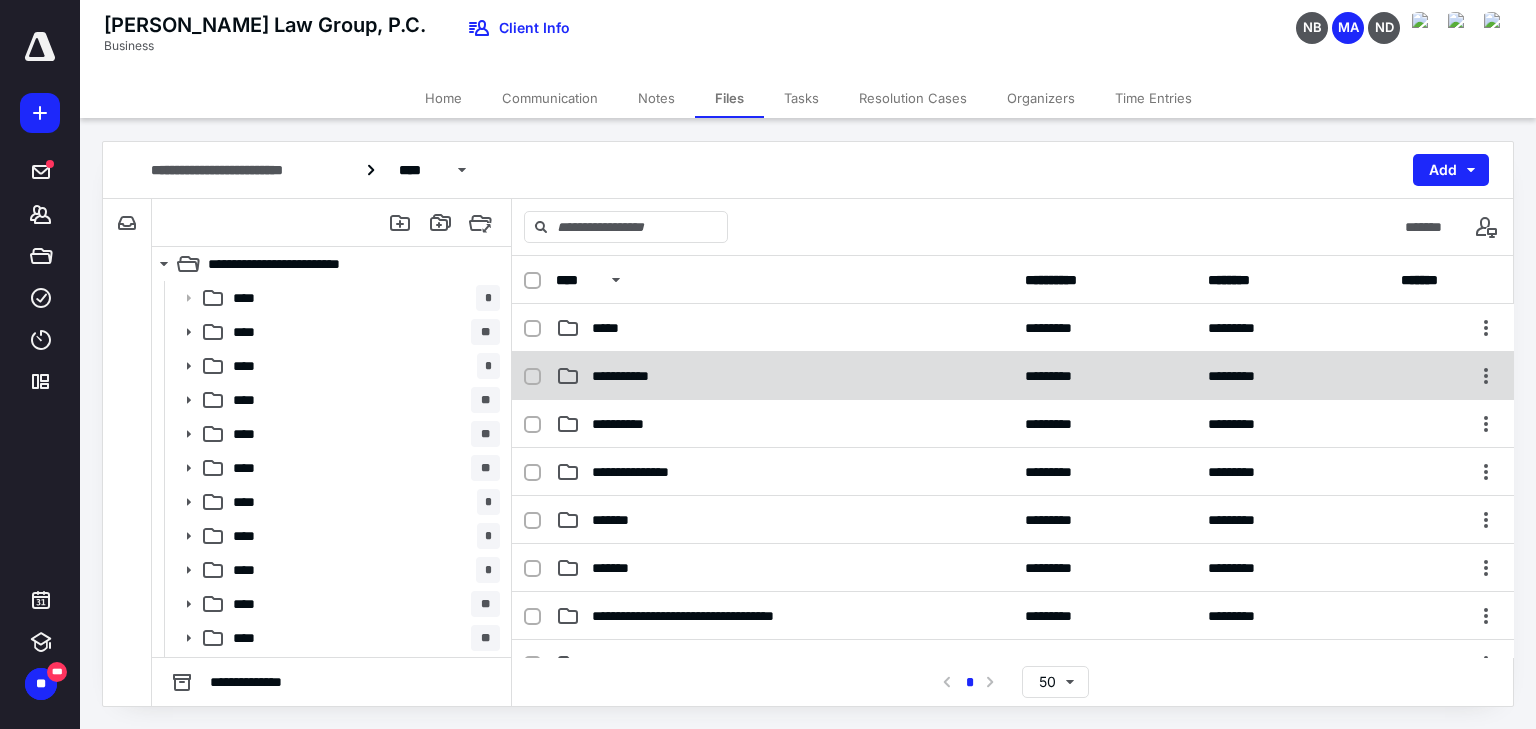click on "**********" at bounding box center (635, 376) 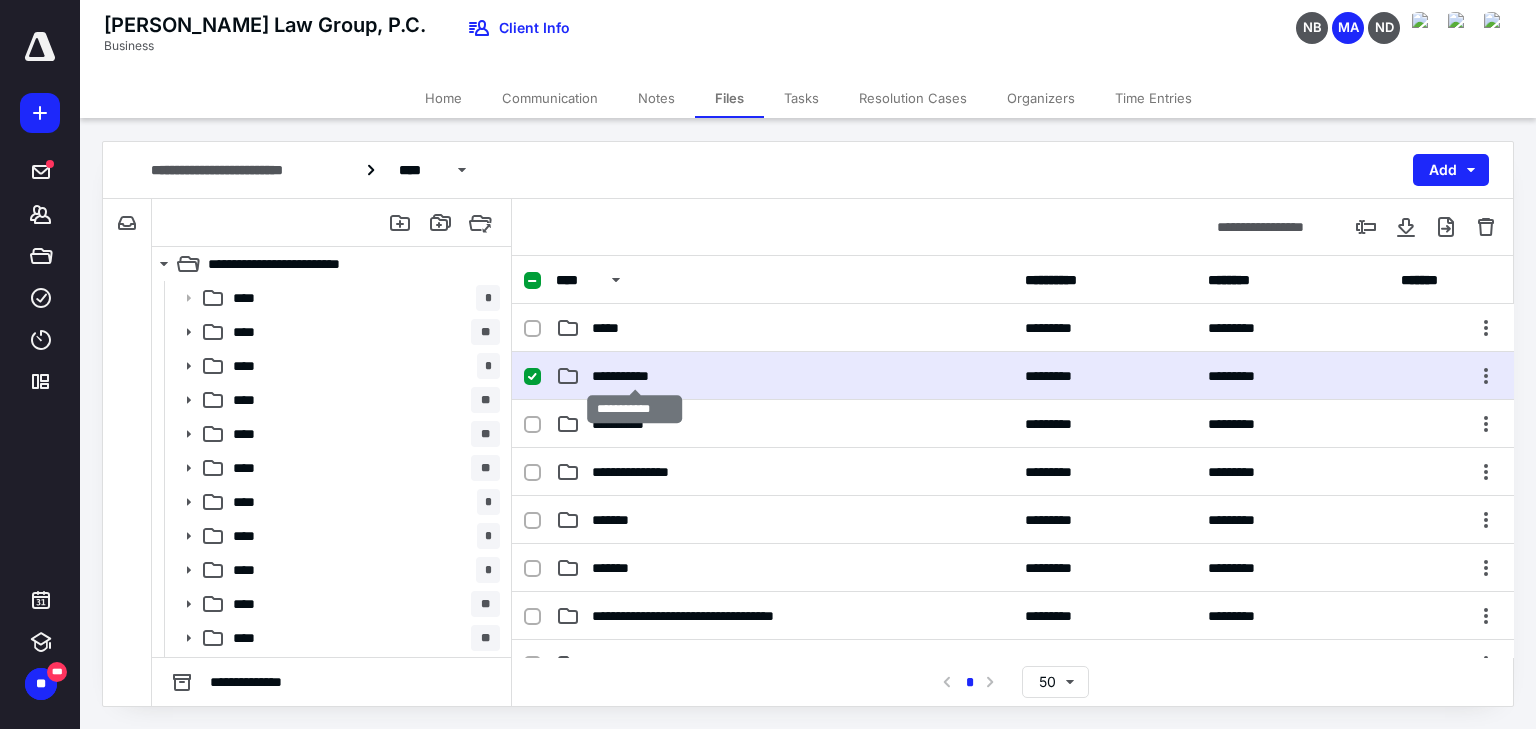 click on "**********" at bounding box center (635, 376) 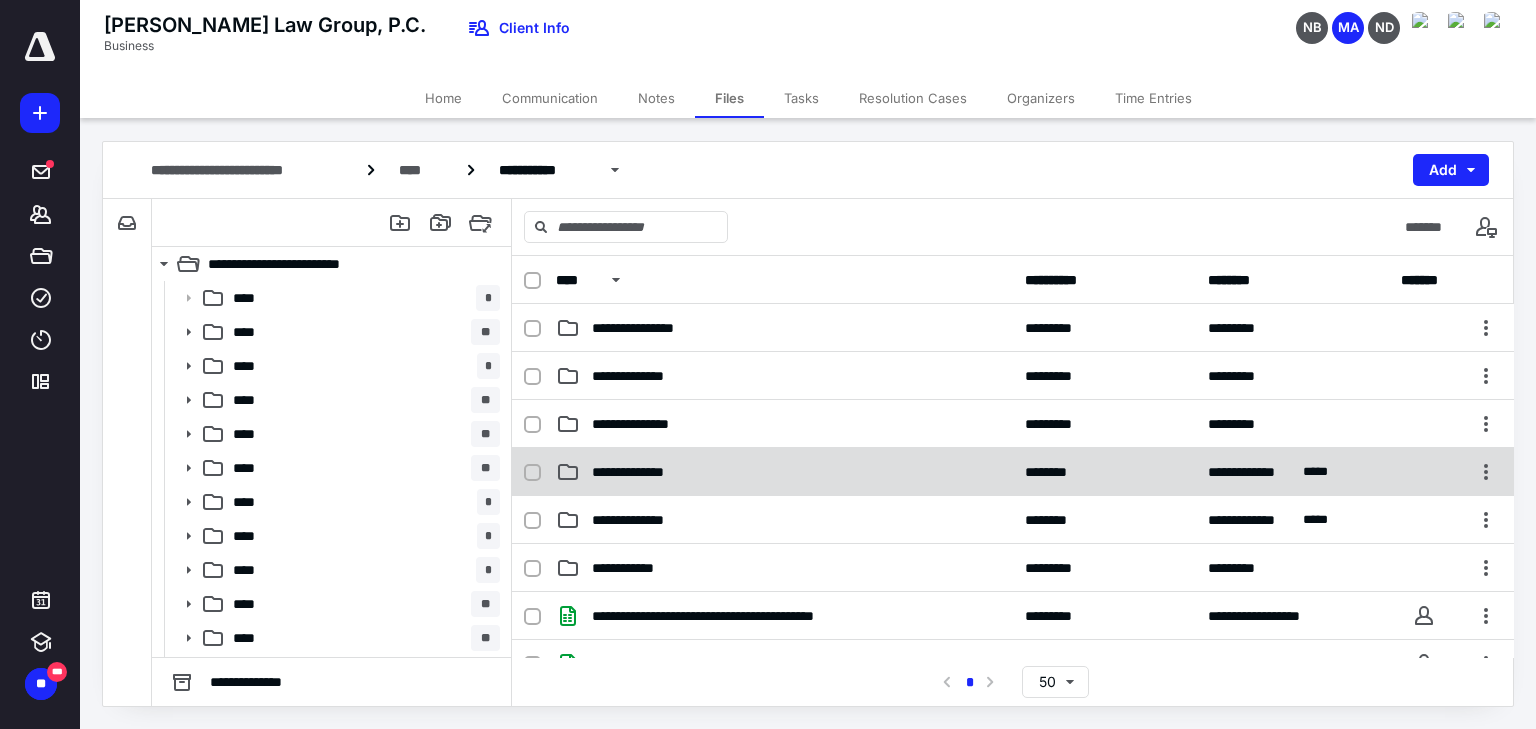 click on "**********" at bounding box center [784, 472] 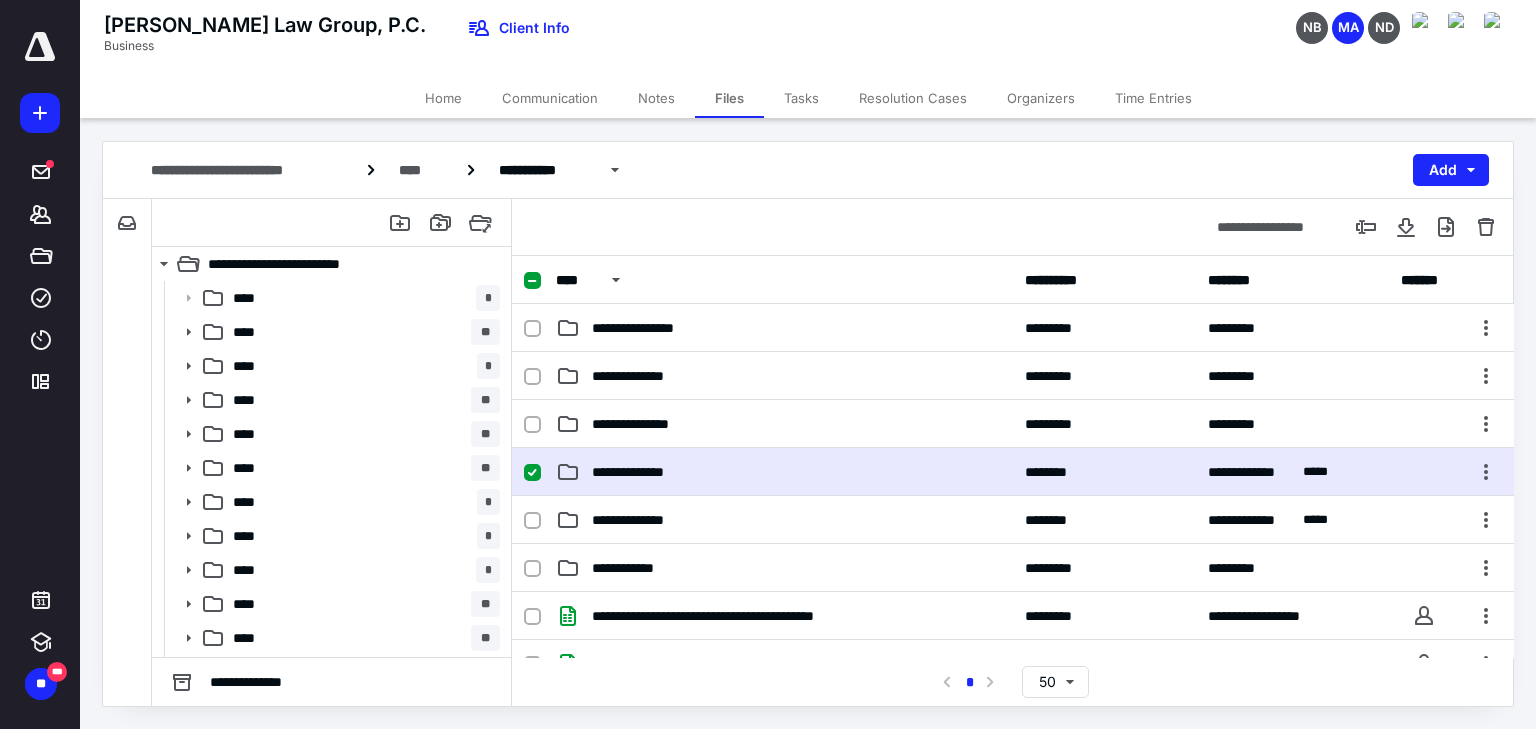 click on "**********" at bounding box center (784, 472) 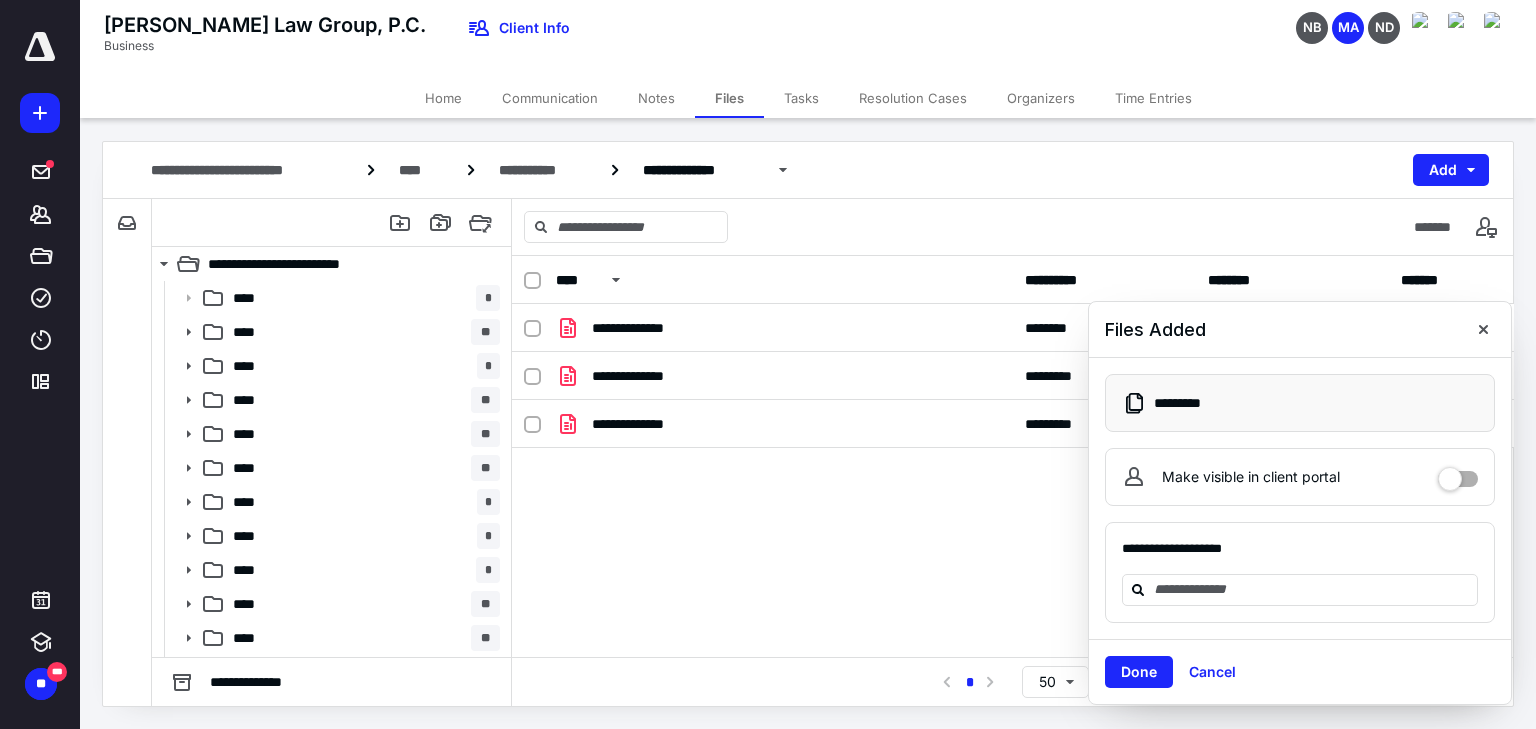 click on "[PERSON_NAME] Law Group, P.C. Business Client Info NB MA [GEOGRAPHIC_DATA]" at bounding box center [808, 39] 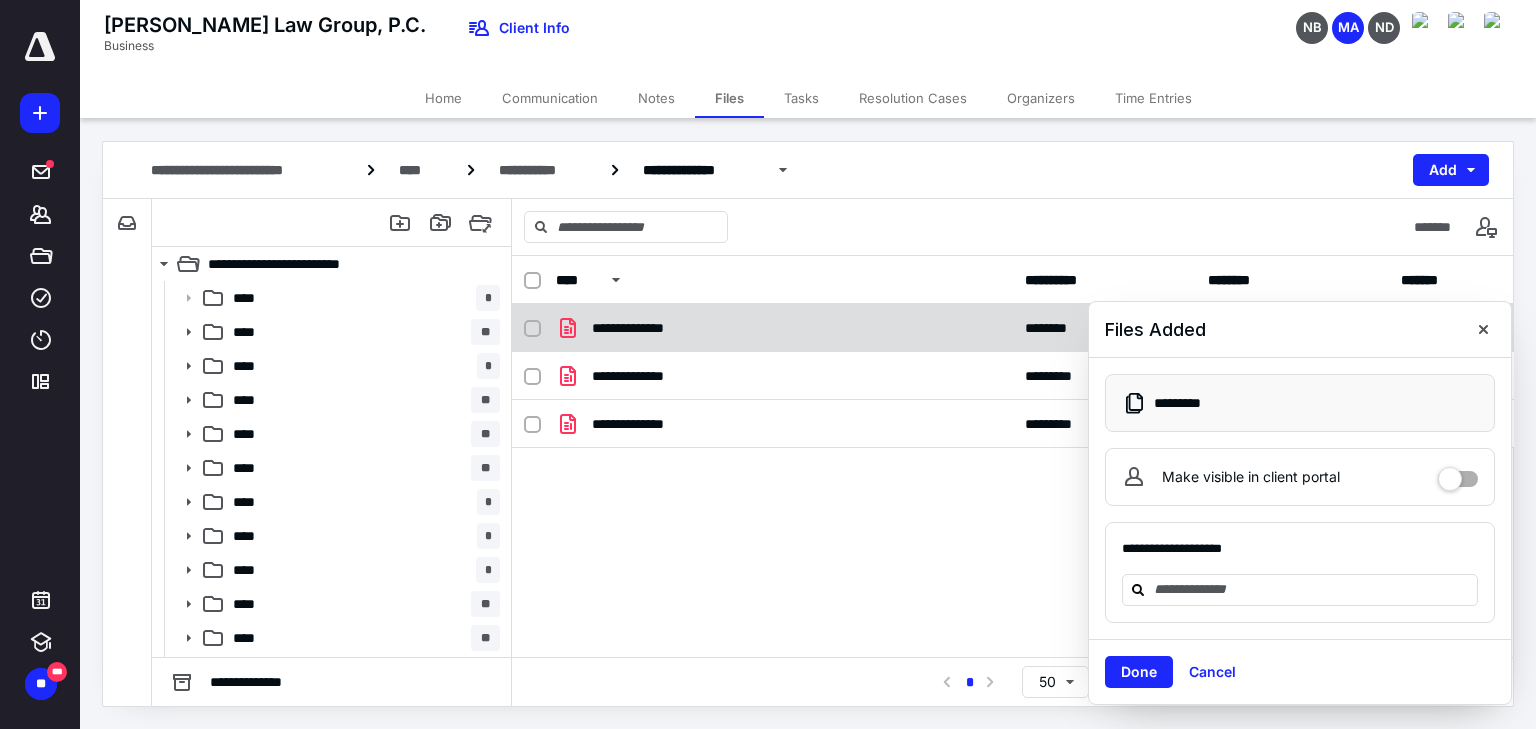drag, startPoint x: 1479, startPoint y: 335, endPoint x: 1469, endPoint y: 339, distance: 10.770329 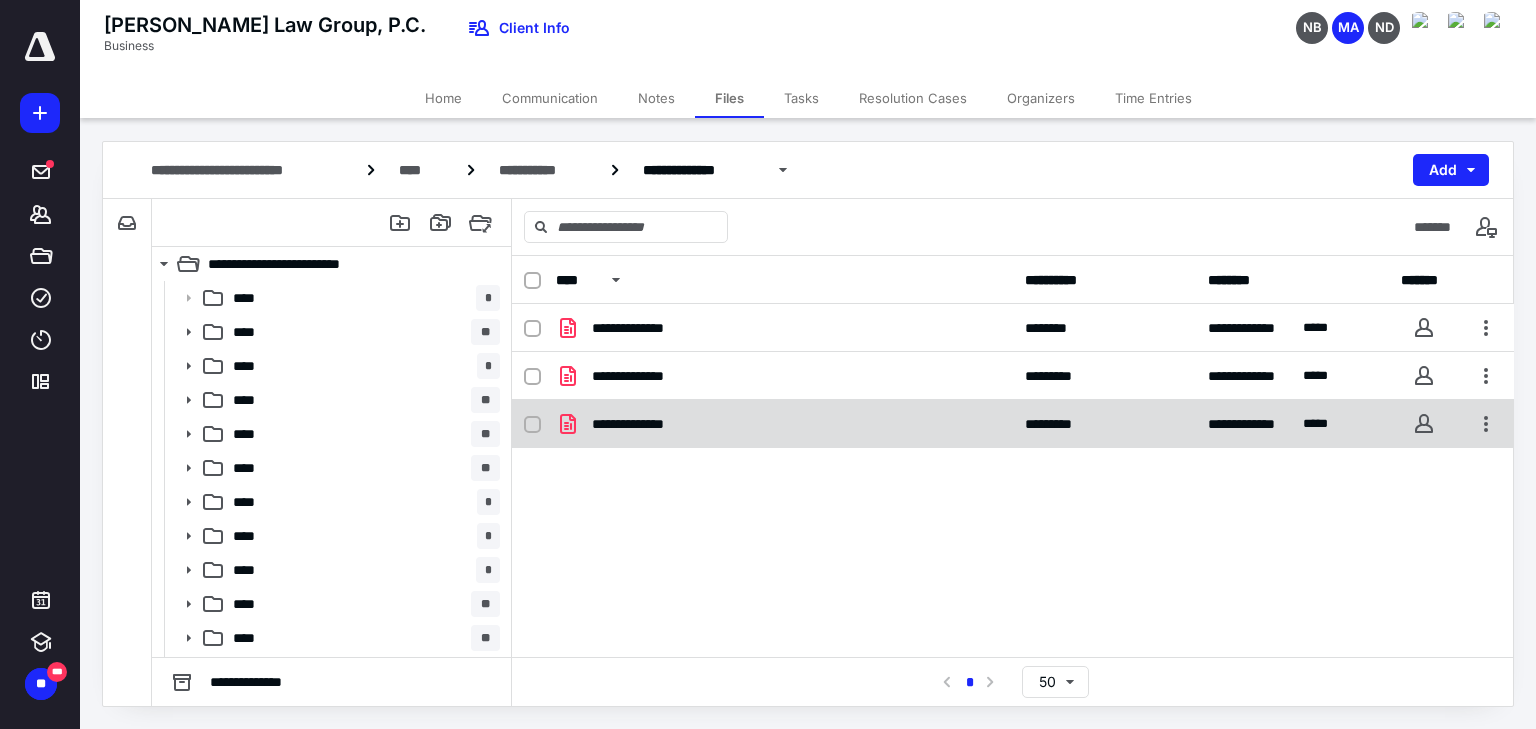 click on "**********" at bounding box center [644, 424] 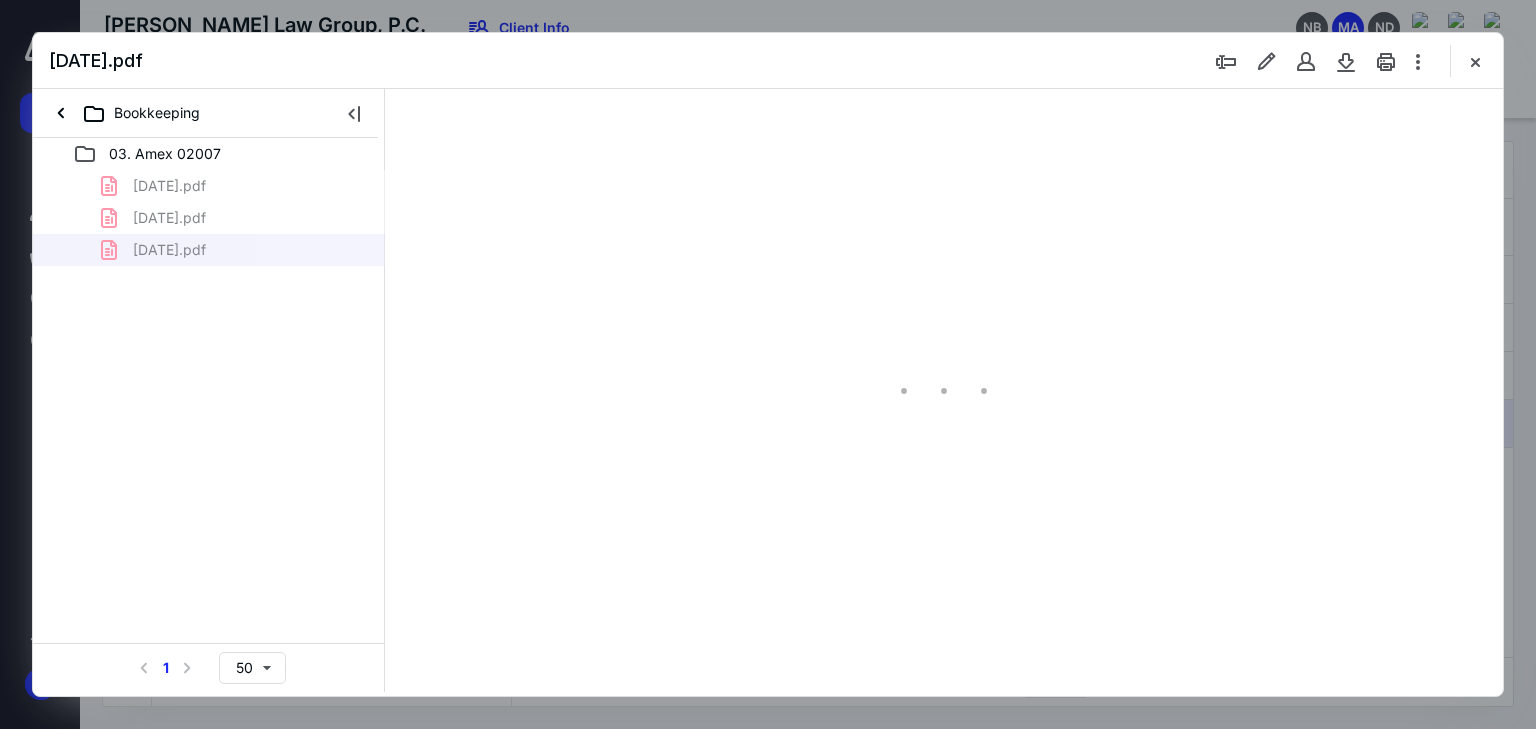 scroll, scrollTop: 0, scrollLeft: 0, axis: both 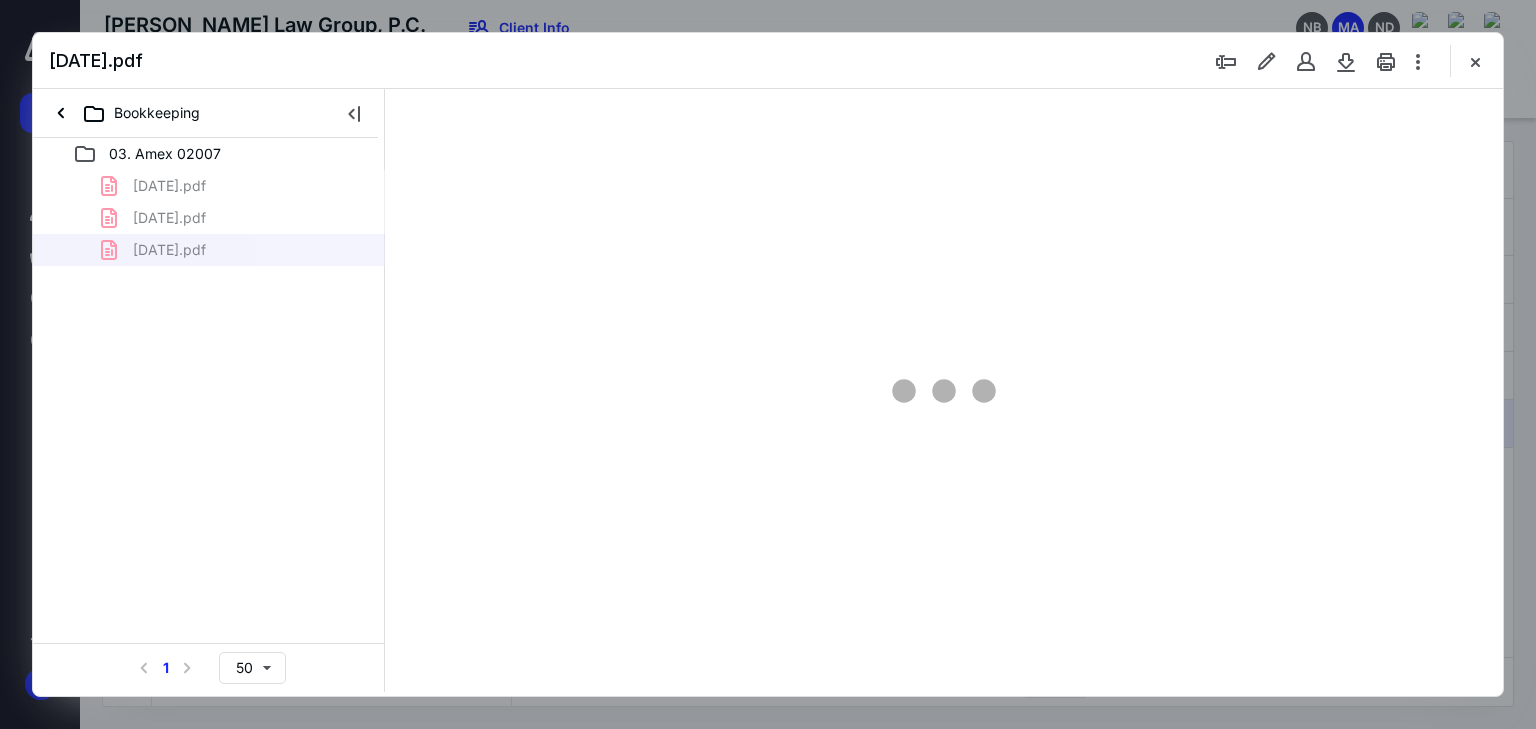 type on "66" 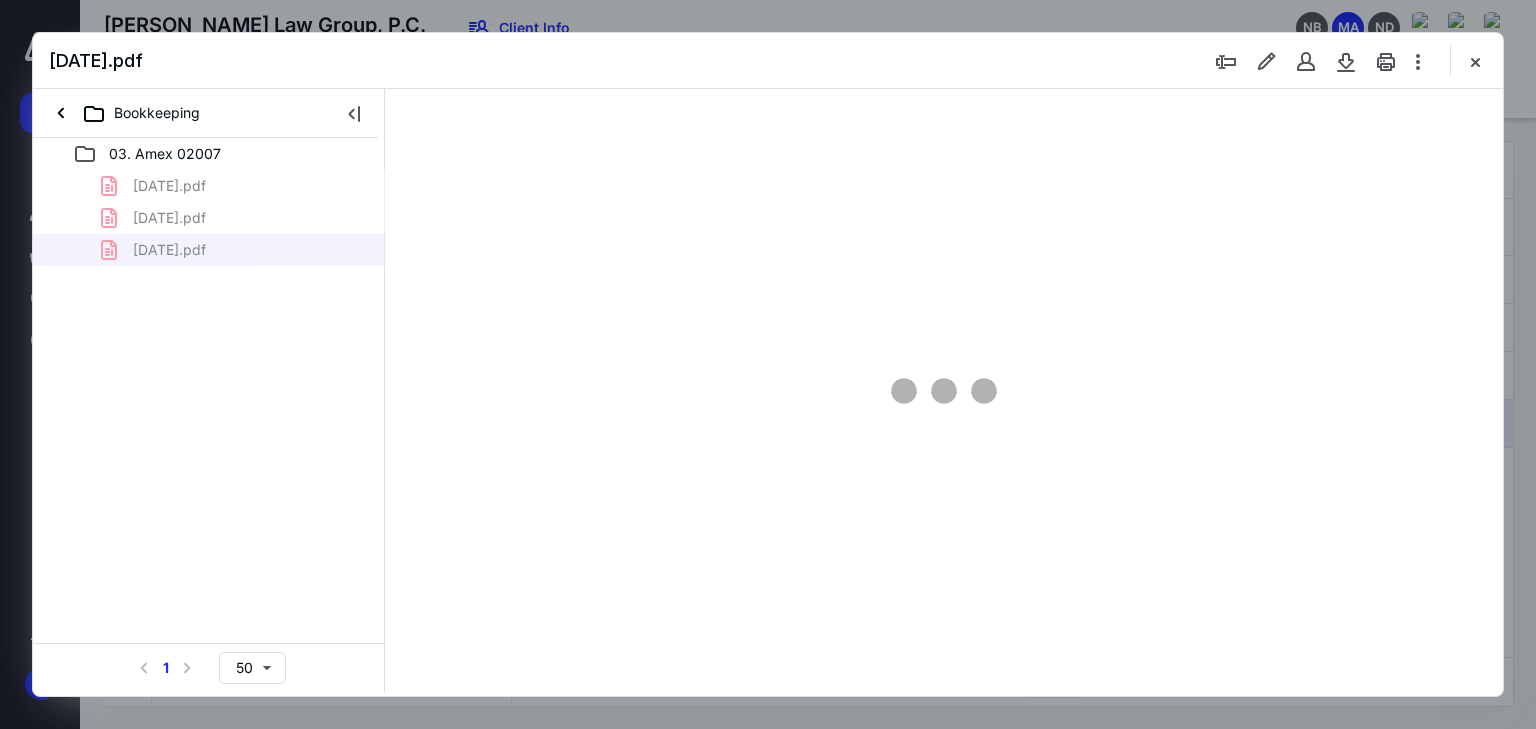 scroll, scrollTop: 79, scrollLeft: 0, axis: vertical 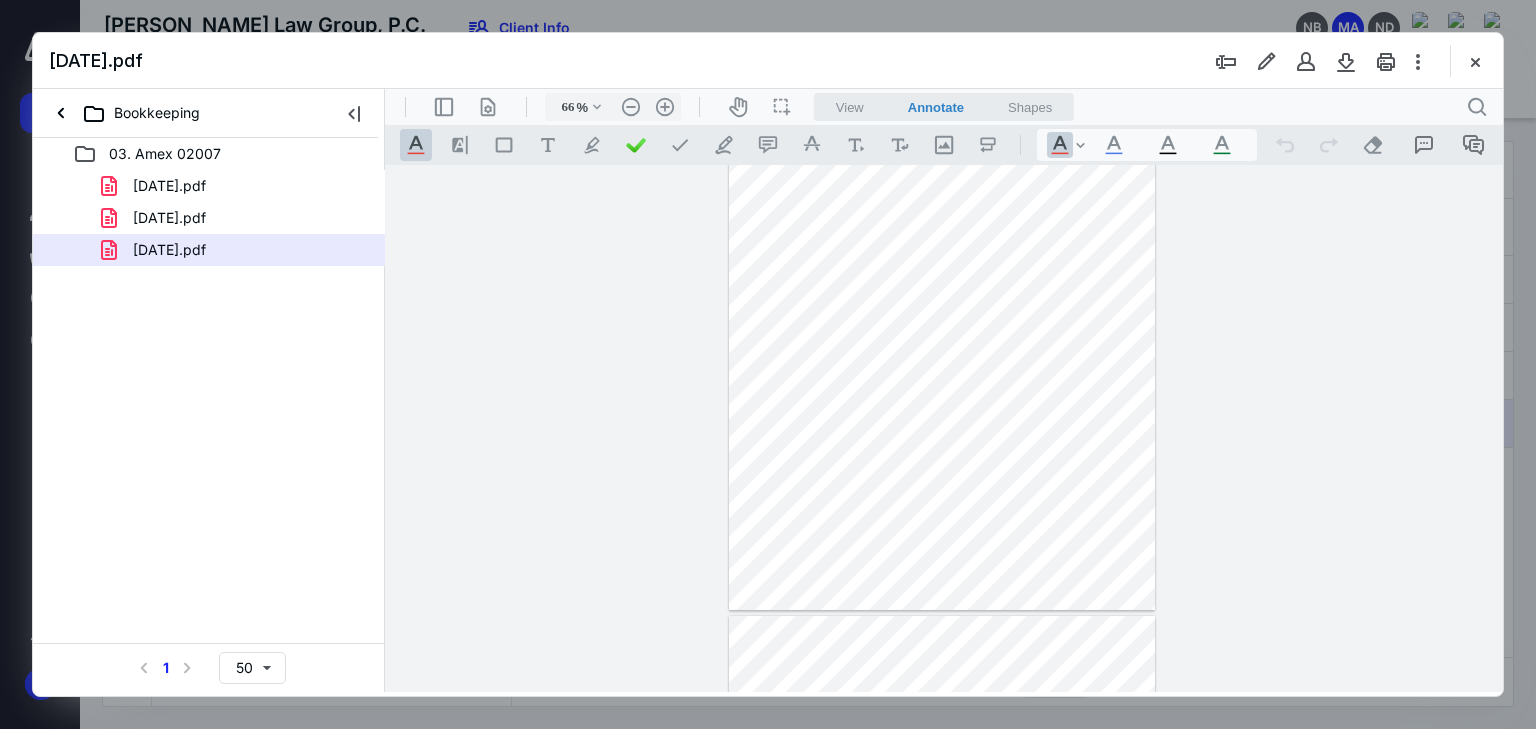 click at bounding box center [1475, 61] 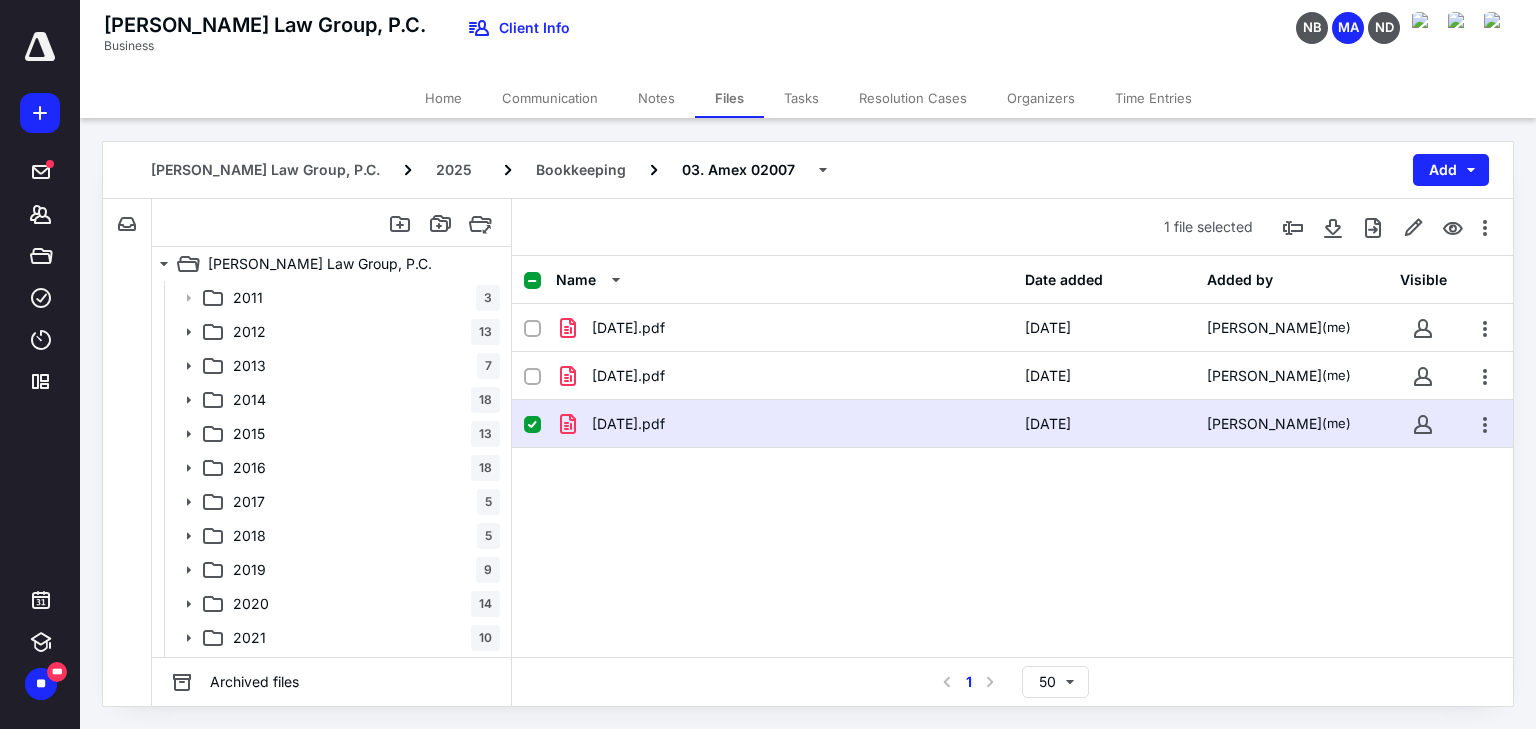 click on "[DATE].pdf" at bounding box center (628, 424) 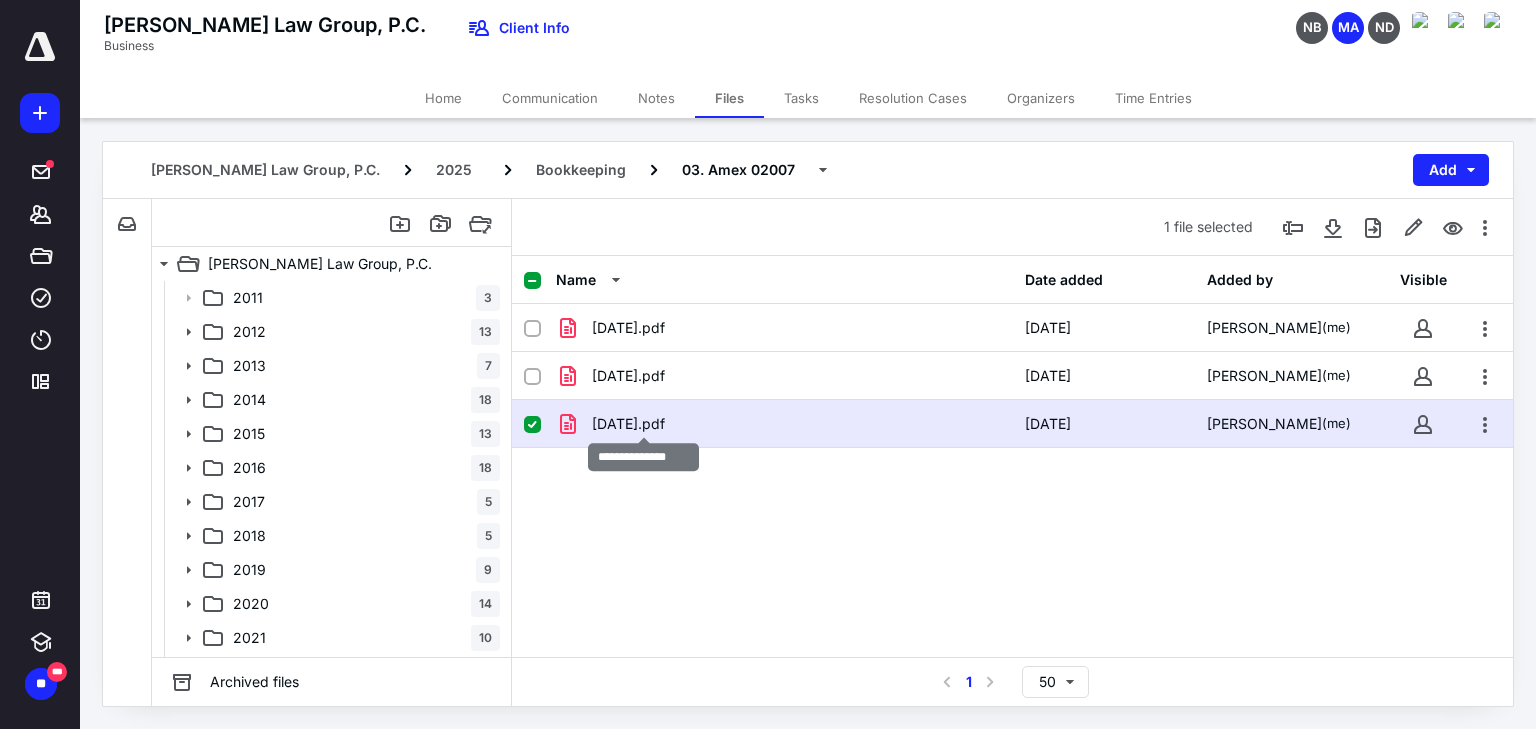 click on "[DATE].pdf" at bounding box center (628, 424) 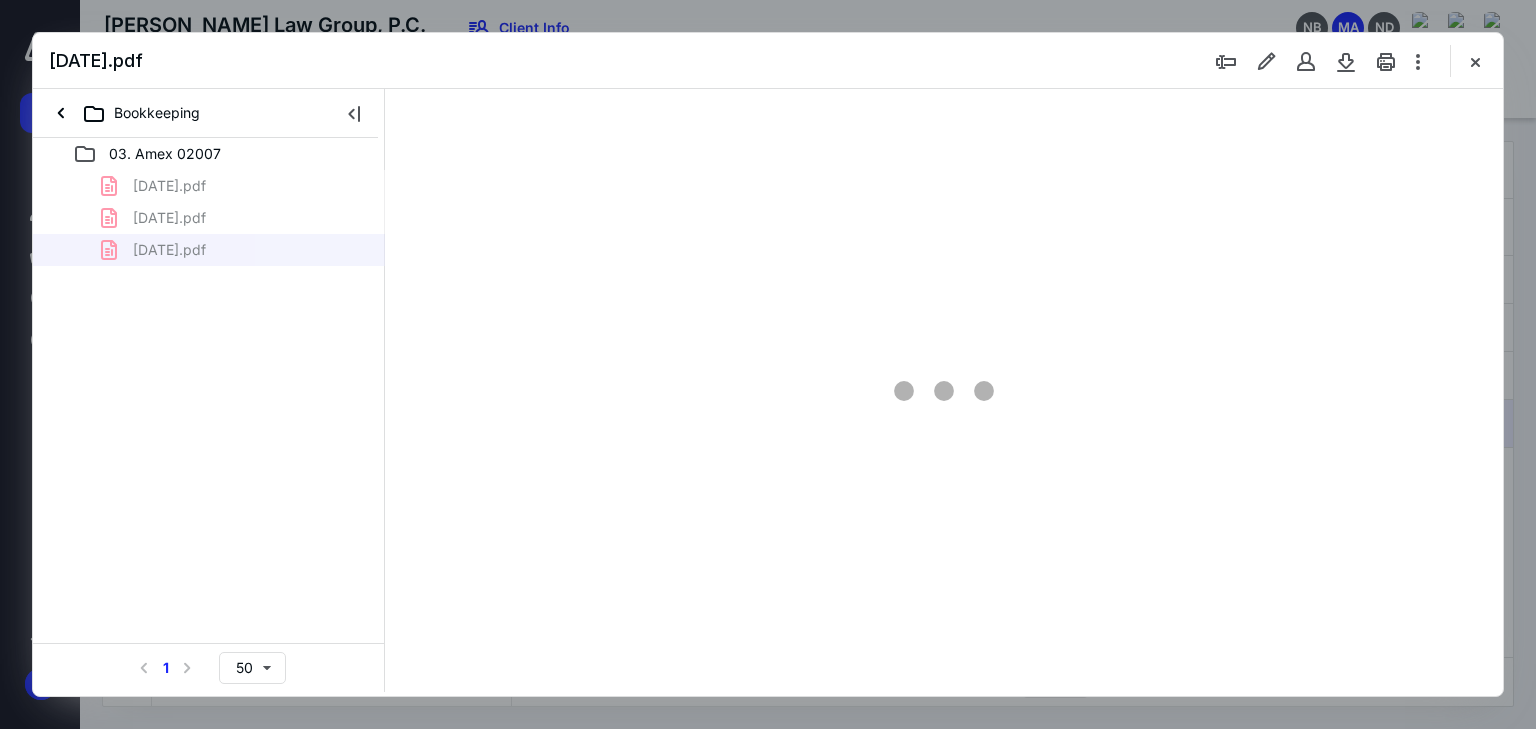 scroll, scrollTop: 0, scrollLeft: 0, axis: both 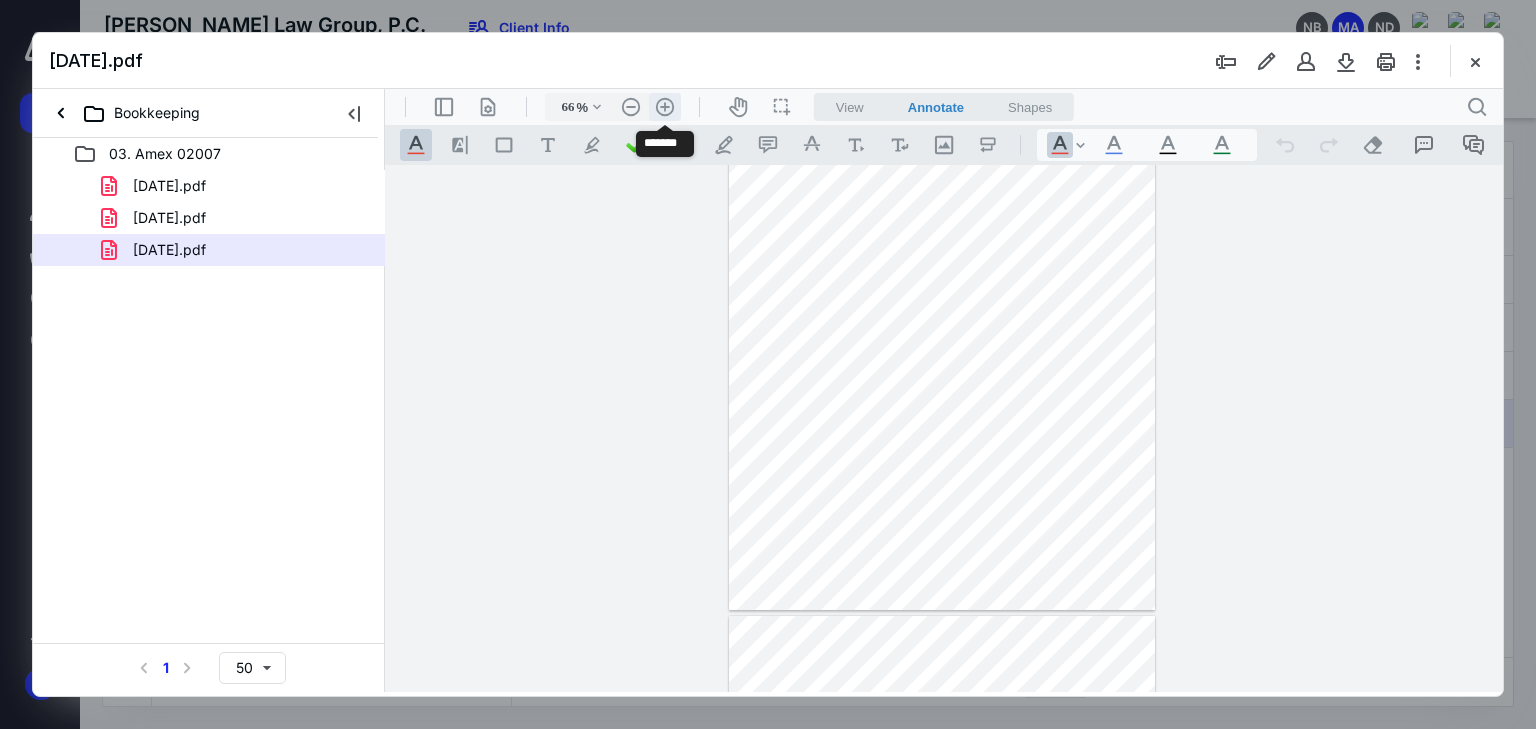 click on ".cls-1{fill:#abb0c4;} icon - header - zoom - in - line" at bounding box center (665, 107) 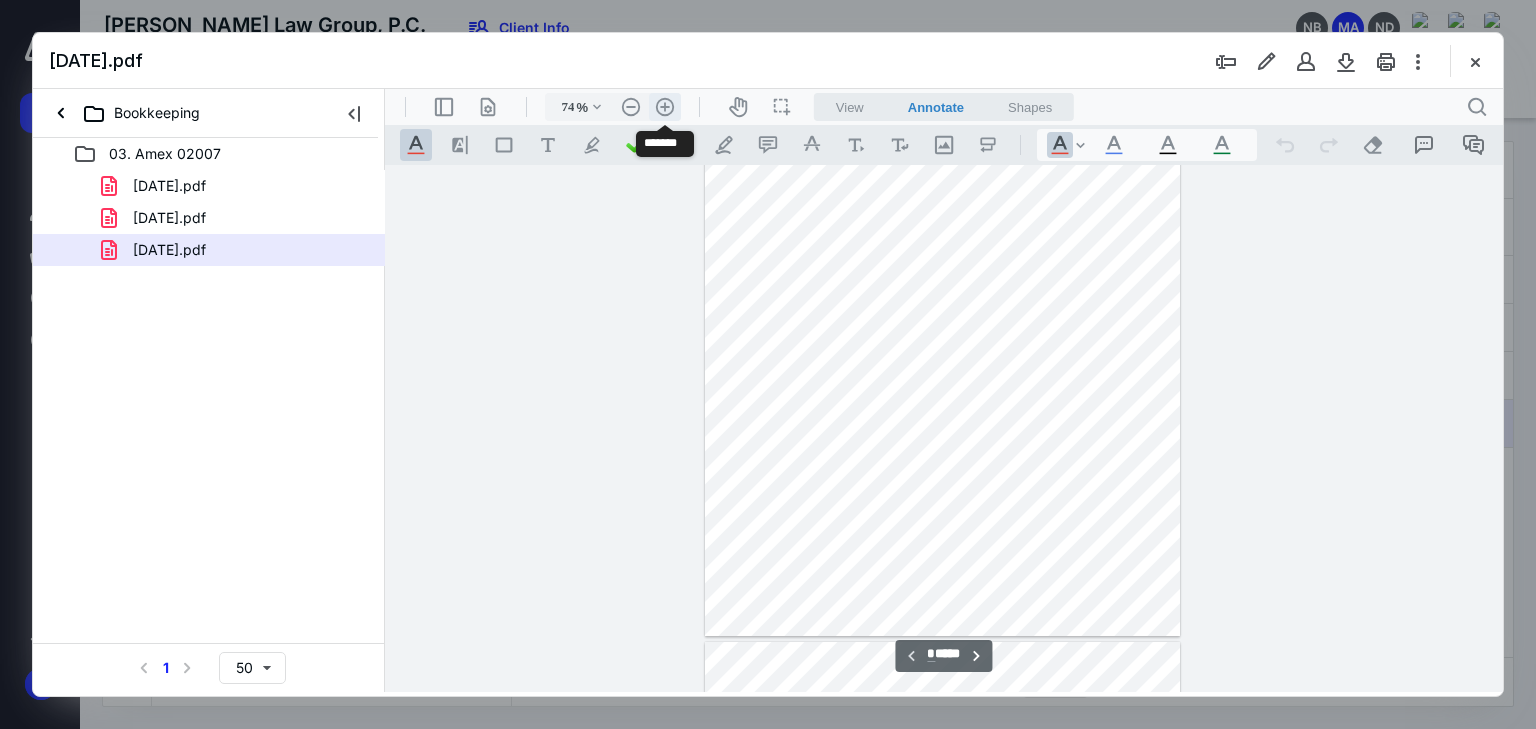 click on ".cls-1{fill:#abb0c4;} icon - header - zoom - in - line" at bounding box center [665, 107] 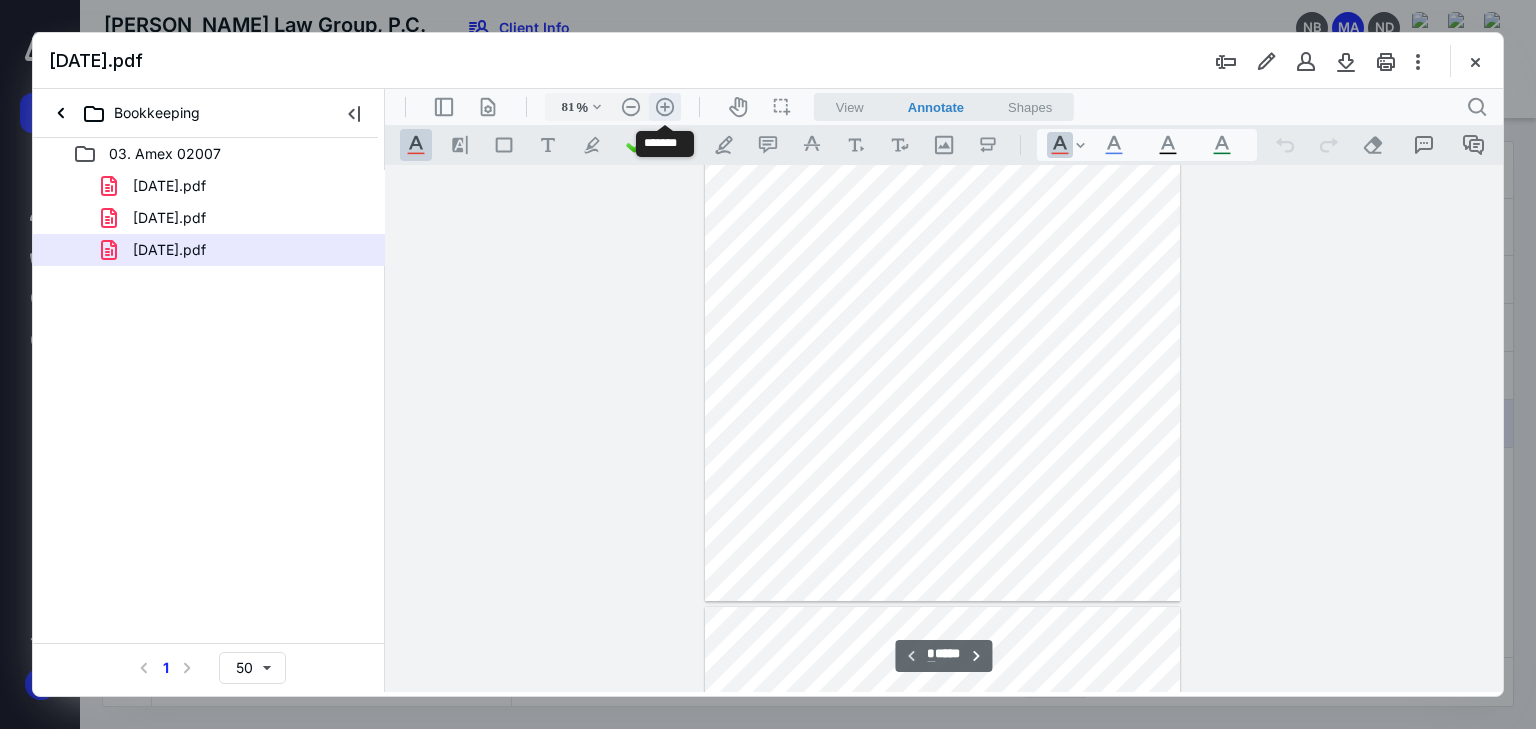 click on ".cls-1{fill:#abb0c4;} icon - header - zoom - in - line" at bounding box center (665, 107) 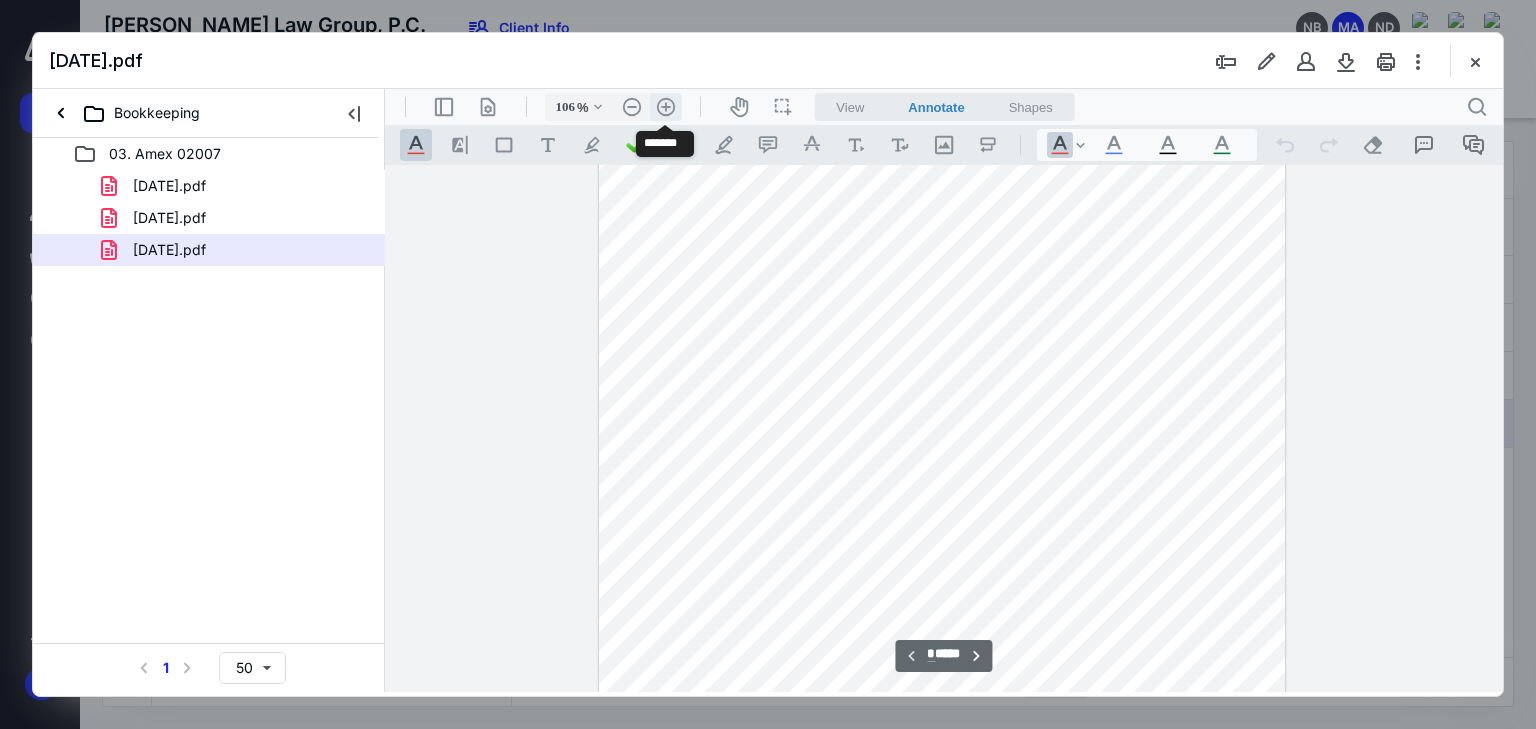 click on ".cls-1{fill:#abb0c4;} icon - header - zoom - in - line" at bounding box center (666, 107) 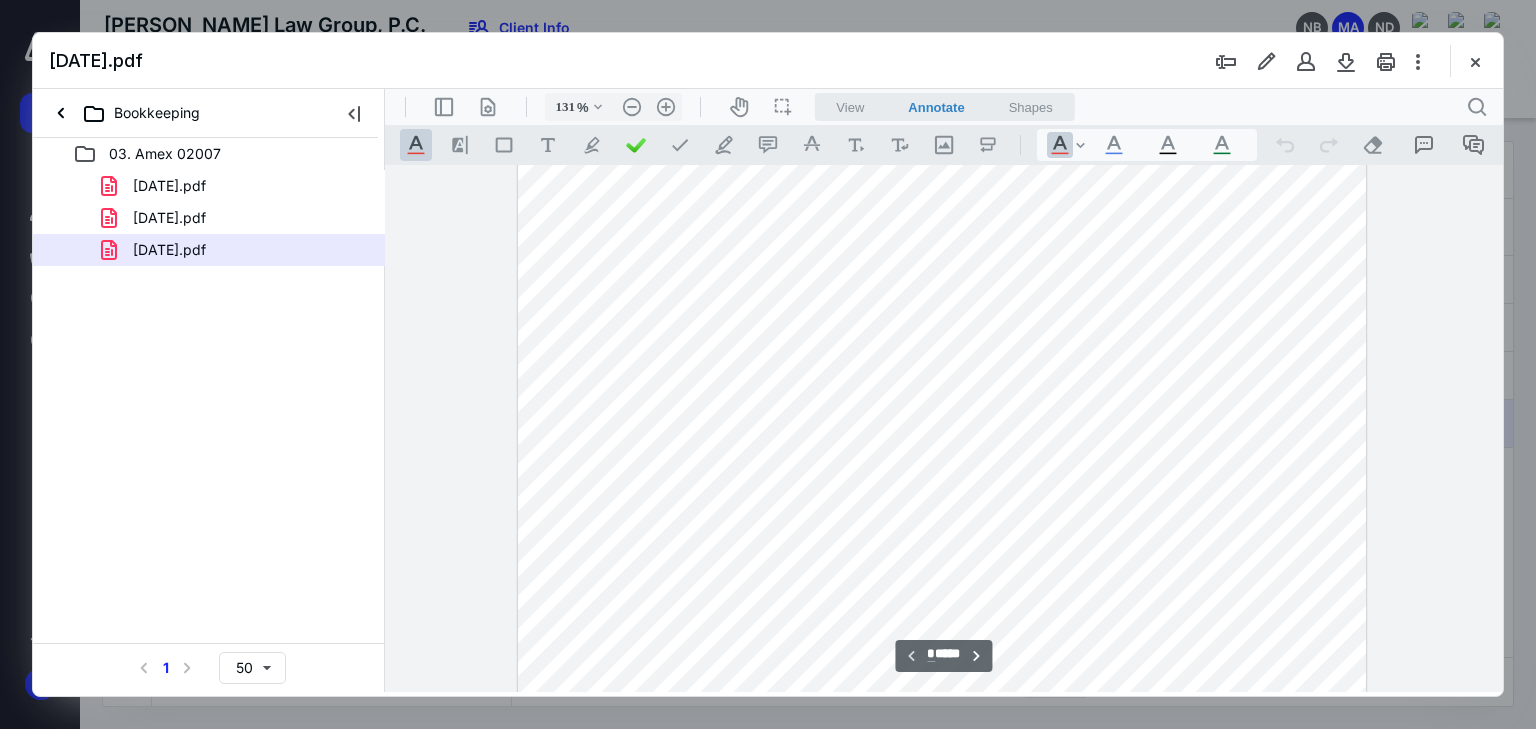 scroll, scrollTop: 0, scrollLeft: 0, axis: both 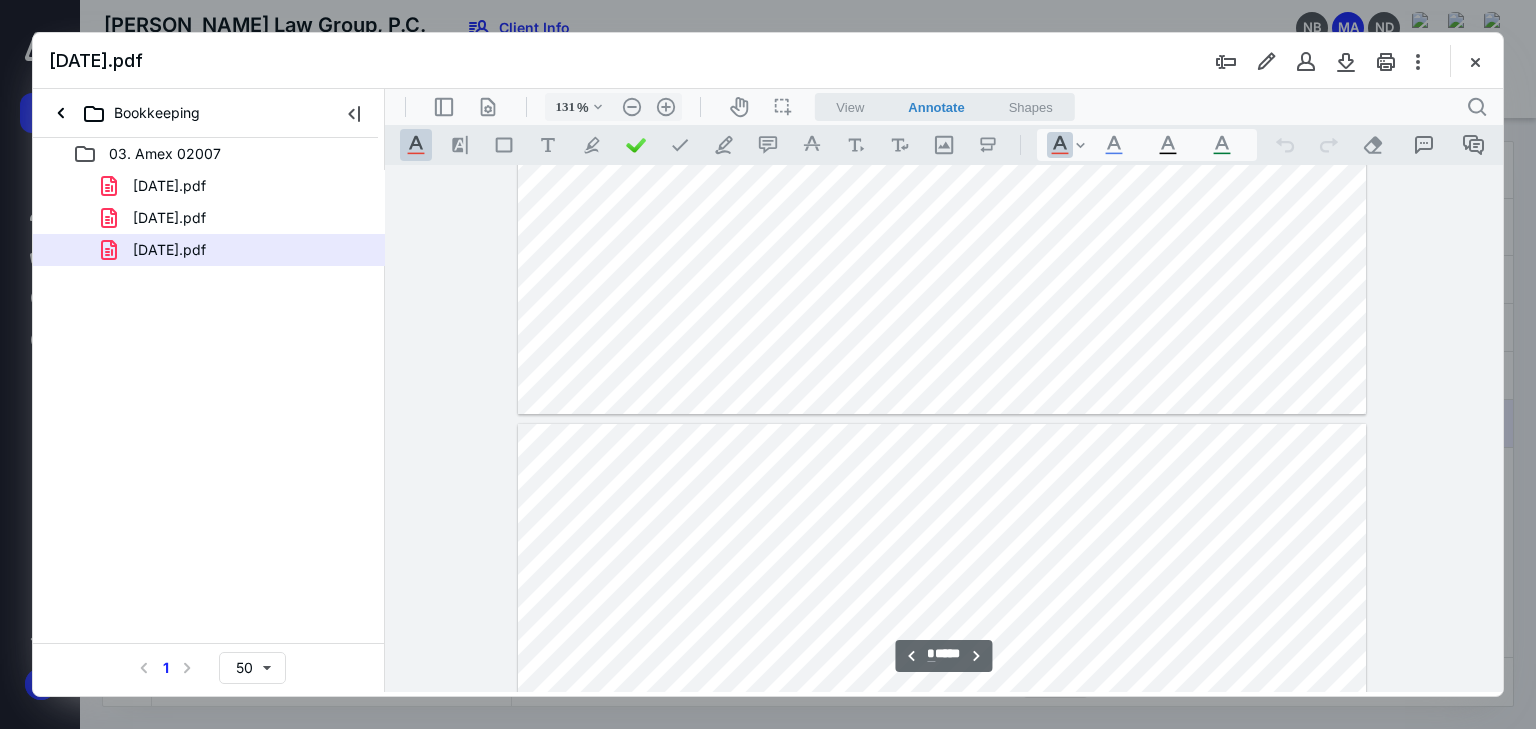 type on "*" 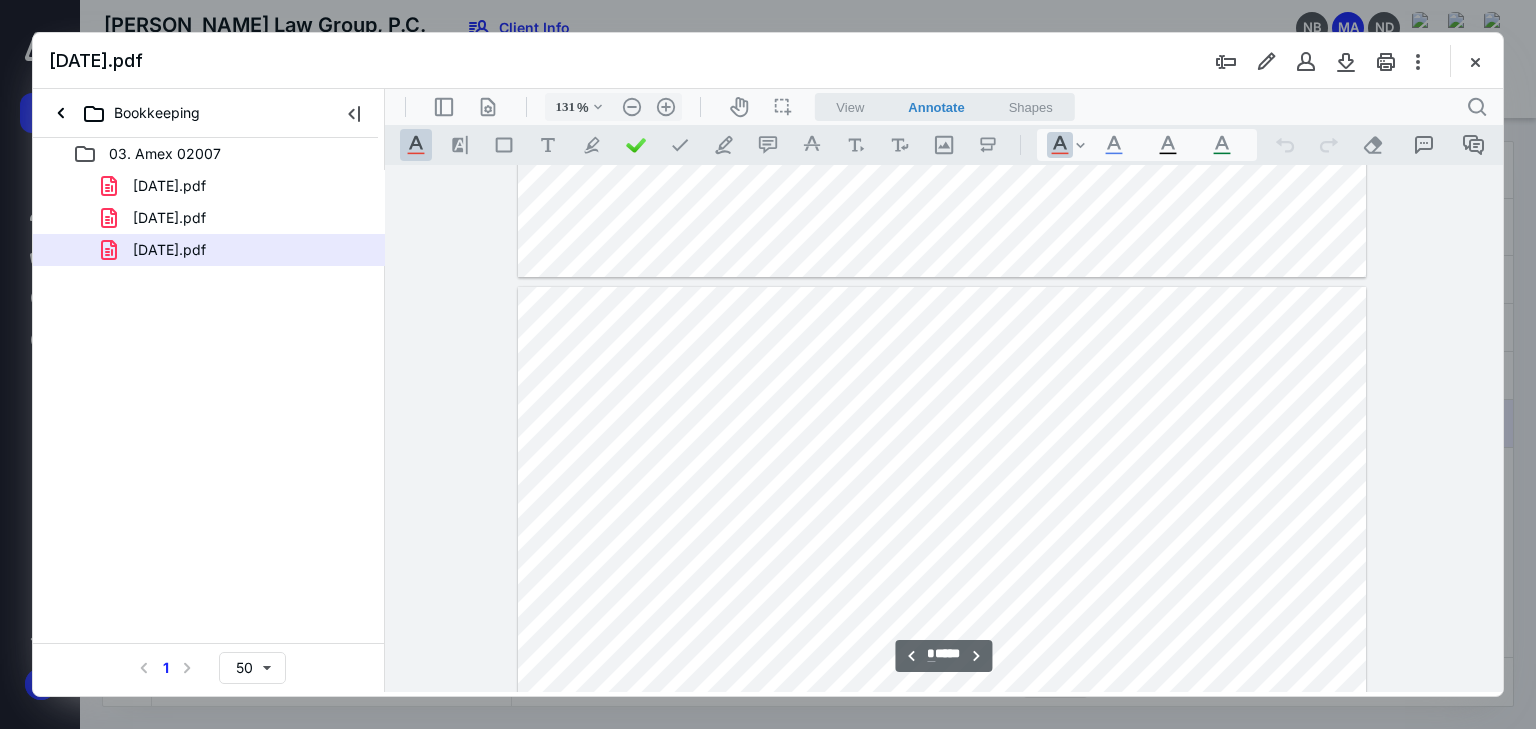 scroll, scrollTop: 6160, scrollLeft: 0, axis: vertical 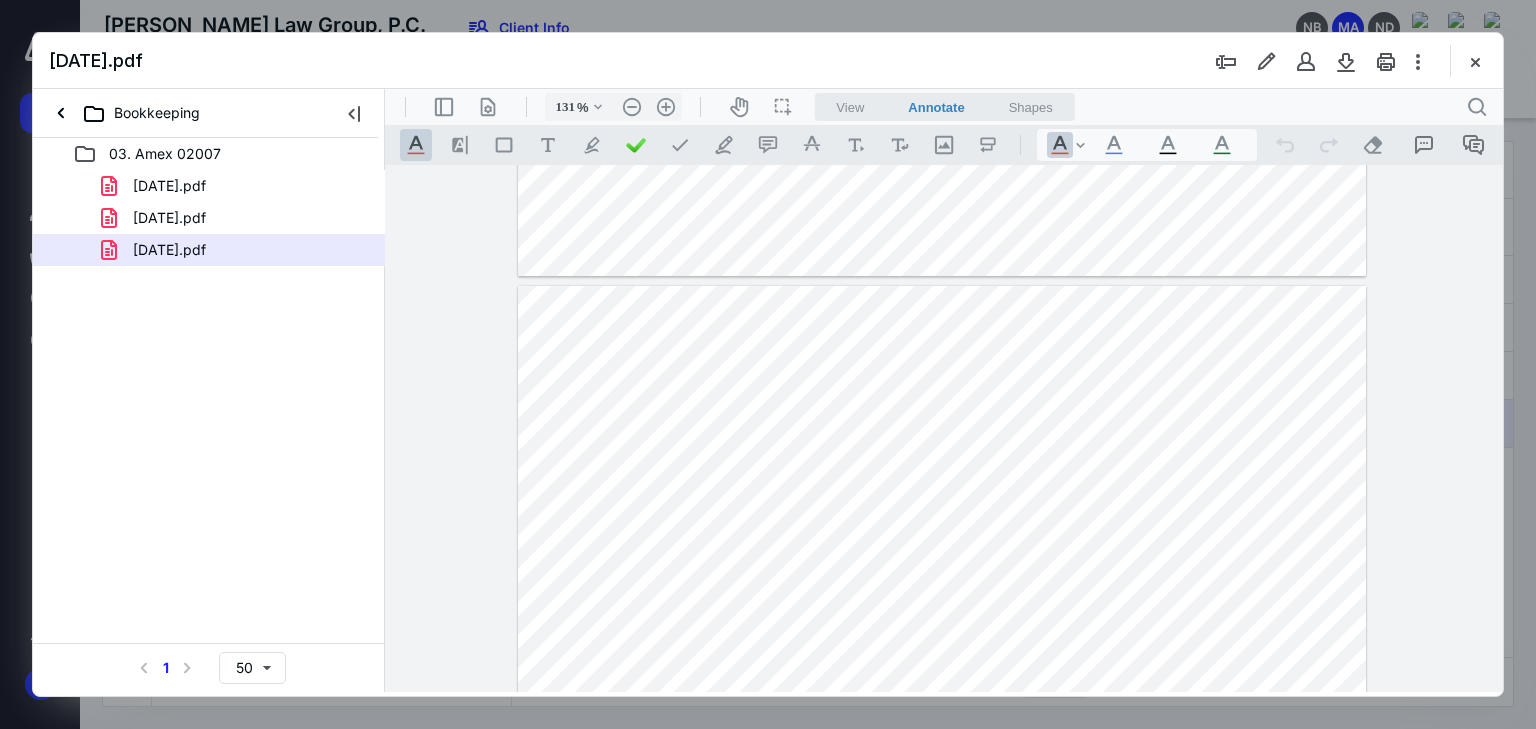 drag, startPoint x: 1476, startPoint y: 56, endPoint x: 1431, endPoint y: 47, distance: 45.891174 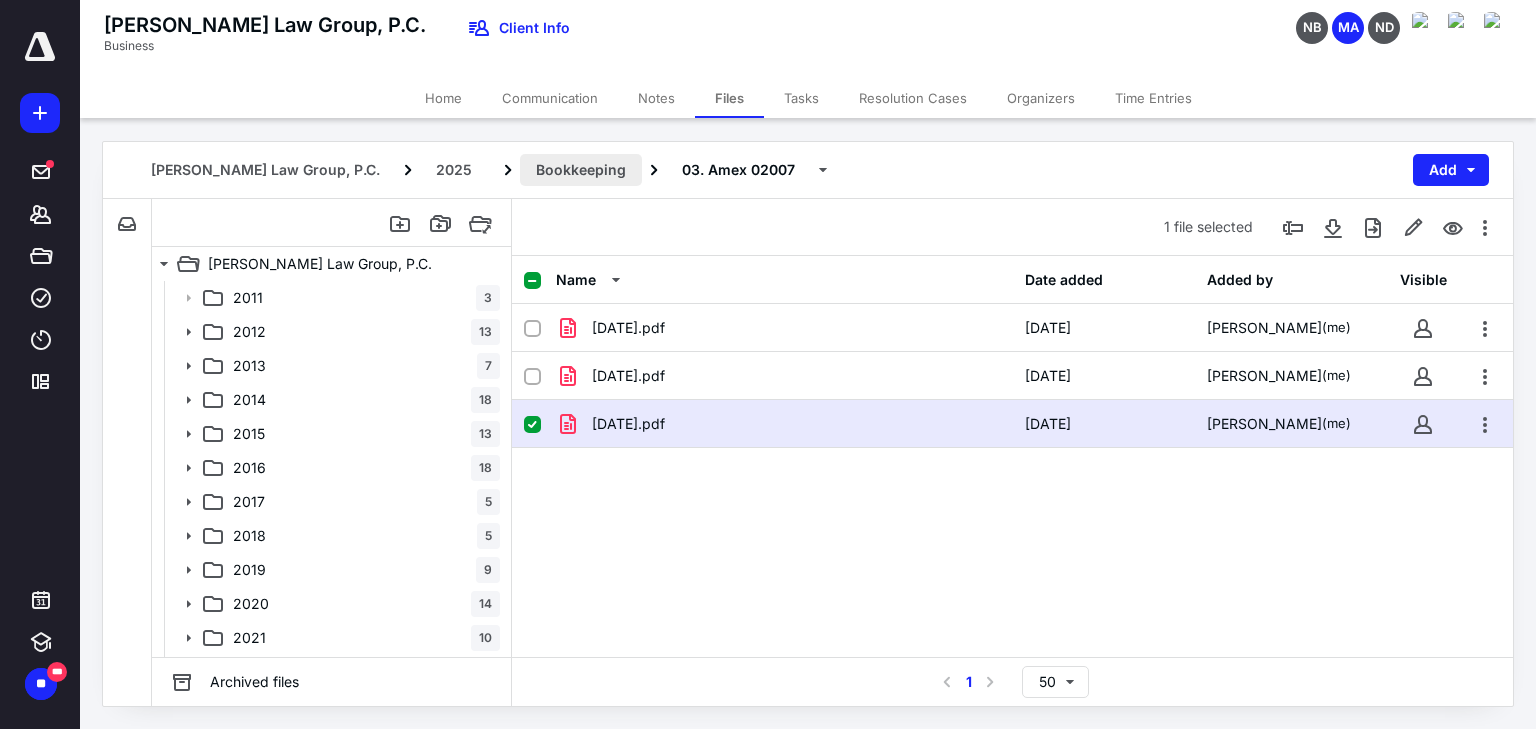 click on "Bookkeeping" at bounding box center [581, 170] 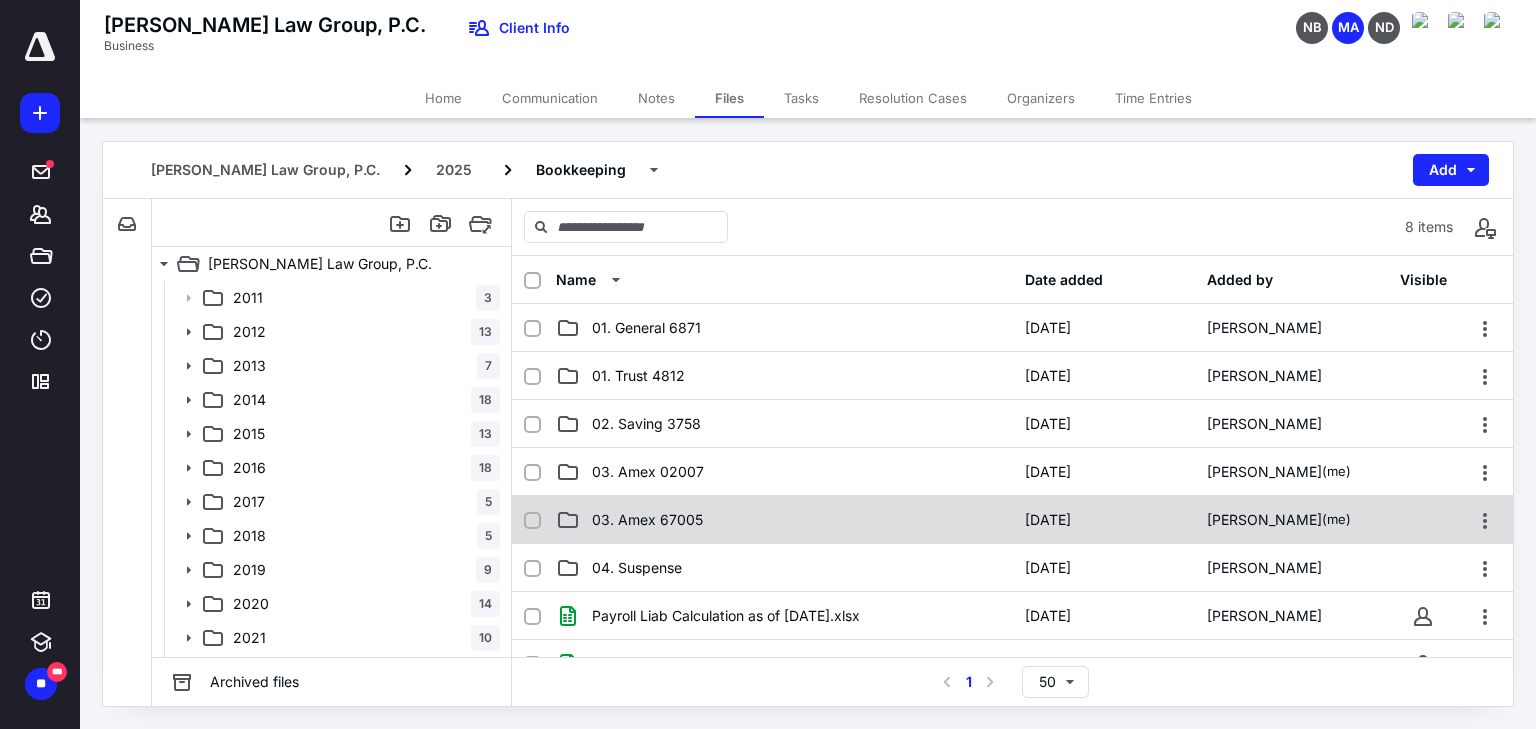 click on "03. Amex 67005" at bounding box center (784, 520) 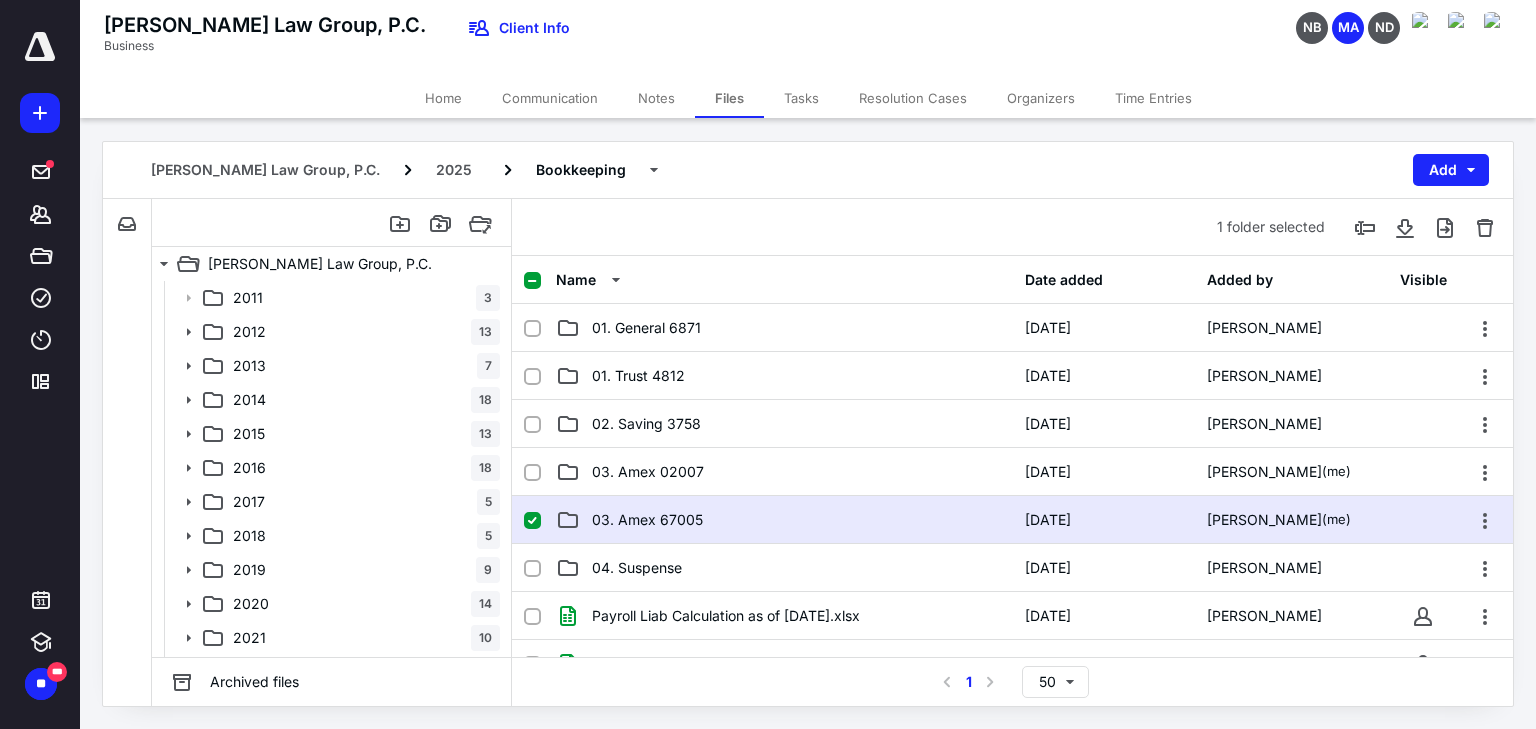 click on "03. Amex 67005" at bounding box center [784, 520] 